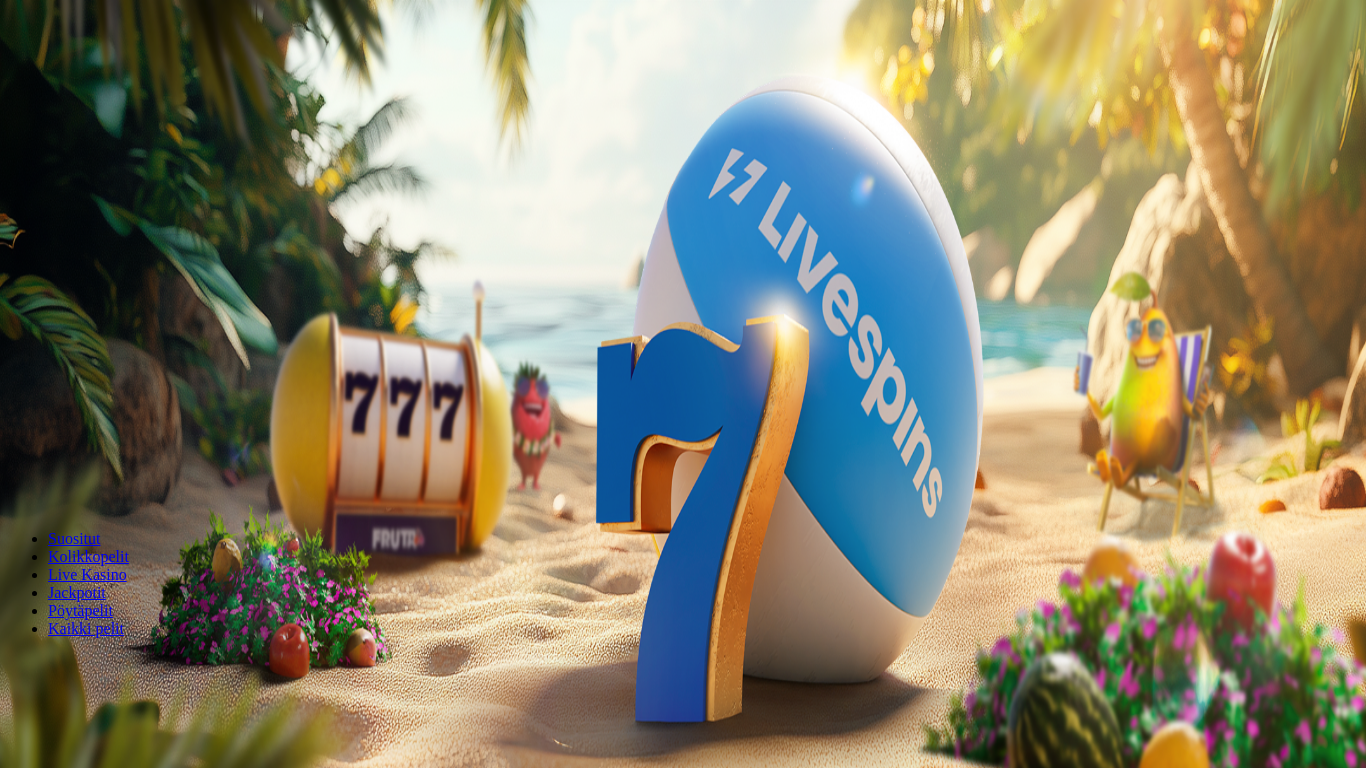 scroll, scrollTop: 0, scrollLeft: 0, axis: both 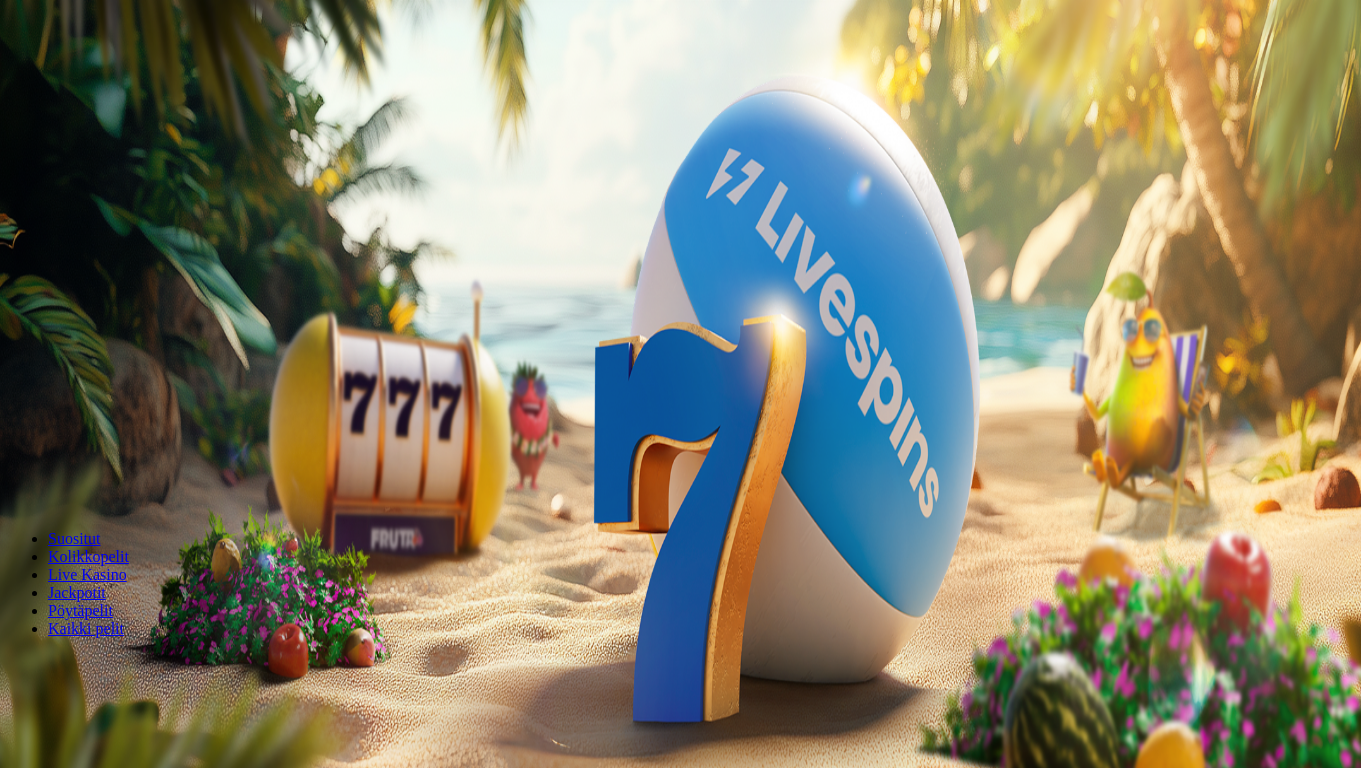 click on "Ymmärrän" at bounding box center [151, 5176] 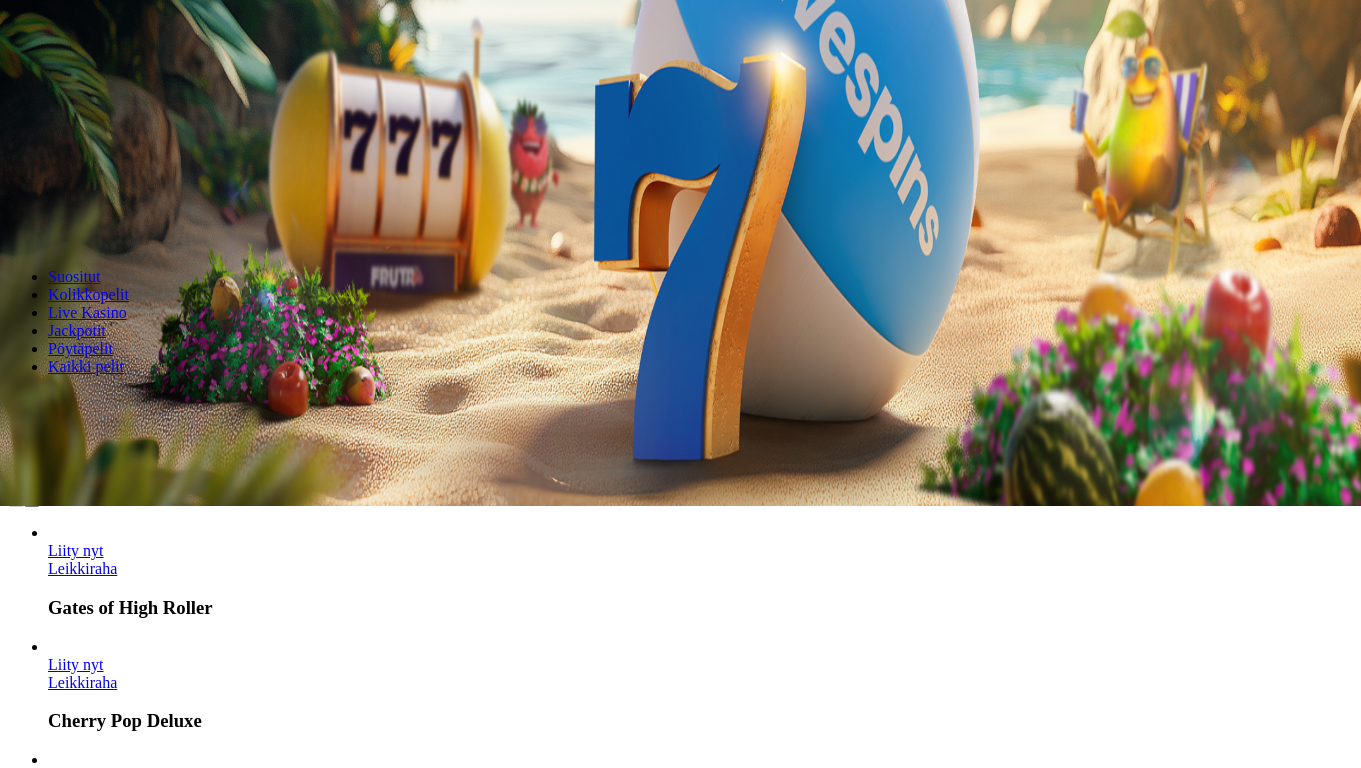 scroll, scrollTop: 288, scrollLeft: 0, axis: vertical 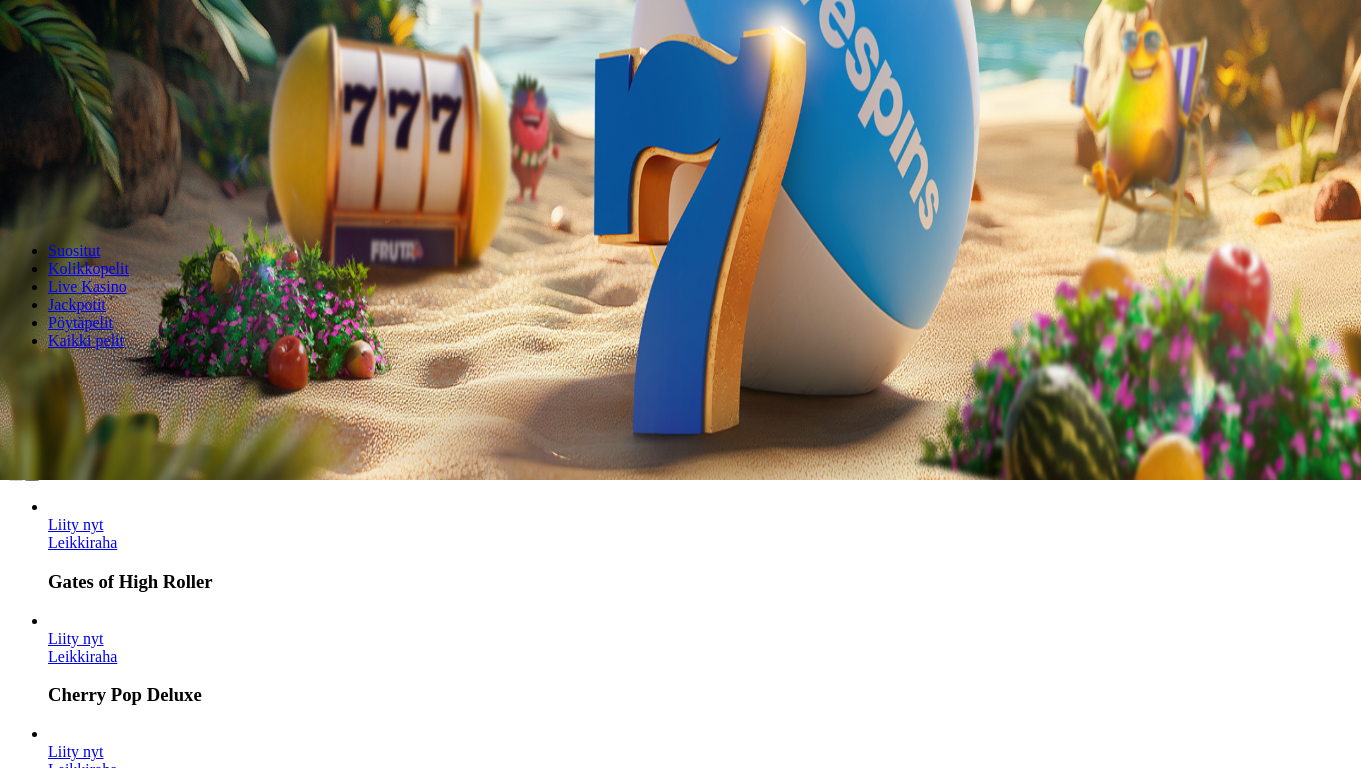 click on "Näytä kaikki" at bounding box center [49, 1795] 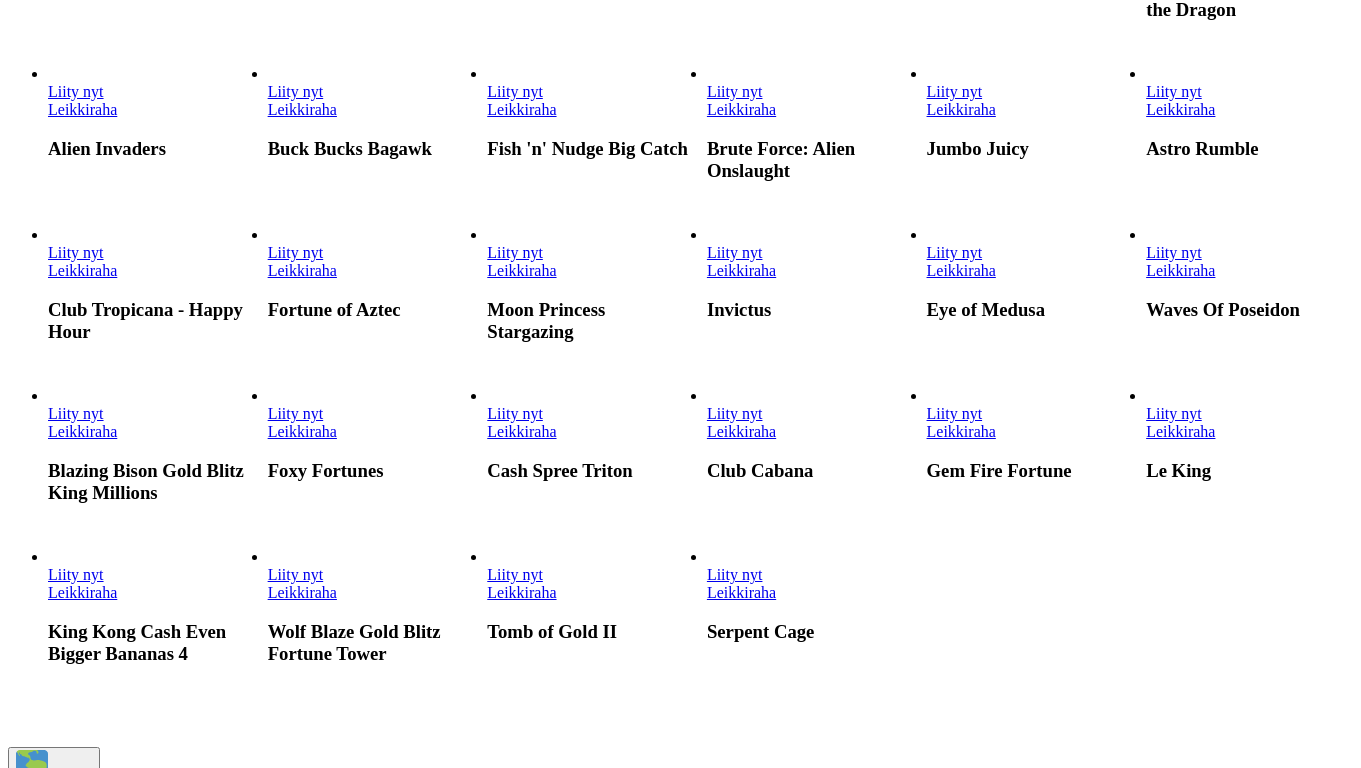 scroll, scrollTop: 0, scrollLeft: 0, axis: both 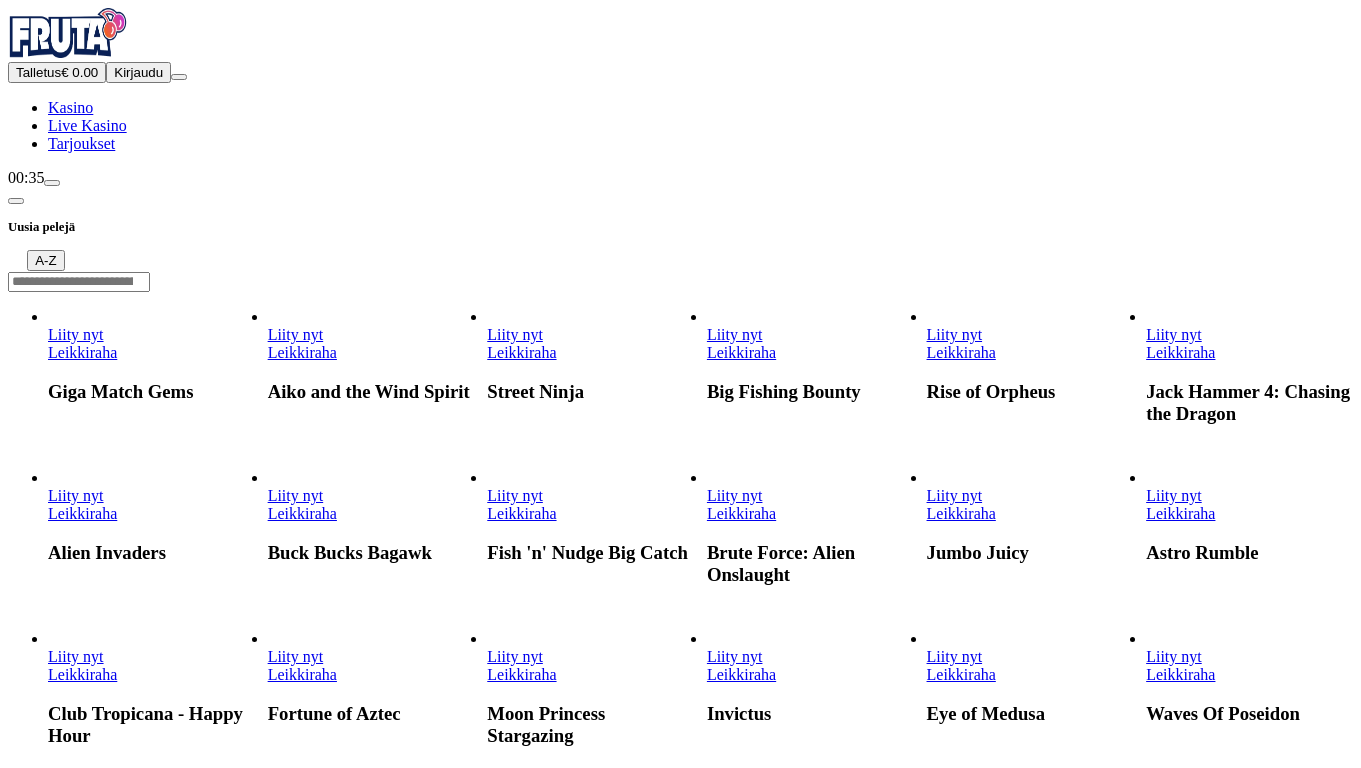 click on "Kirjaudu" at bounding box center (138, 72) 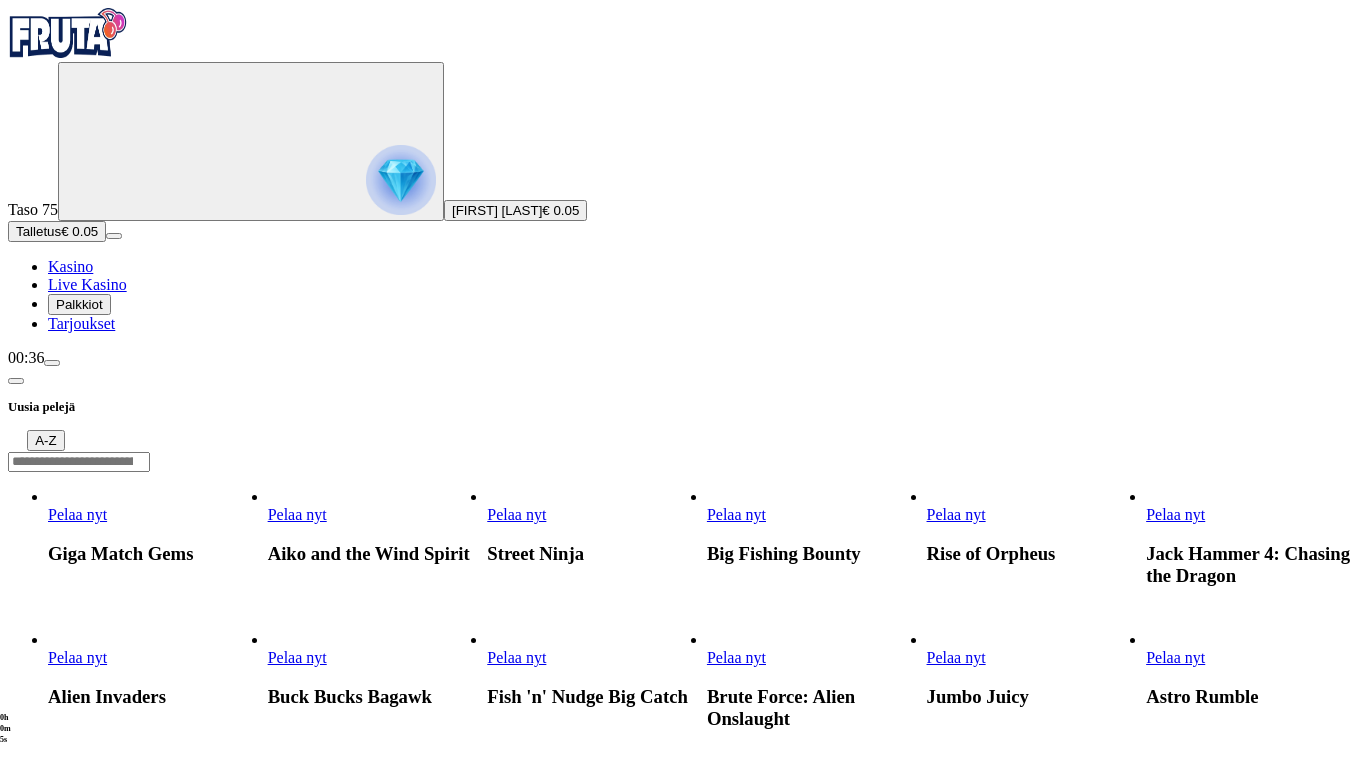 click on "Tarjoukset" at bounding box center [81, 323] 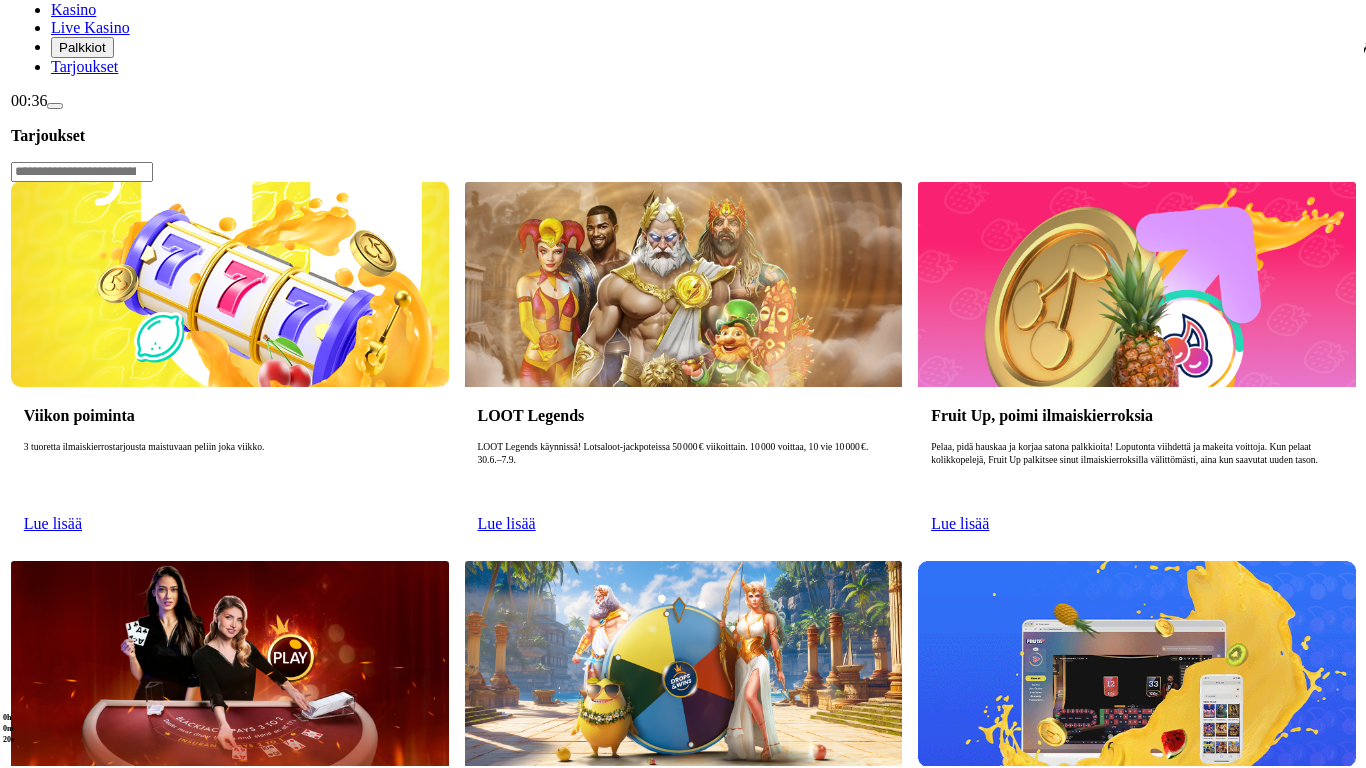 scroll, scrollTop: 288, scrollLeft: 0, axis: vertical 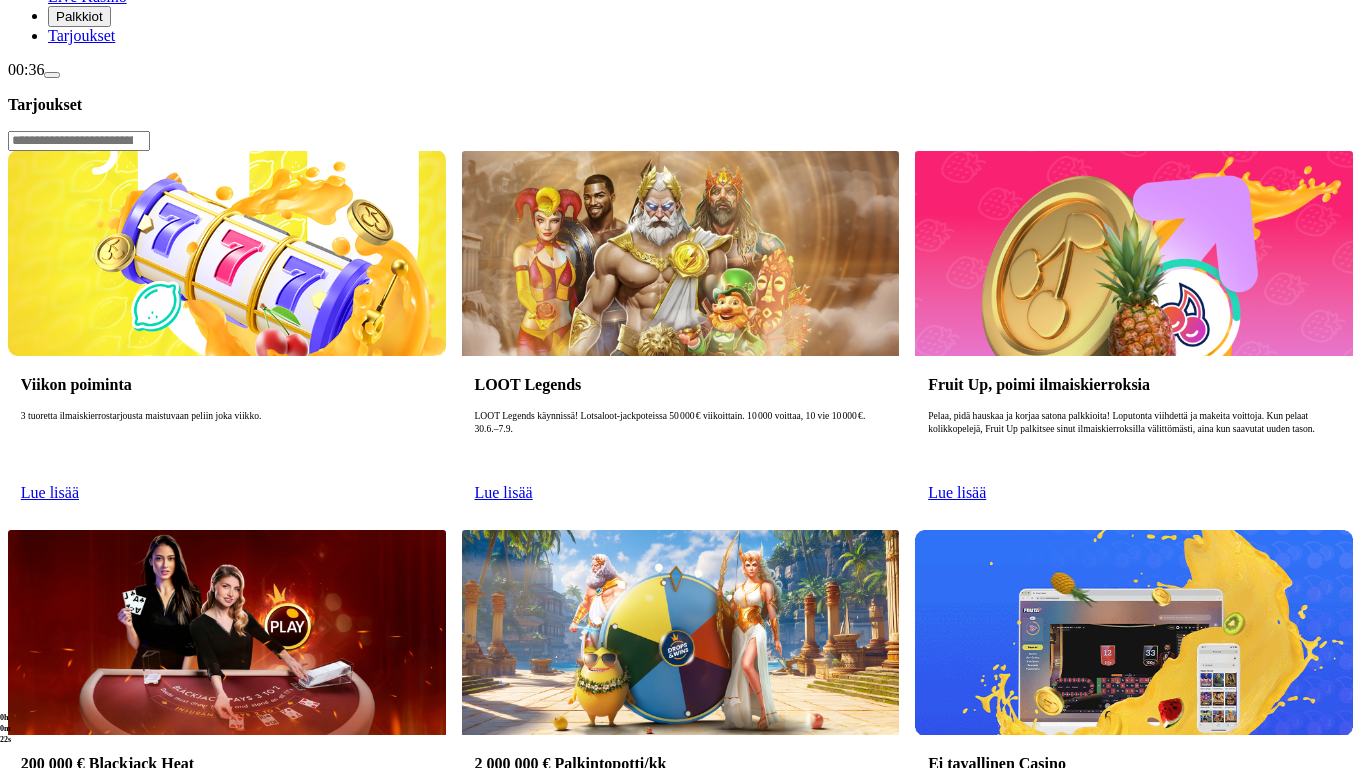 click 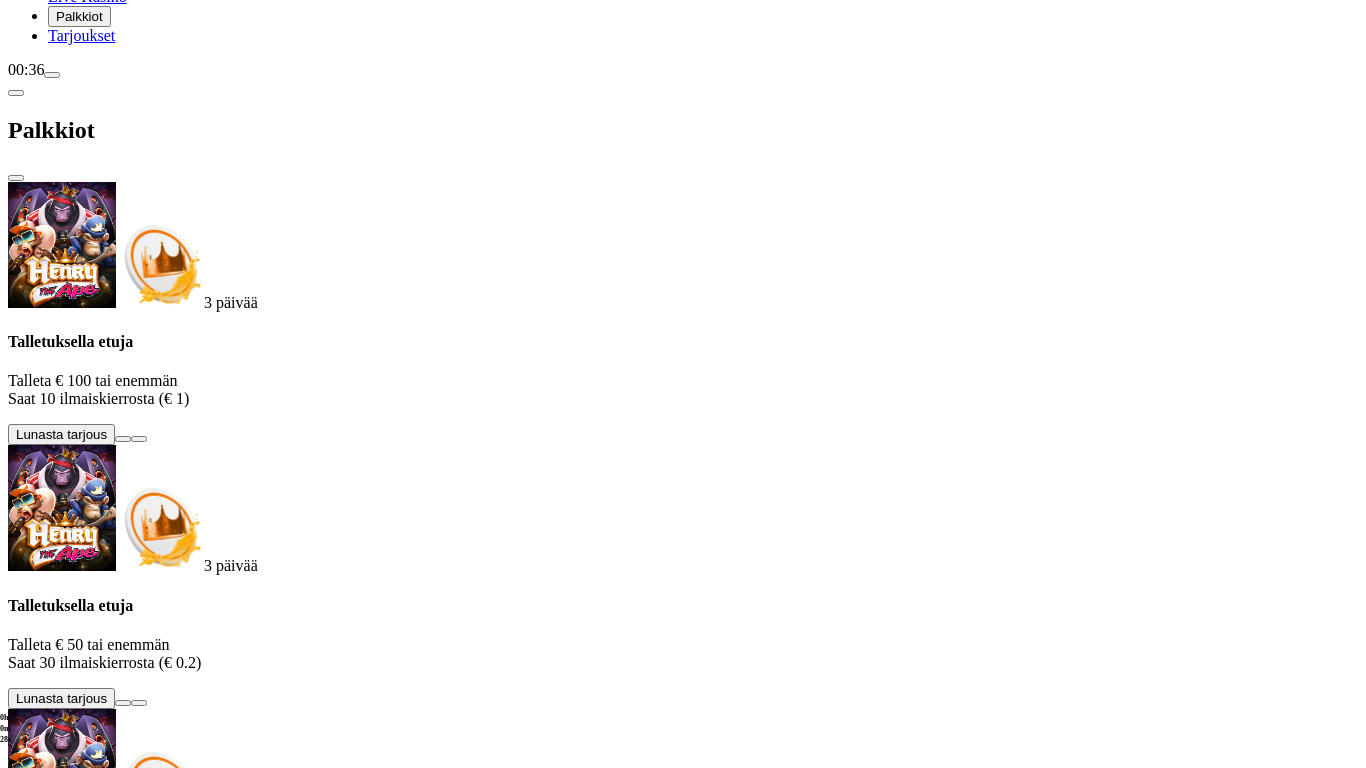 click at bounding box center (123, 966) 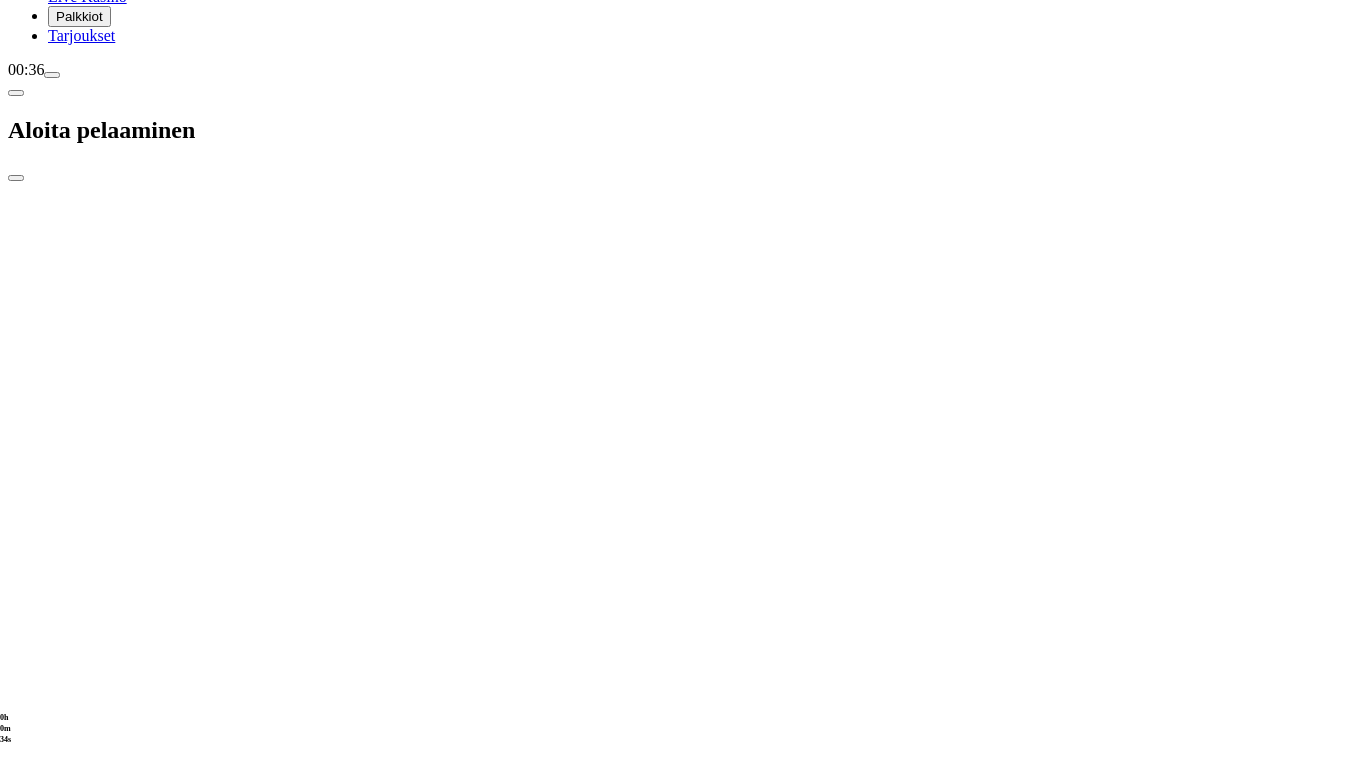click on "***" at bounding box center (79, 1290) 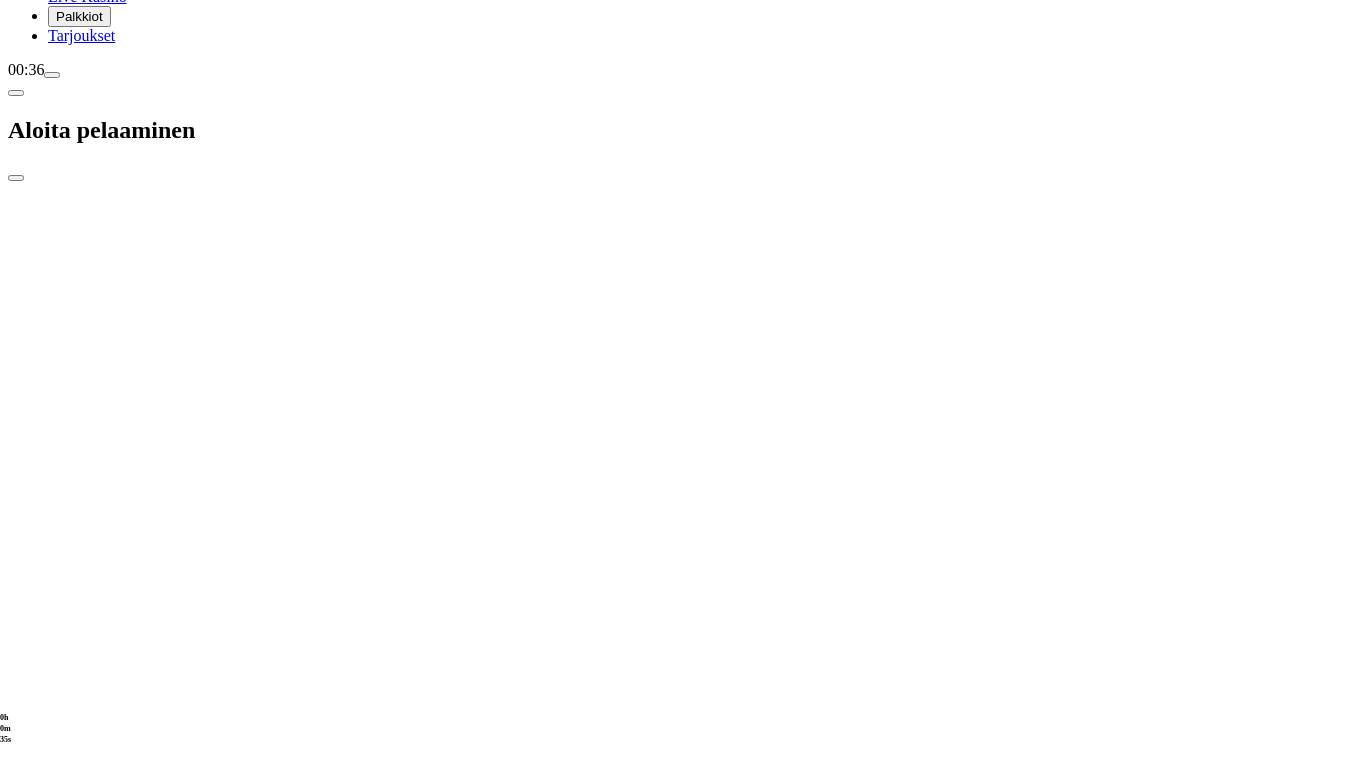 type on "*" 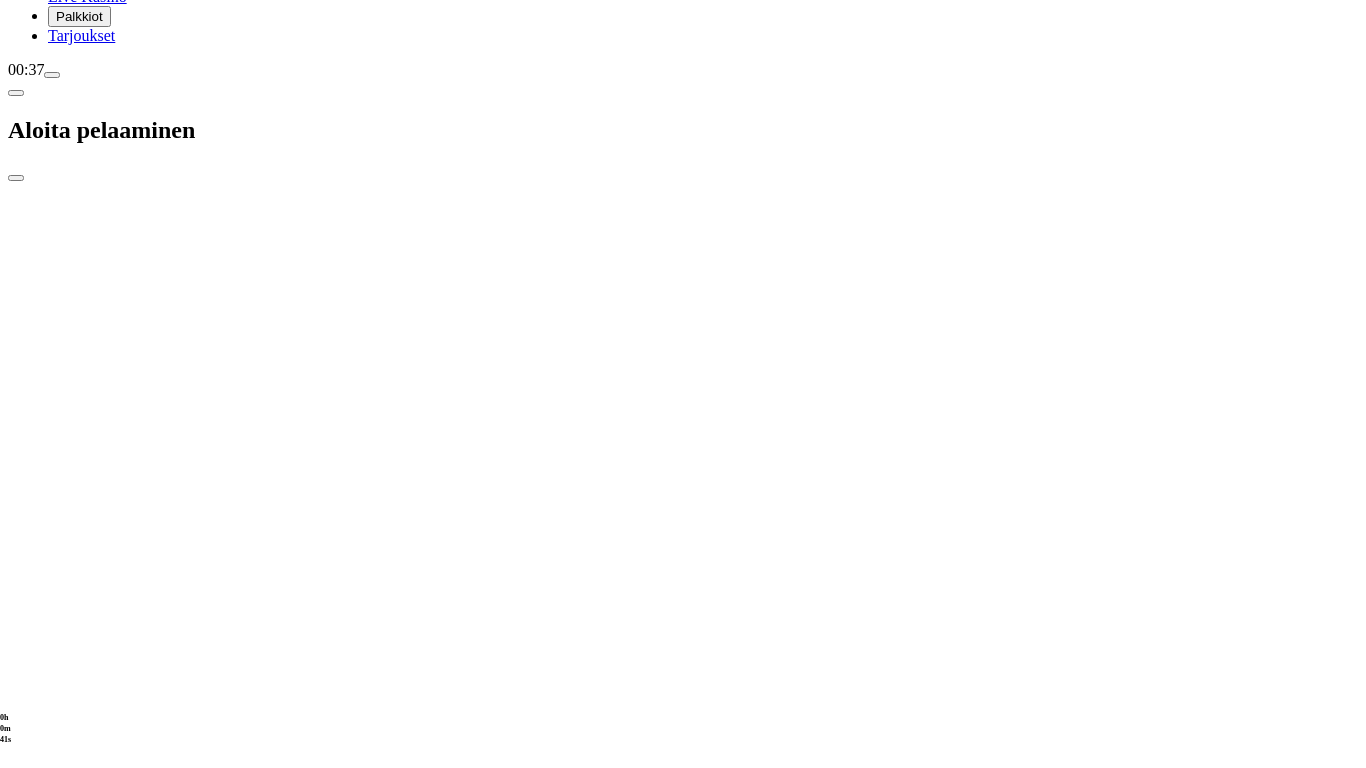 type on "**" 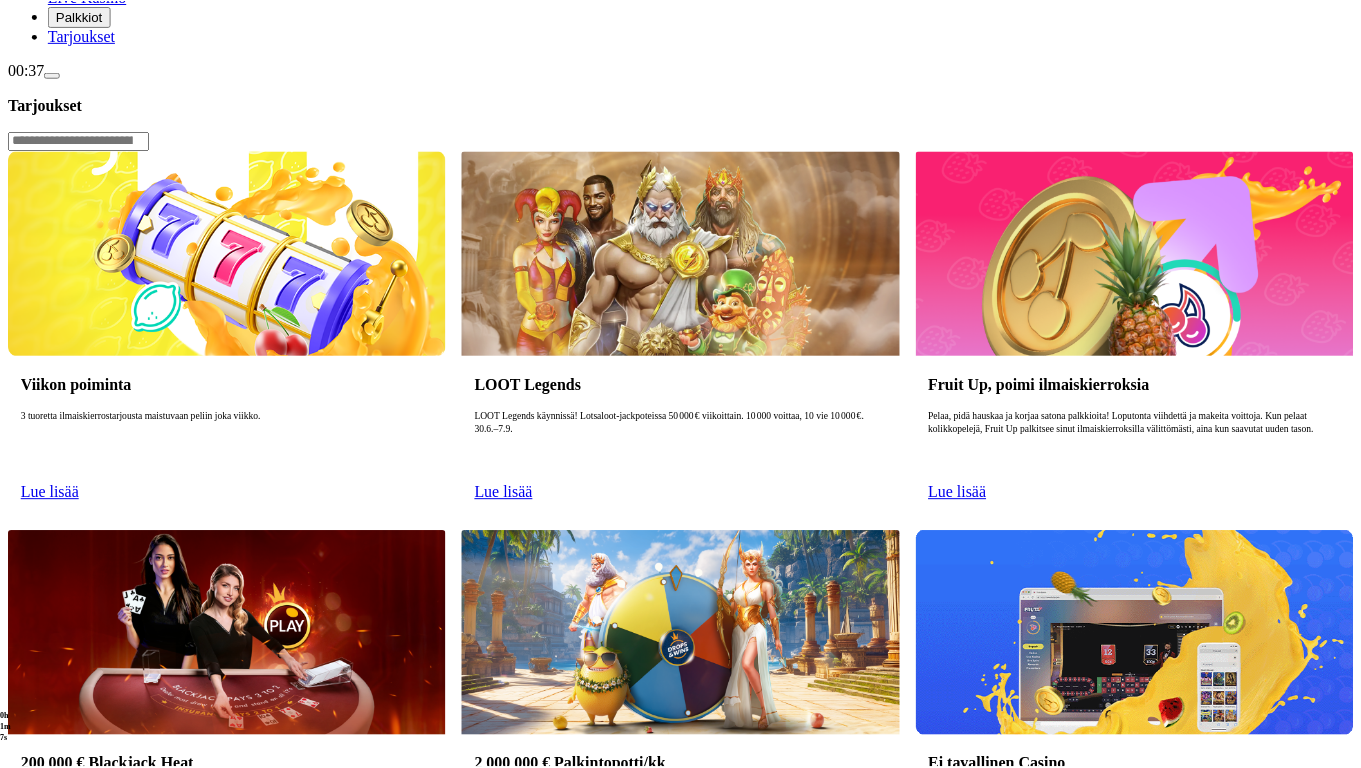 scroll, scrollTop: 0, scrollLeft: 0, axis: both 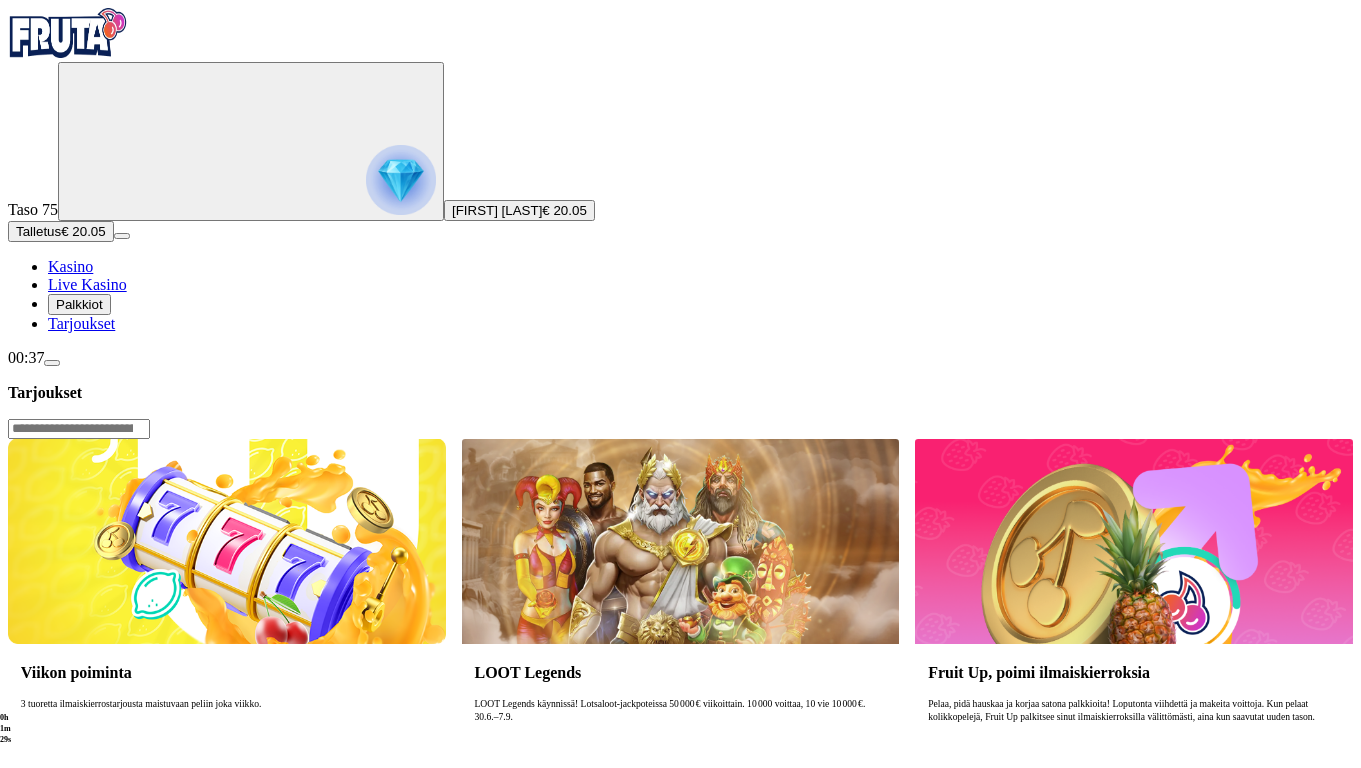 click on "Kasino" at bounding box center [70, 266] 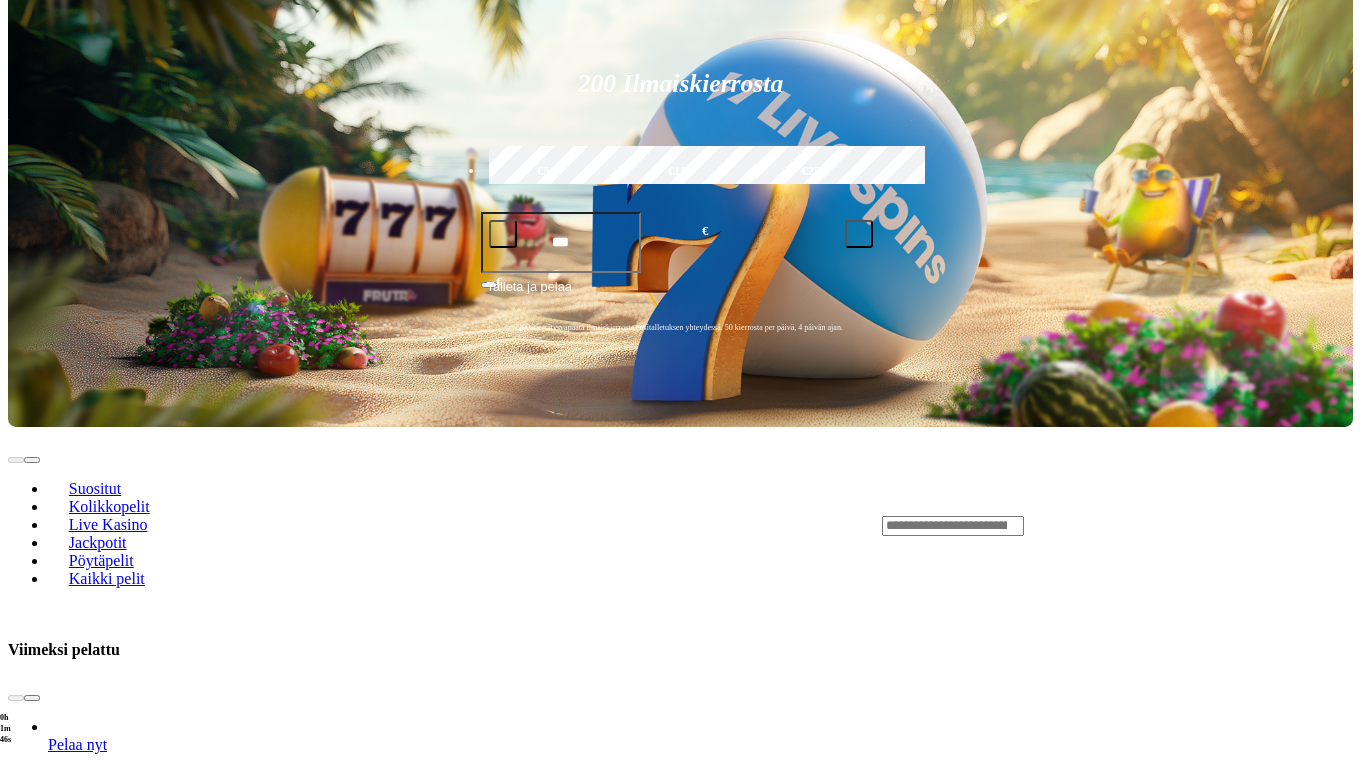 scroll, scrollTop: 504, scrollLeft: 0, axis: vertical 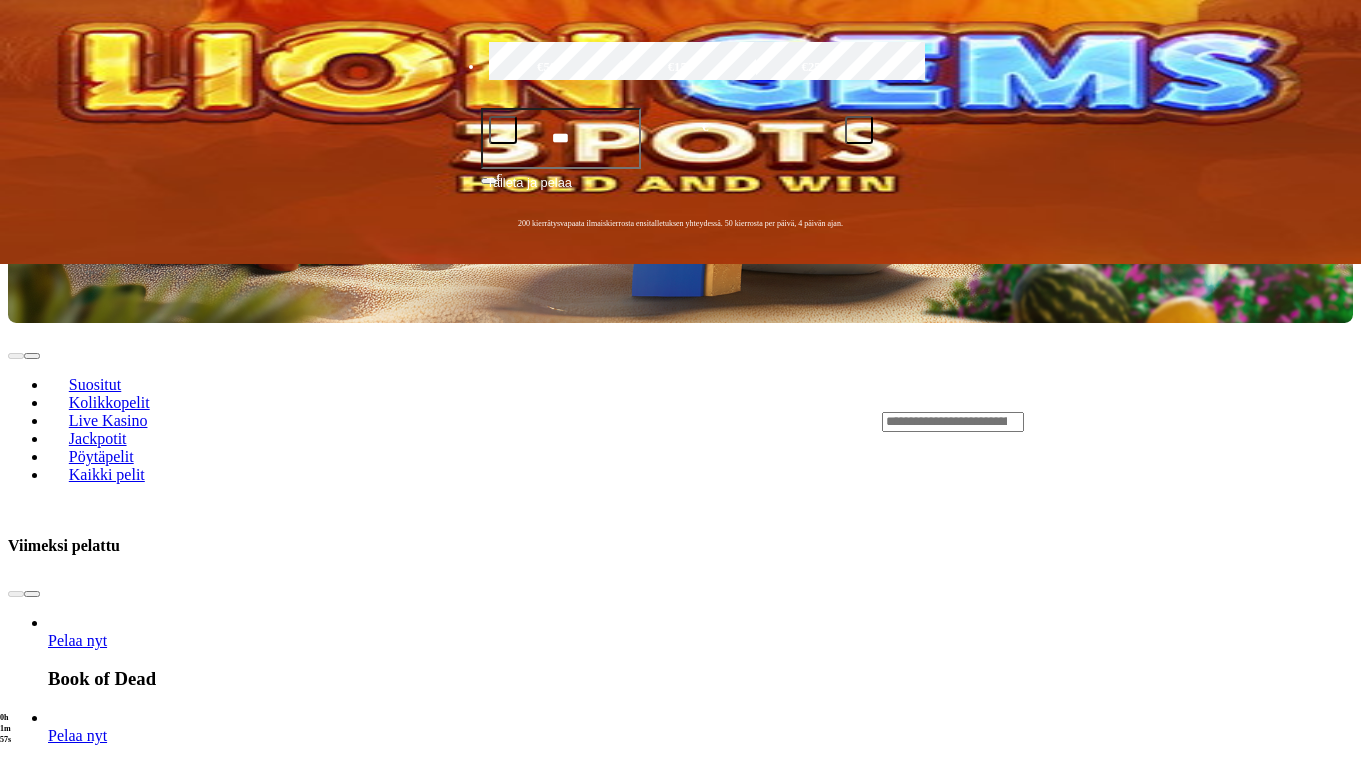 click on "Näytä kaikki" at bounding box center [1328, 2858] 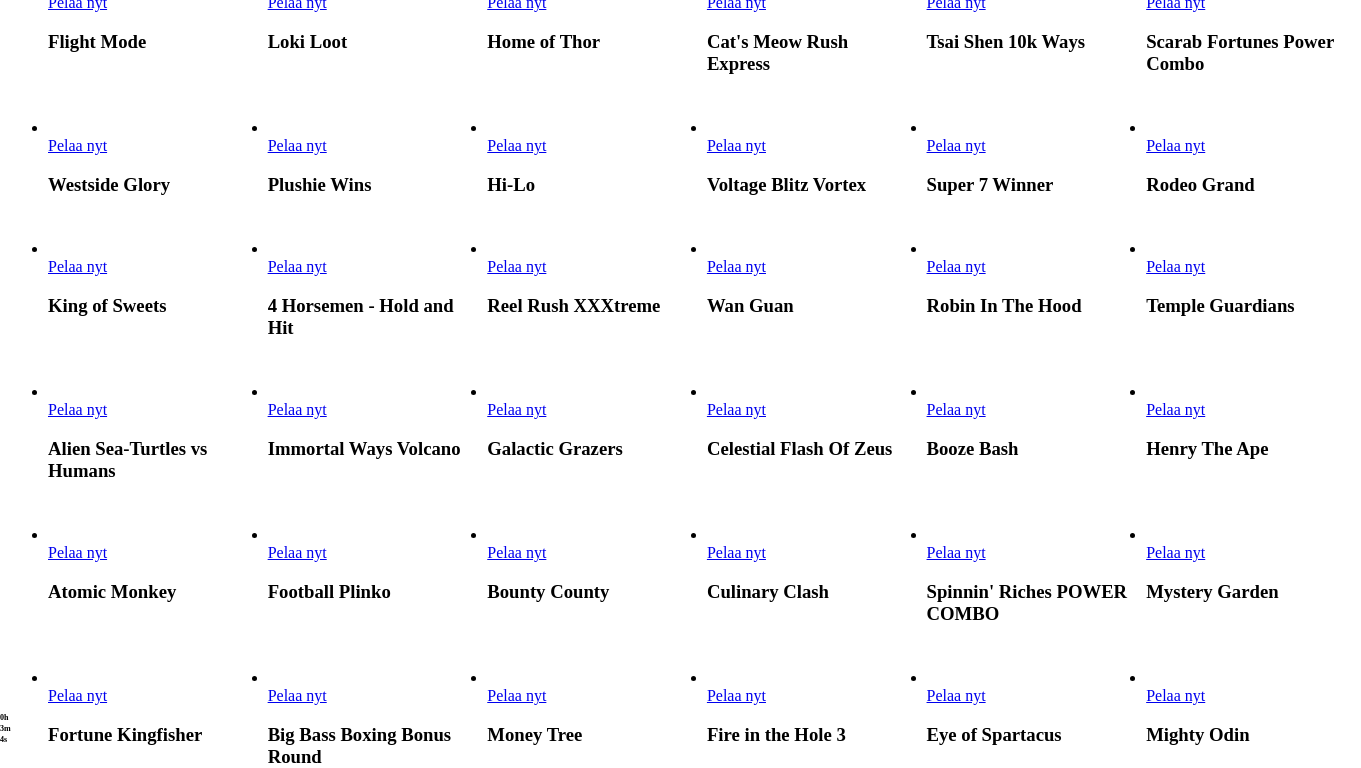 scroll, scrollTop: 1440, scrollLeft: 0, axis: vertical 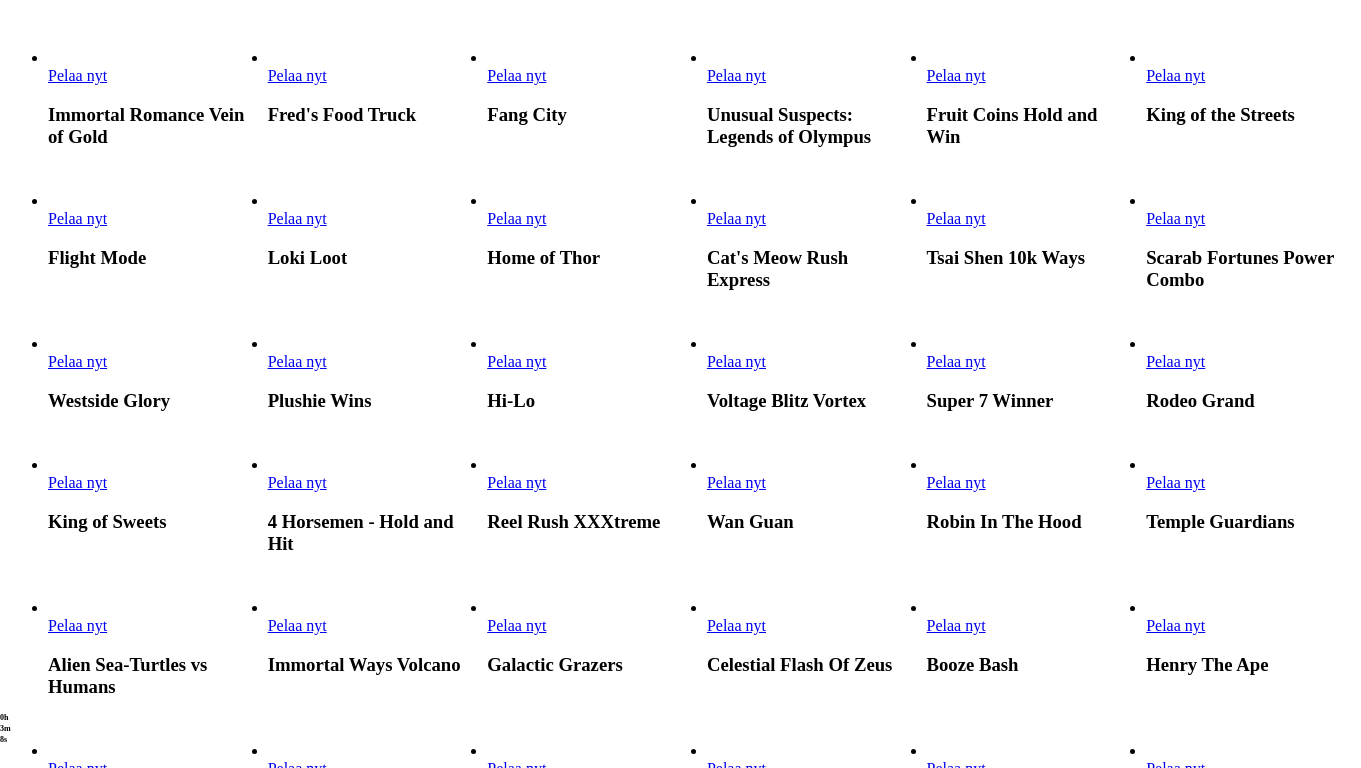 click at bounding box center (680, -979) 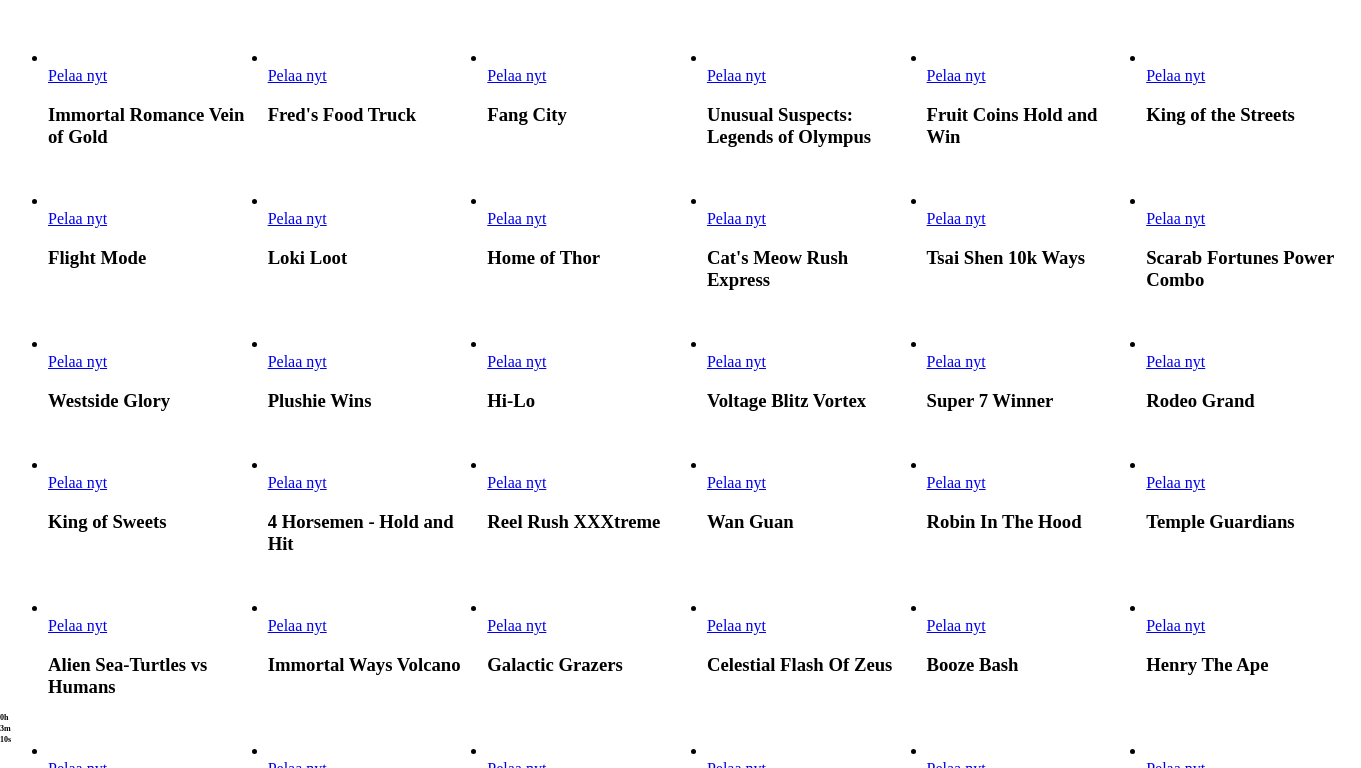 click at bounding box center (79, -978) 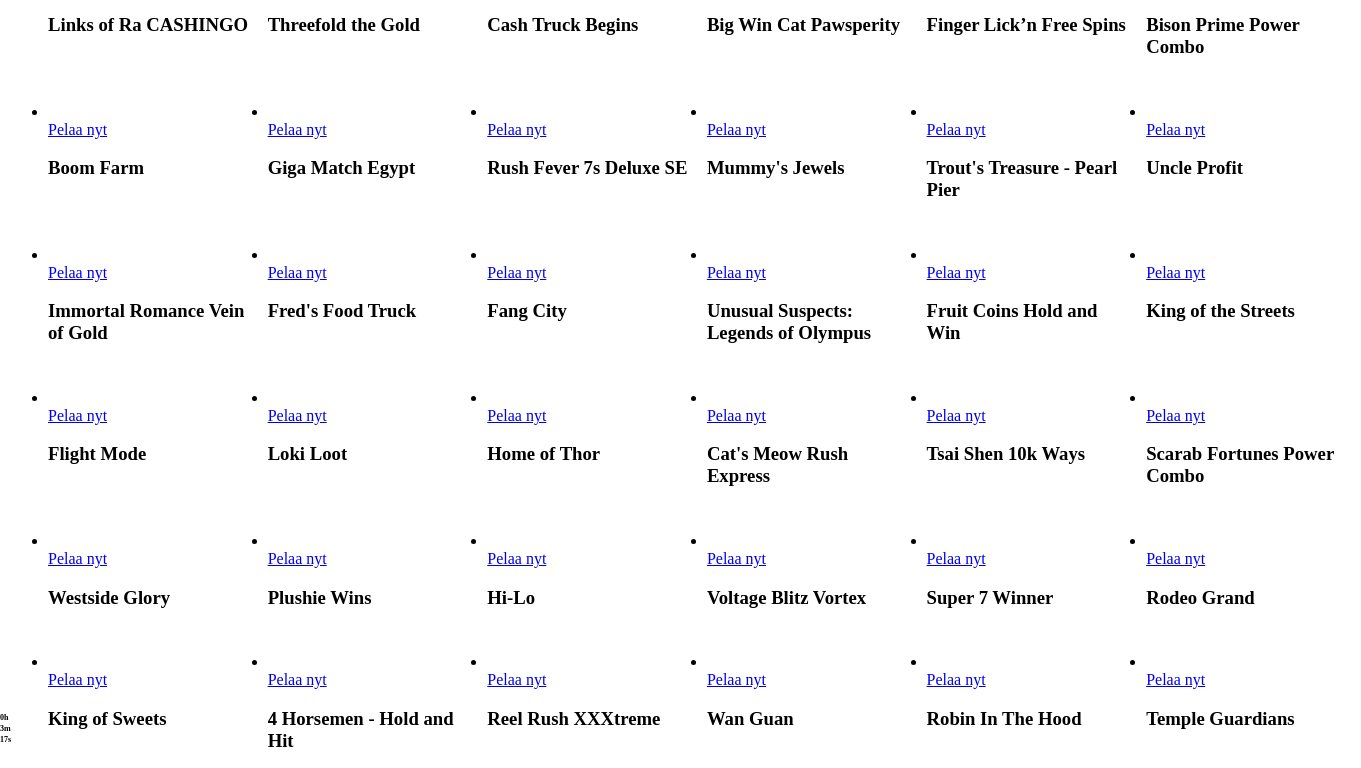 type on "****" 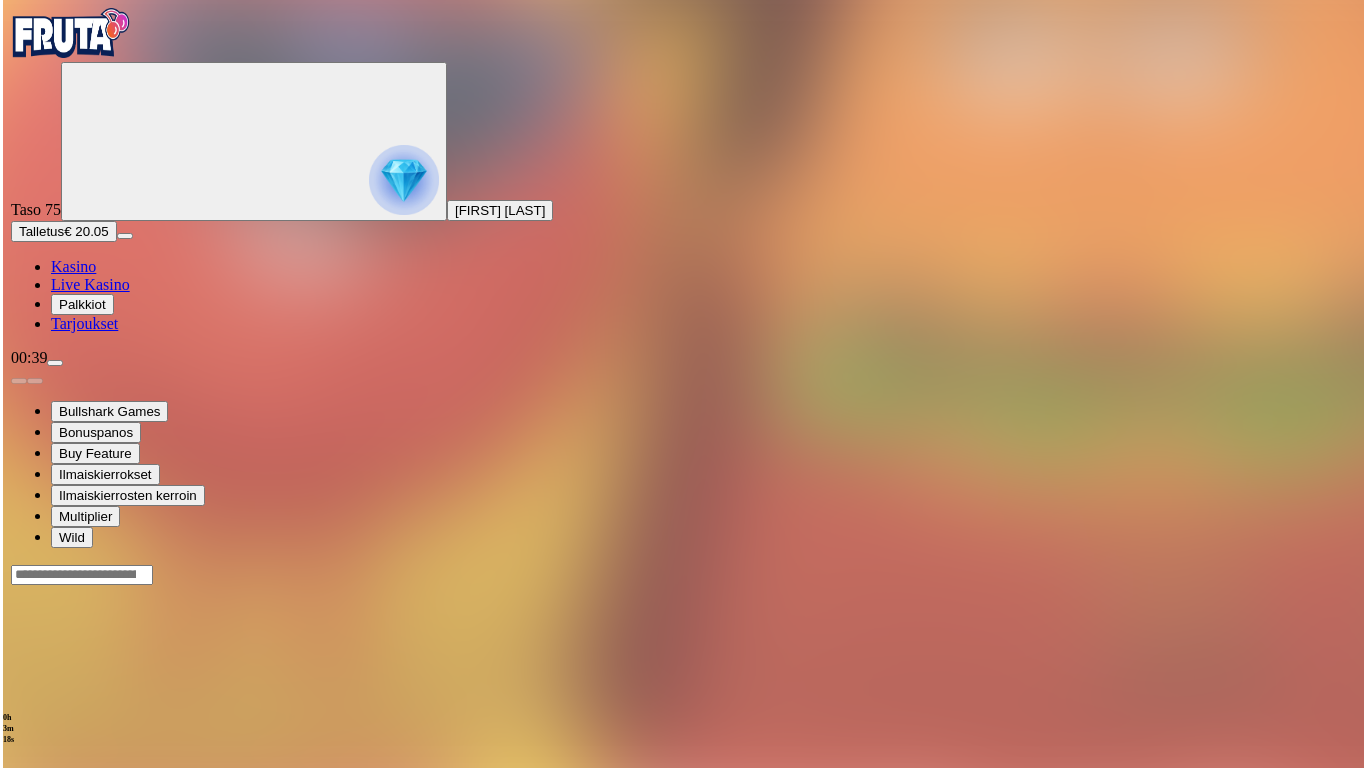 scroll, scrollTop: 0, scrollLeft: 0, axis: both 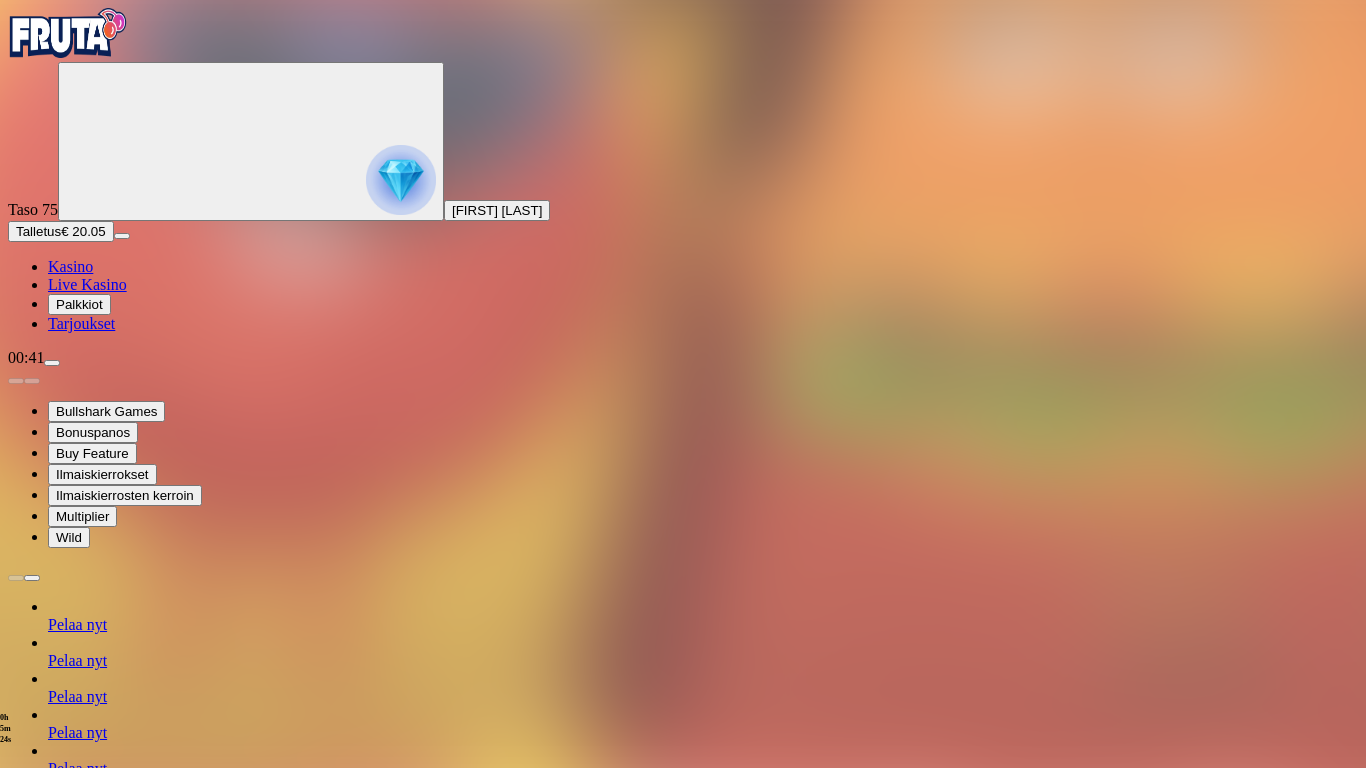click on "0h 5m 23s Talletus Kokonaissaldo € 20.05 Kotiutus € 20.05 Bonukset € 0.00 Talletus Aulaan" at bounding box center [683, 1350] 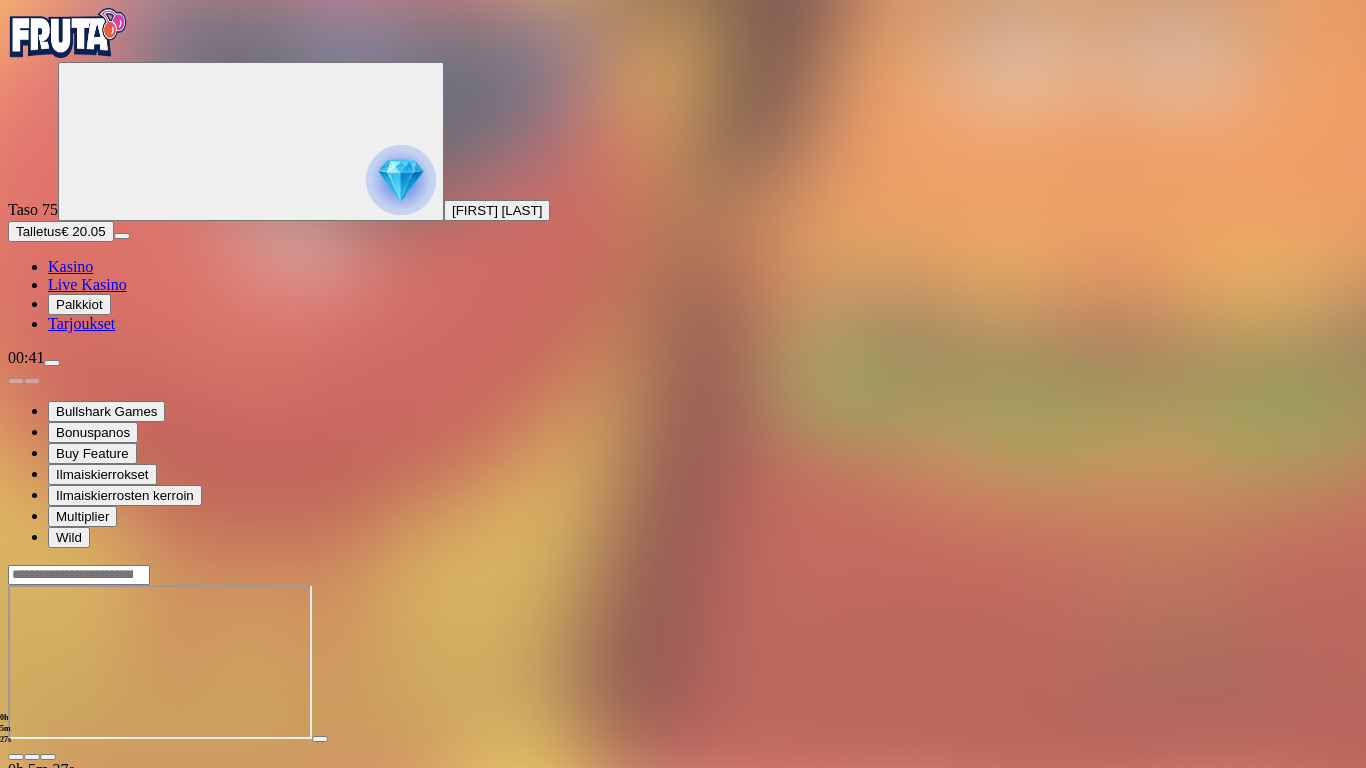 click at bounding box center [48, 757] 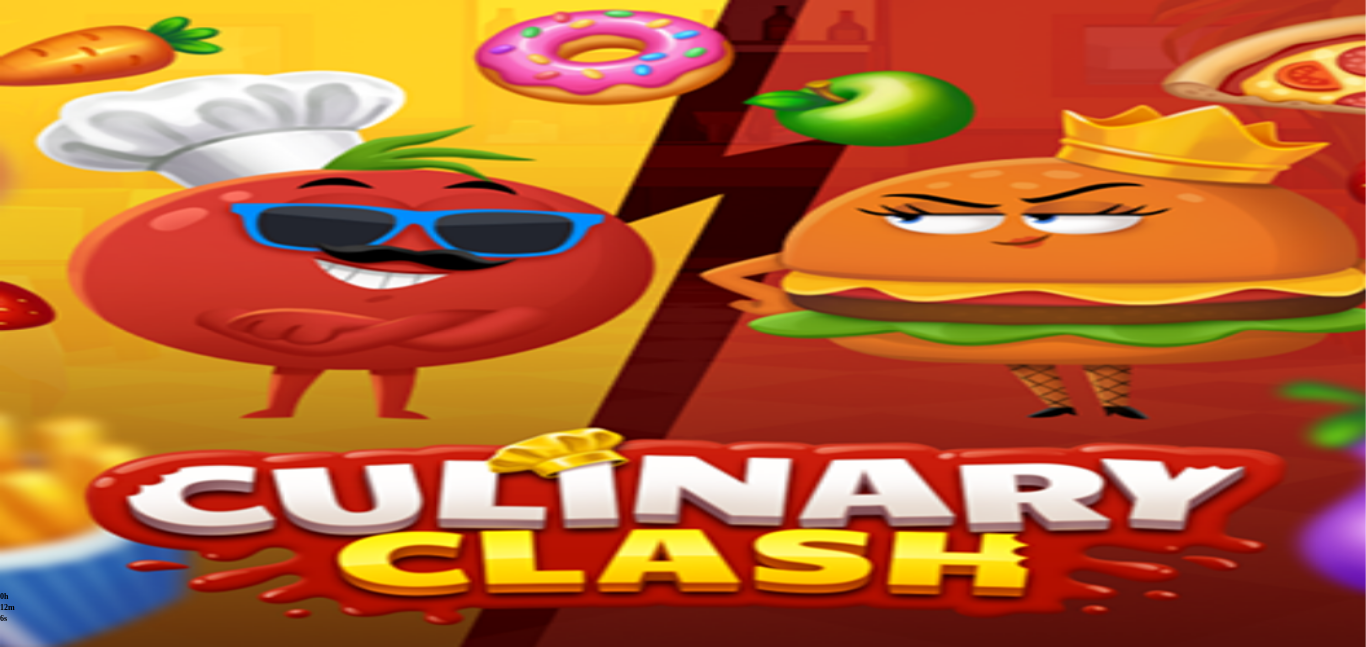 scroll, scrollTop: 0, scrollLeft: 0, axis: both 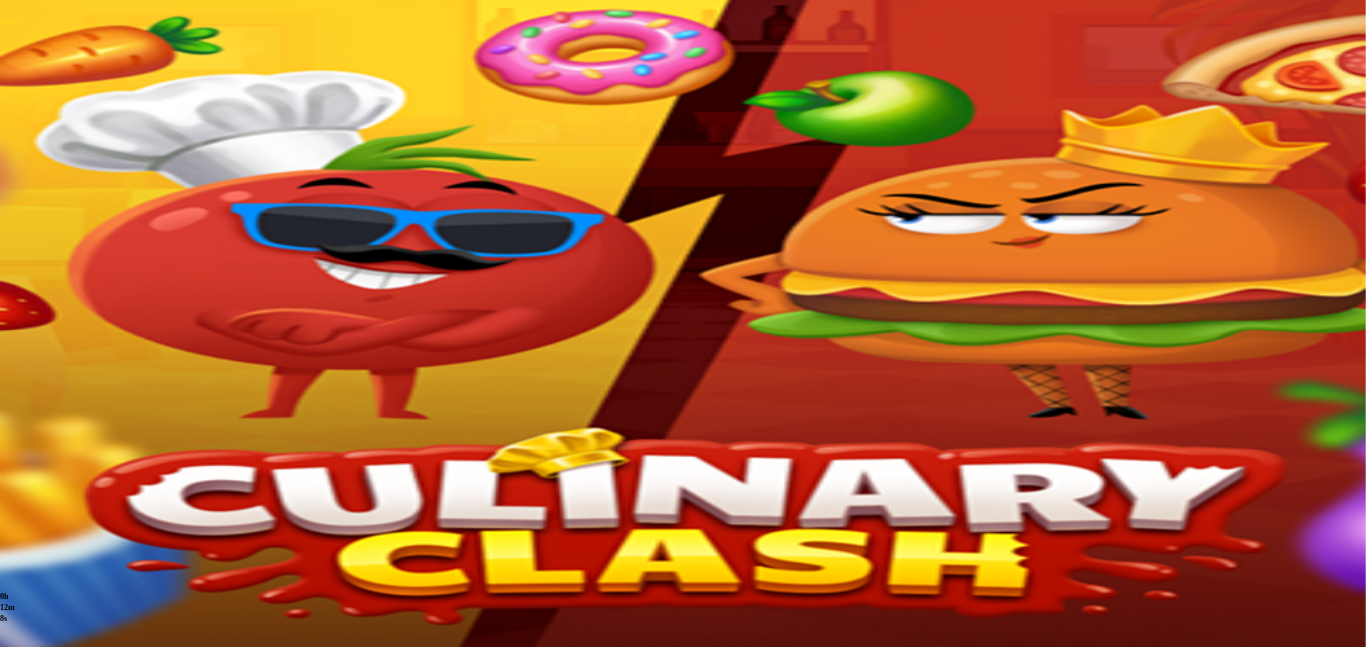 click at bounding box center [16, 757] 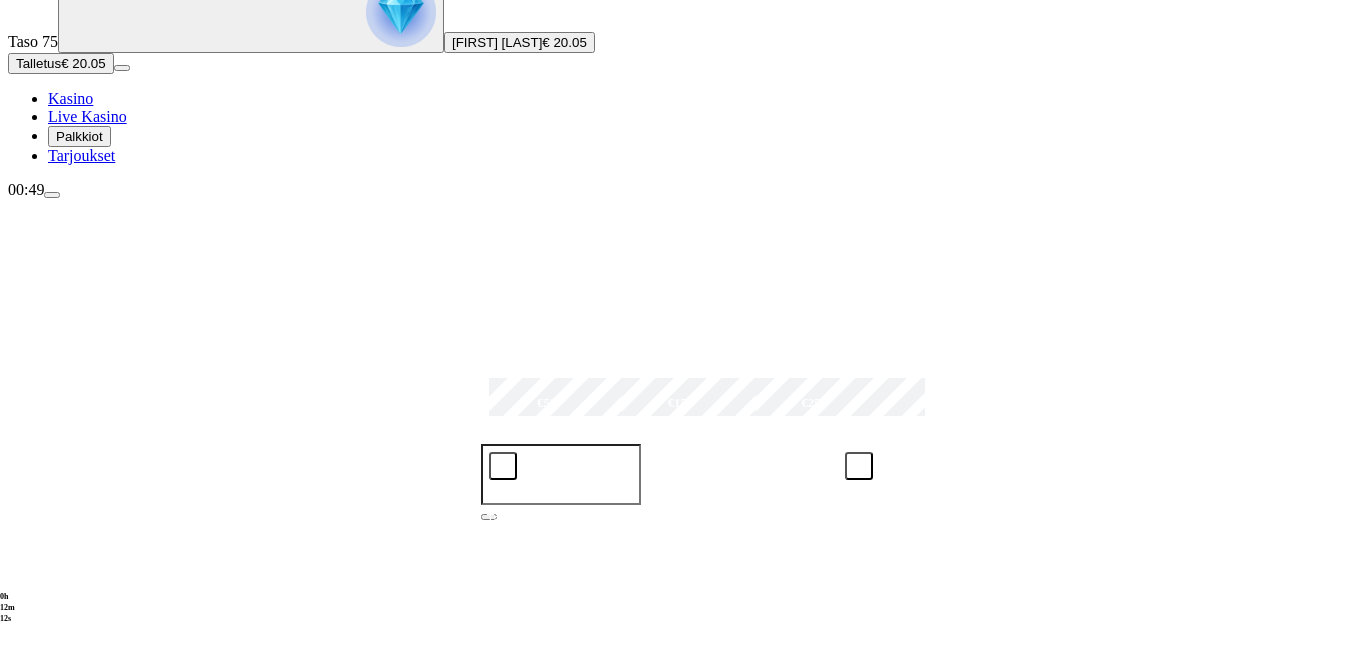 scroll, scrollTop: 216, scrollLeft: 0, axis: vertical 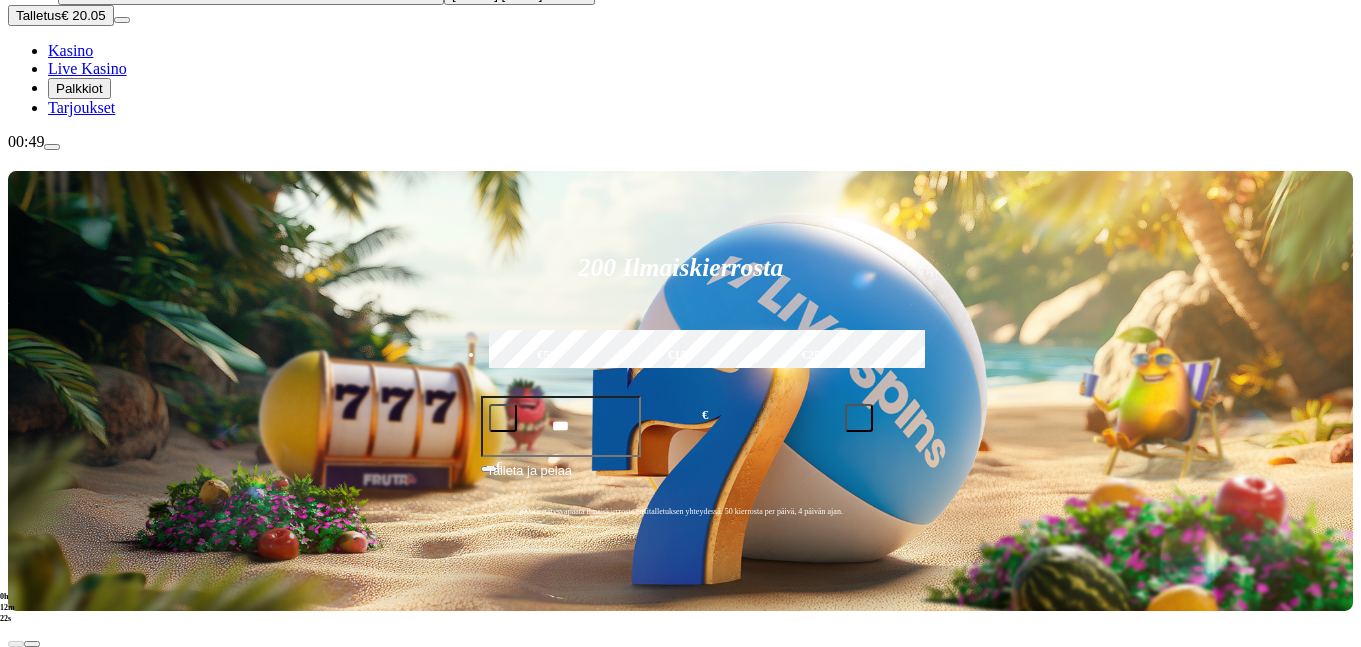 drag, startPoint x: 1251, startPoint y: 382, endPoint x: 563, endPoint y: 393, distance: 688.08795 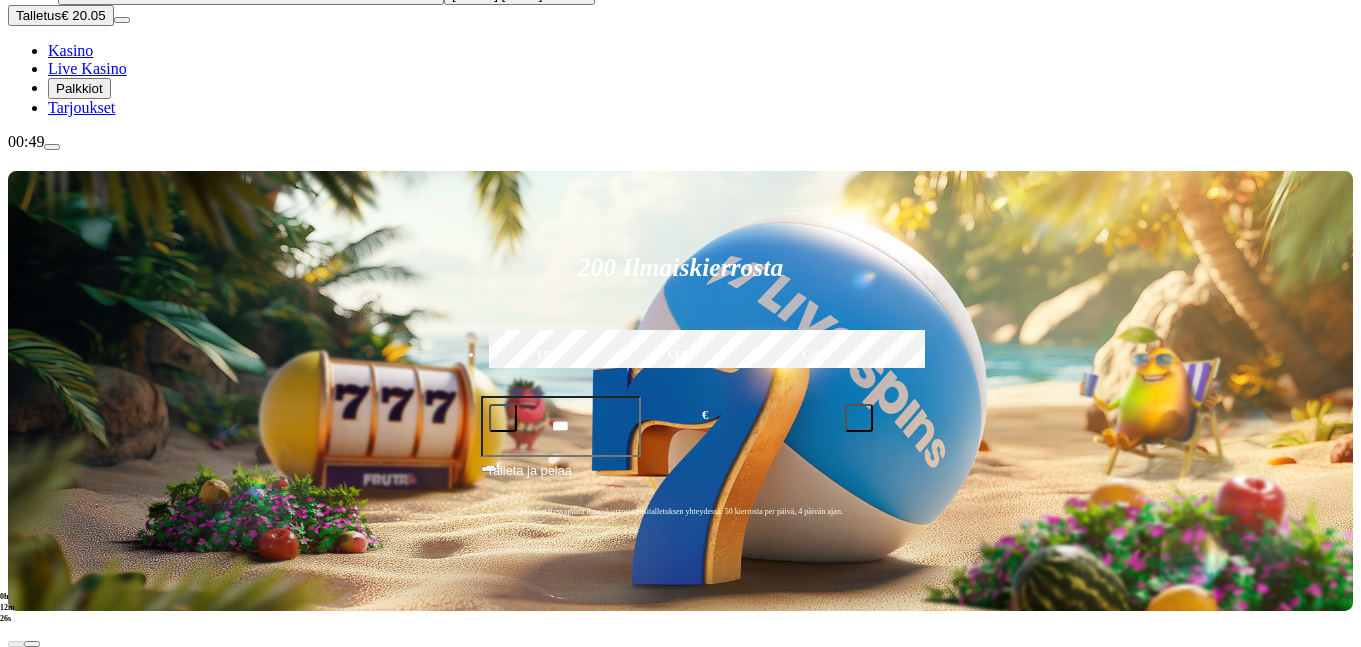drag, startPoint x: 1216, startPoint y: 342, endPoint x: 1276, endPoint y: 237, distance: 120.93387 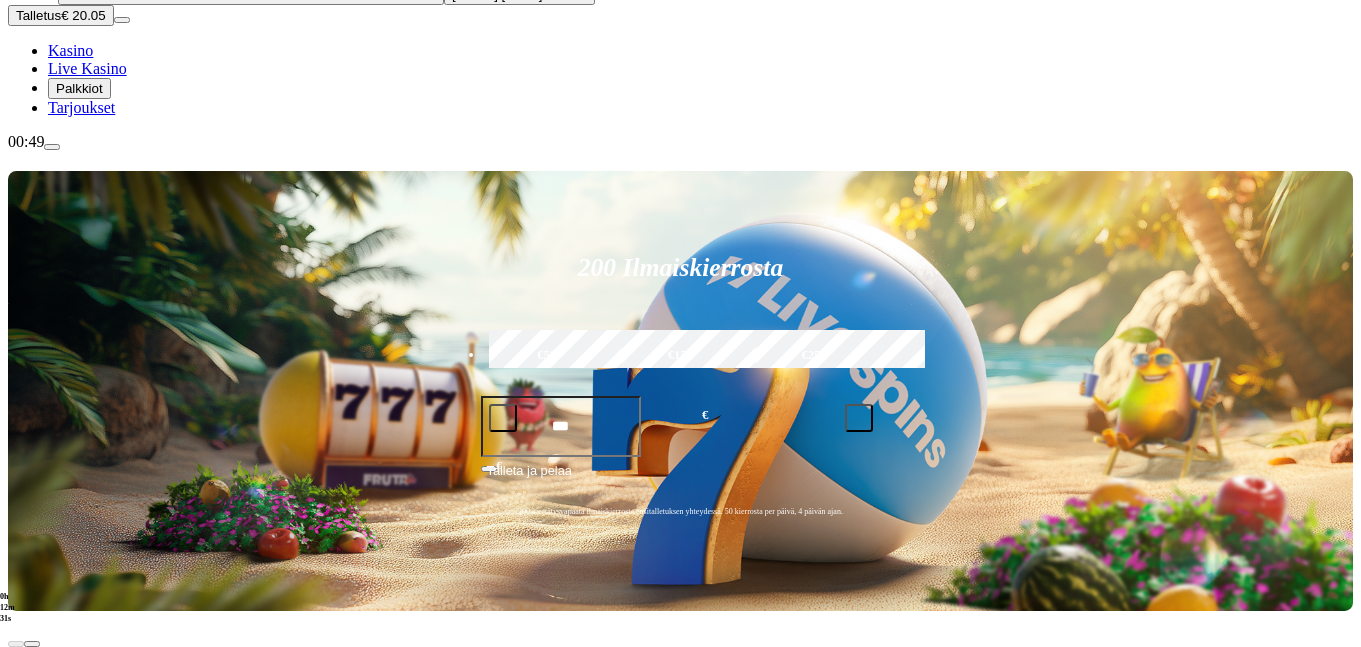 drag, startPoint x: 640, startPoint y: 336, endPoint x: 632, endPoint y: 247, distance: 89.358826 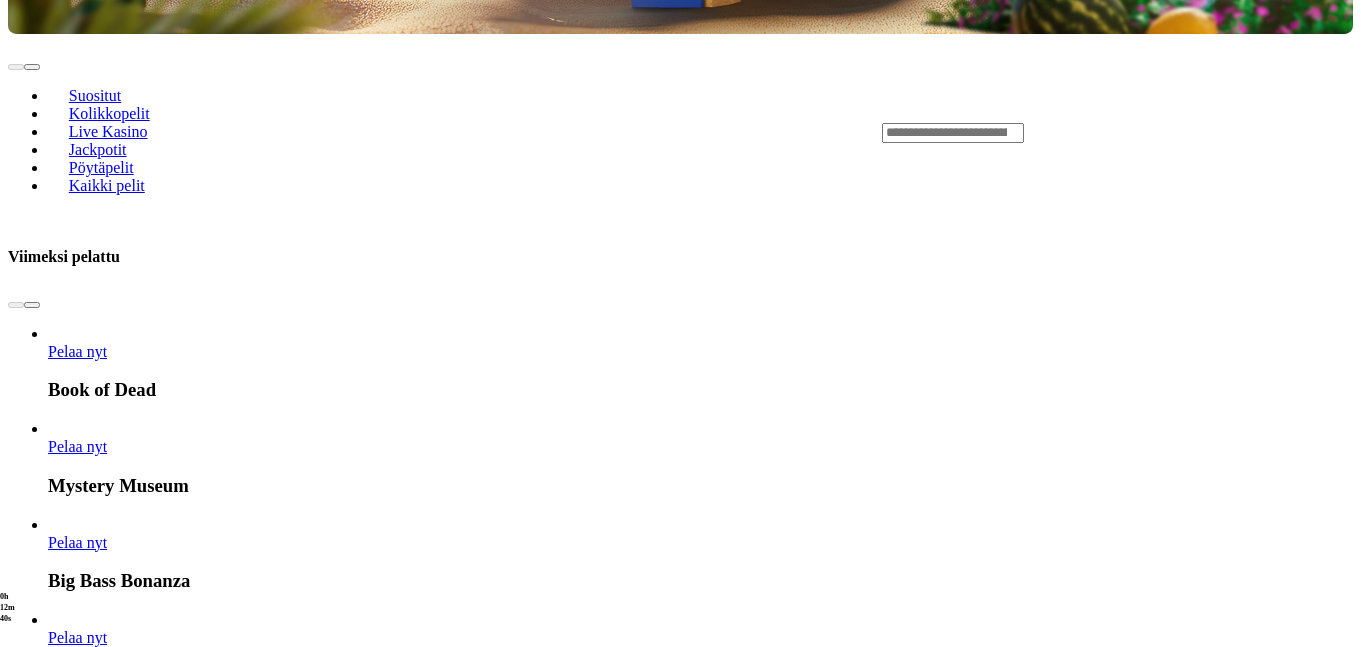 scroll, scrollTop: 864, scrollLeft: 0, axis: vertical 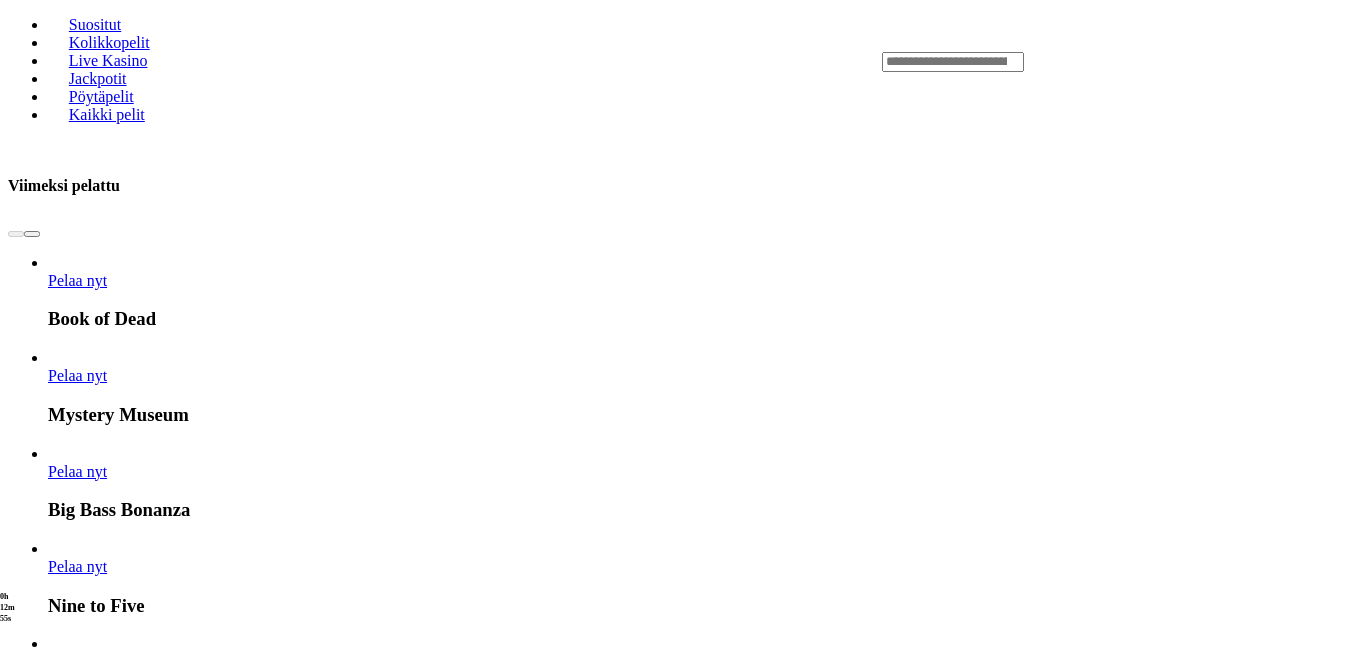 click at bounding box center [48, 3080] 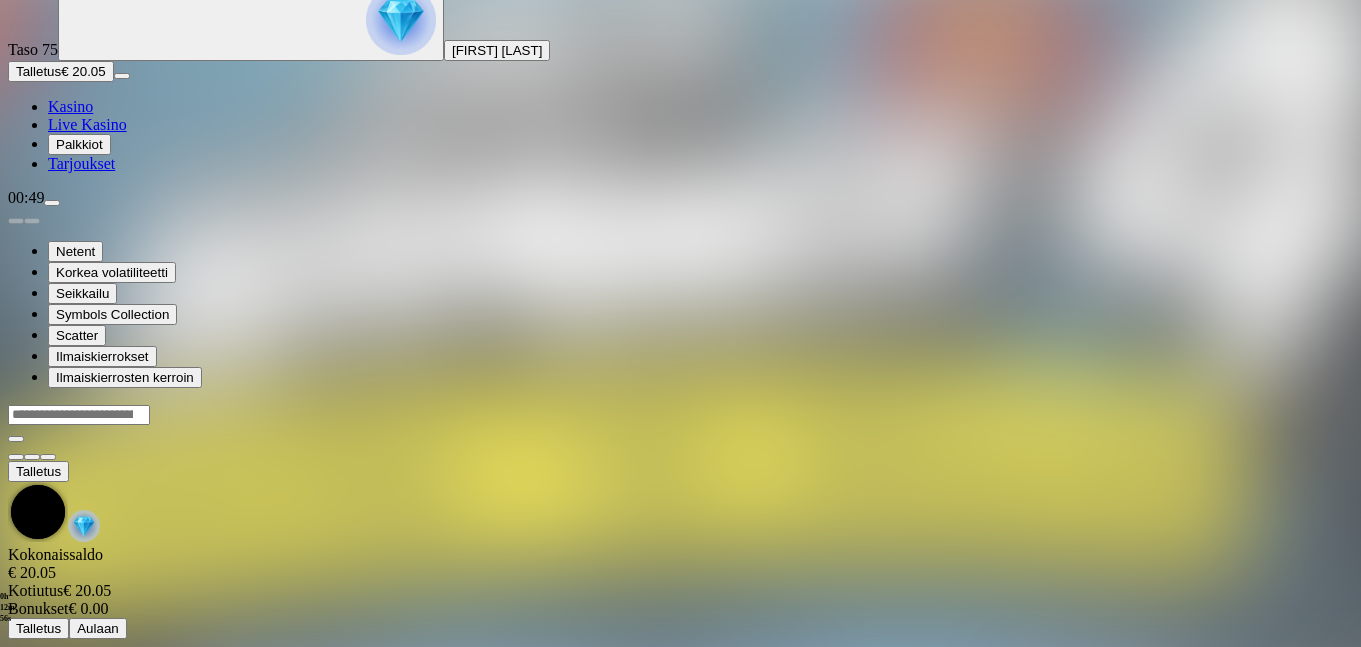 scroll, scrollTop: 0, scrollLeft: 0, axis: both 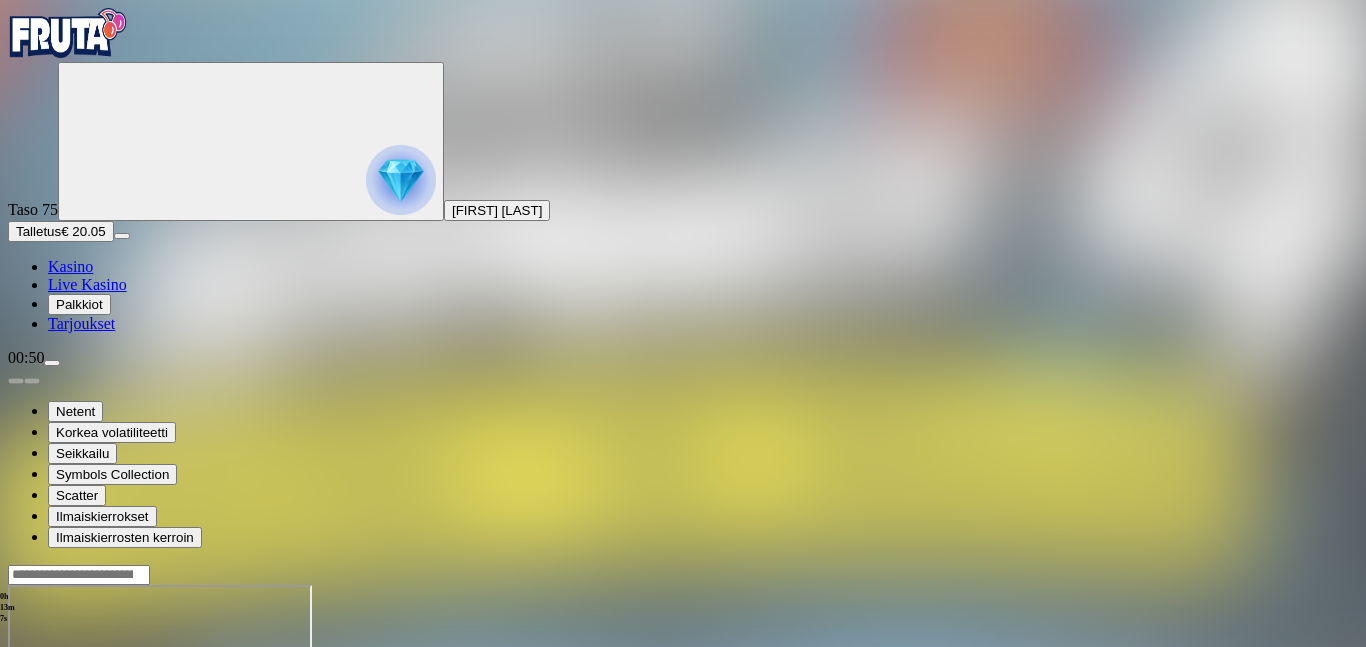click at bounding box center (48, 757) 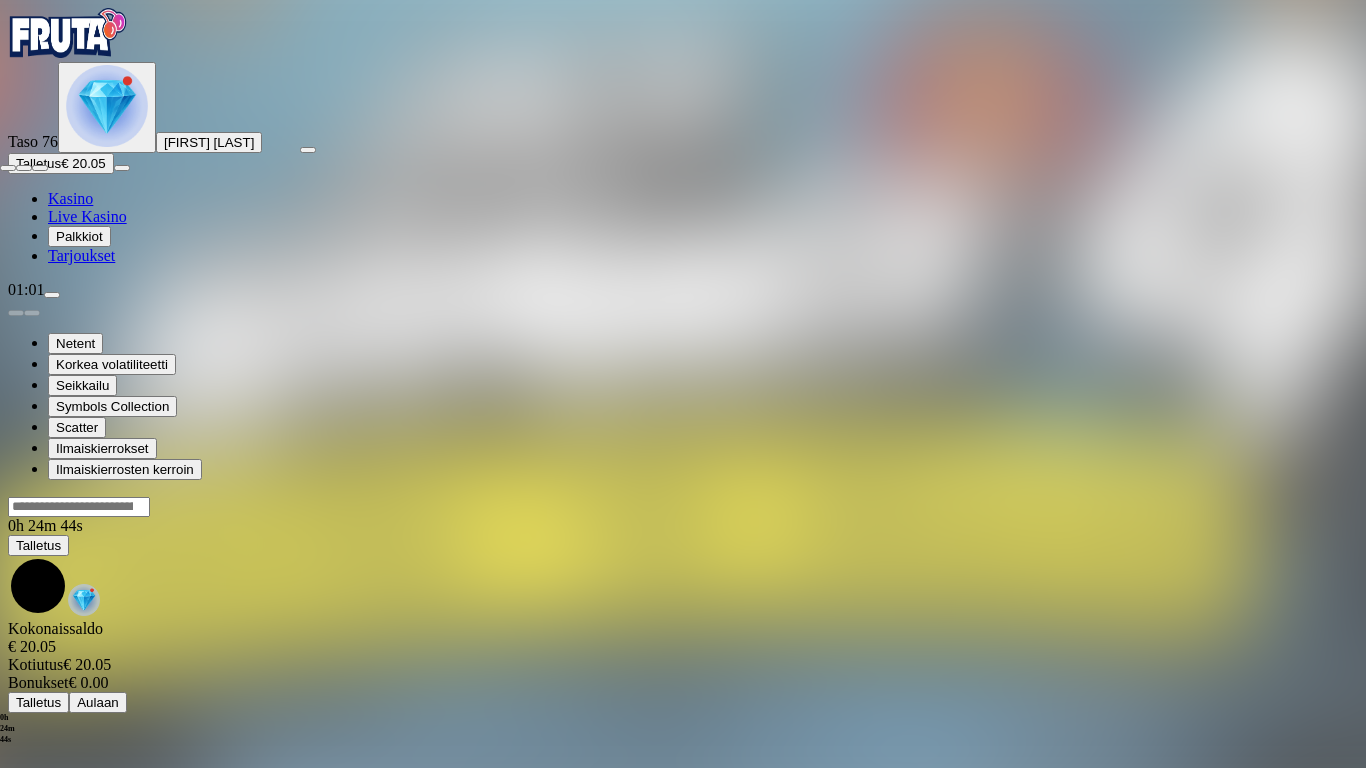 click at bounding box center [8, 168] 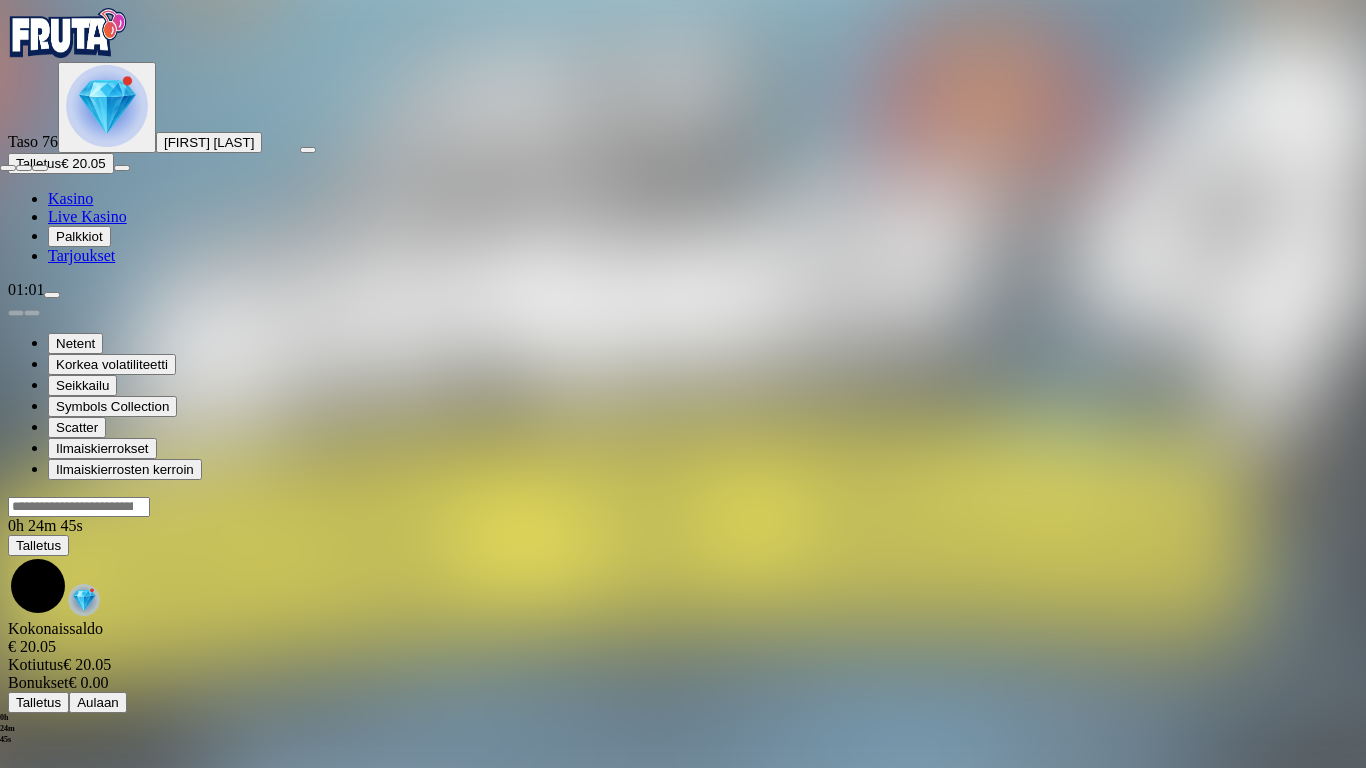 click at bounding box center (8, 168) 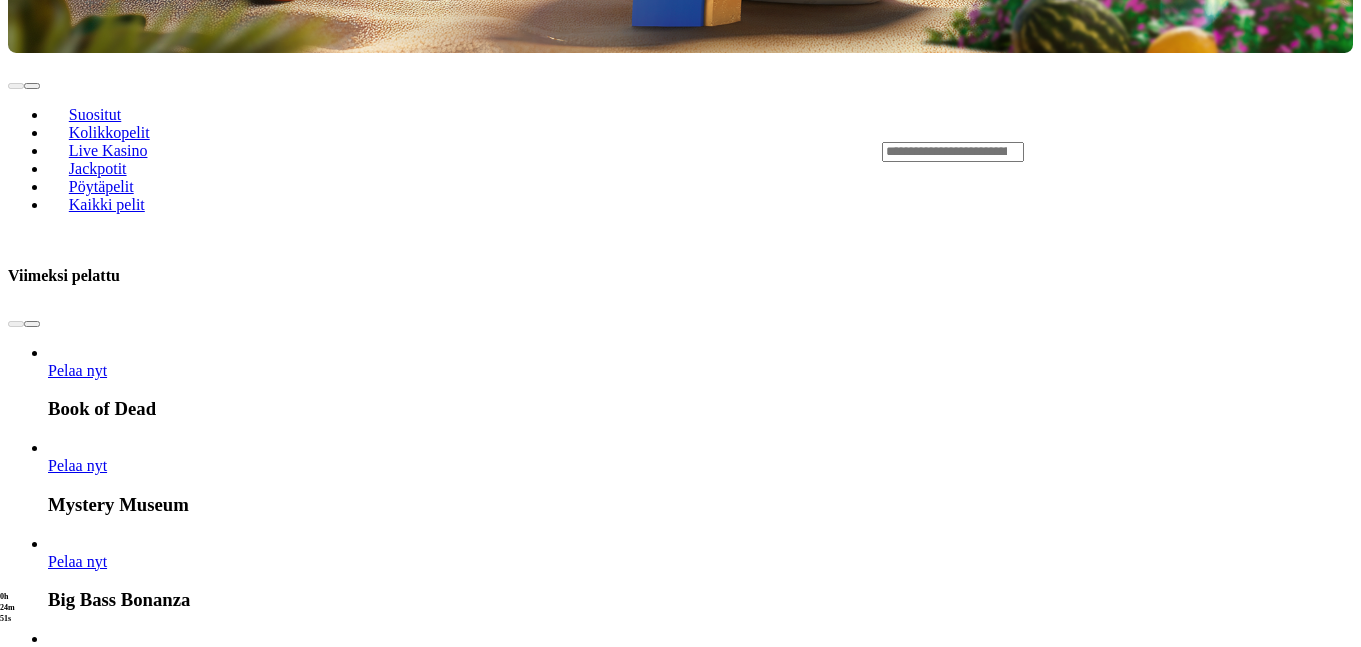 scroll, scrollTop: 720, scrollLeft: 0, axis: vertical 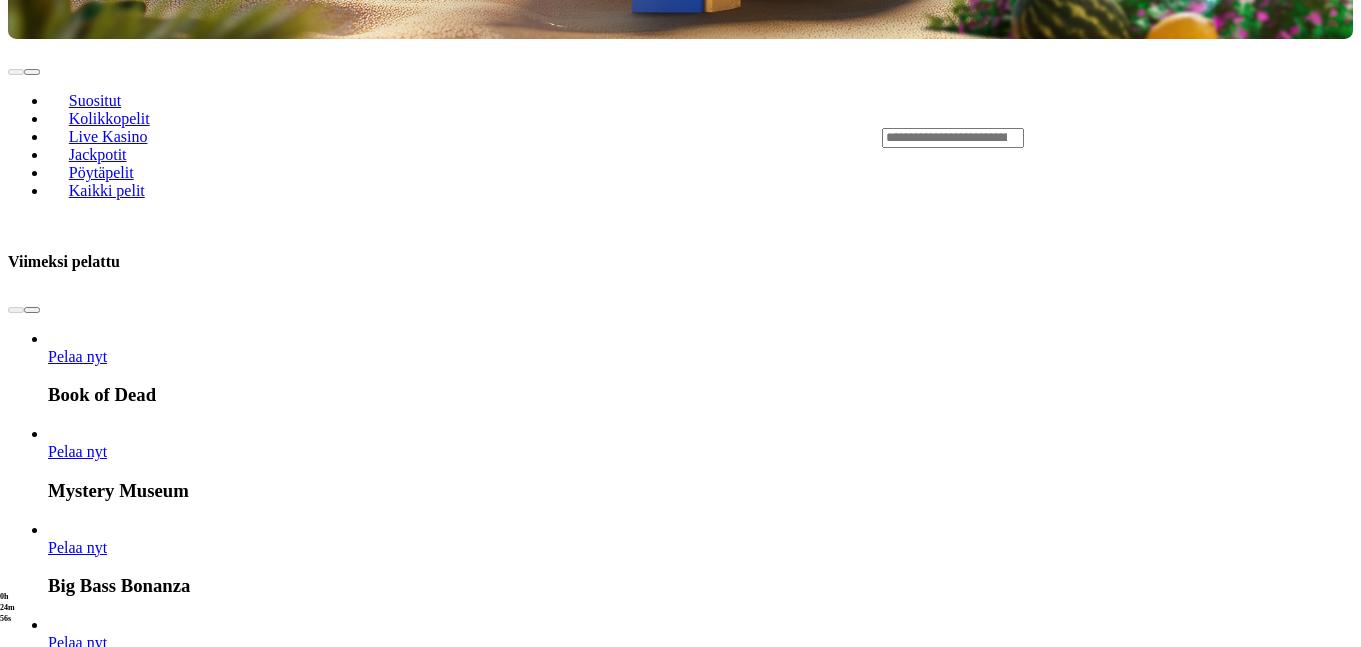click on "Näytä kaikki" at bounding box center [1328, 2554] 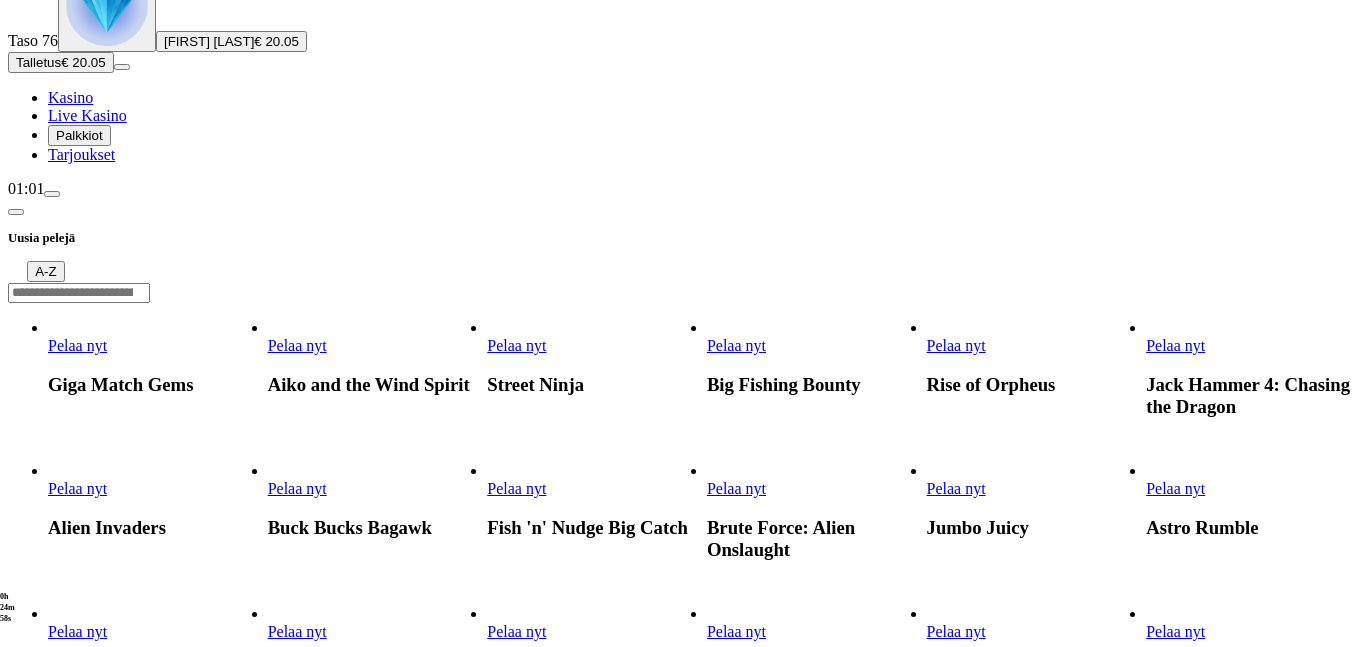 scroll, scrollTop: 144, scrollLeft: 0, axis: vertical 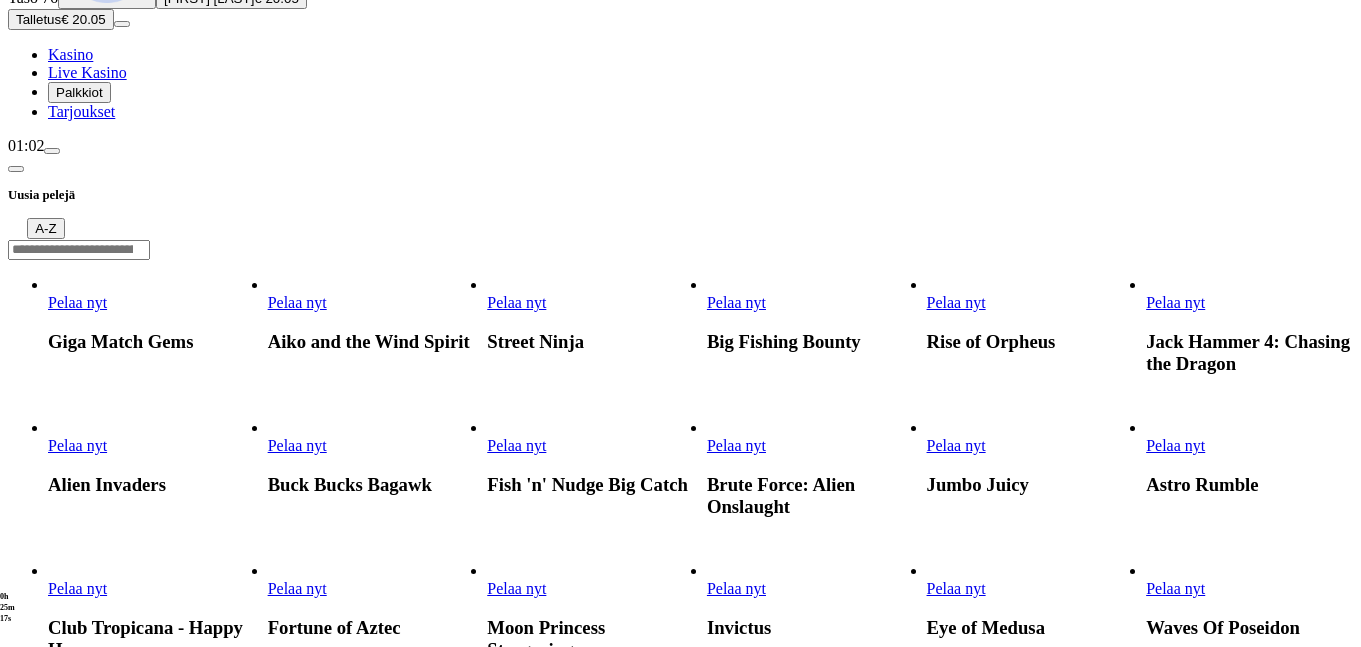 click on "Pelaa nyt" at bounding box center (297, 588) 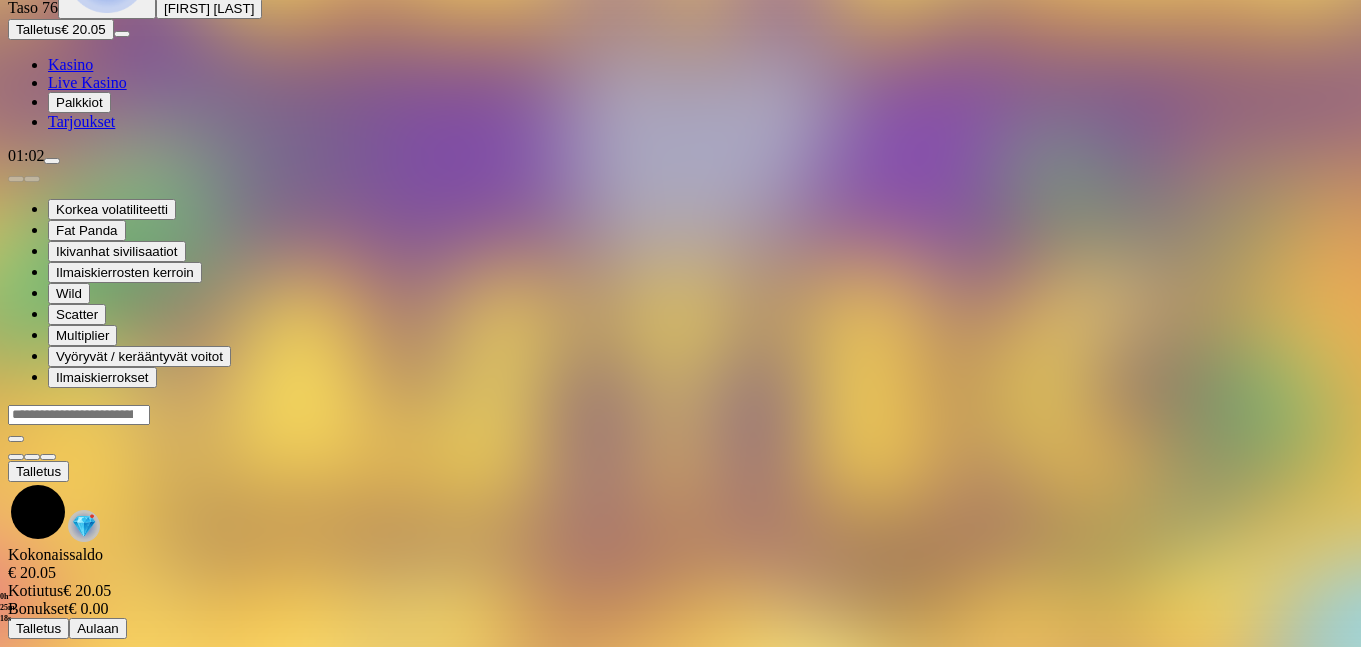 scroll, scrollTop: 0, scrollLeft: 0, axis: both 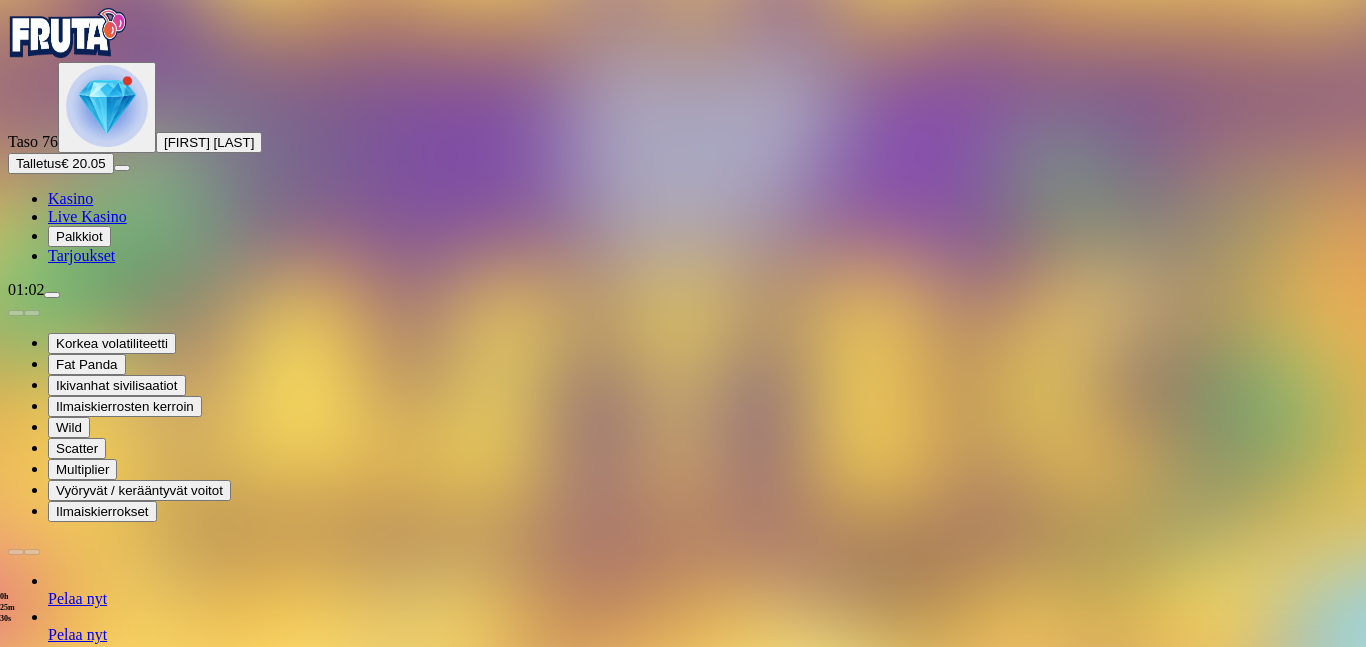 click at bounding box center [48, 889] 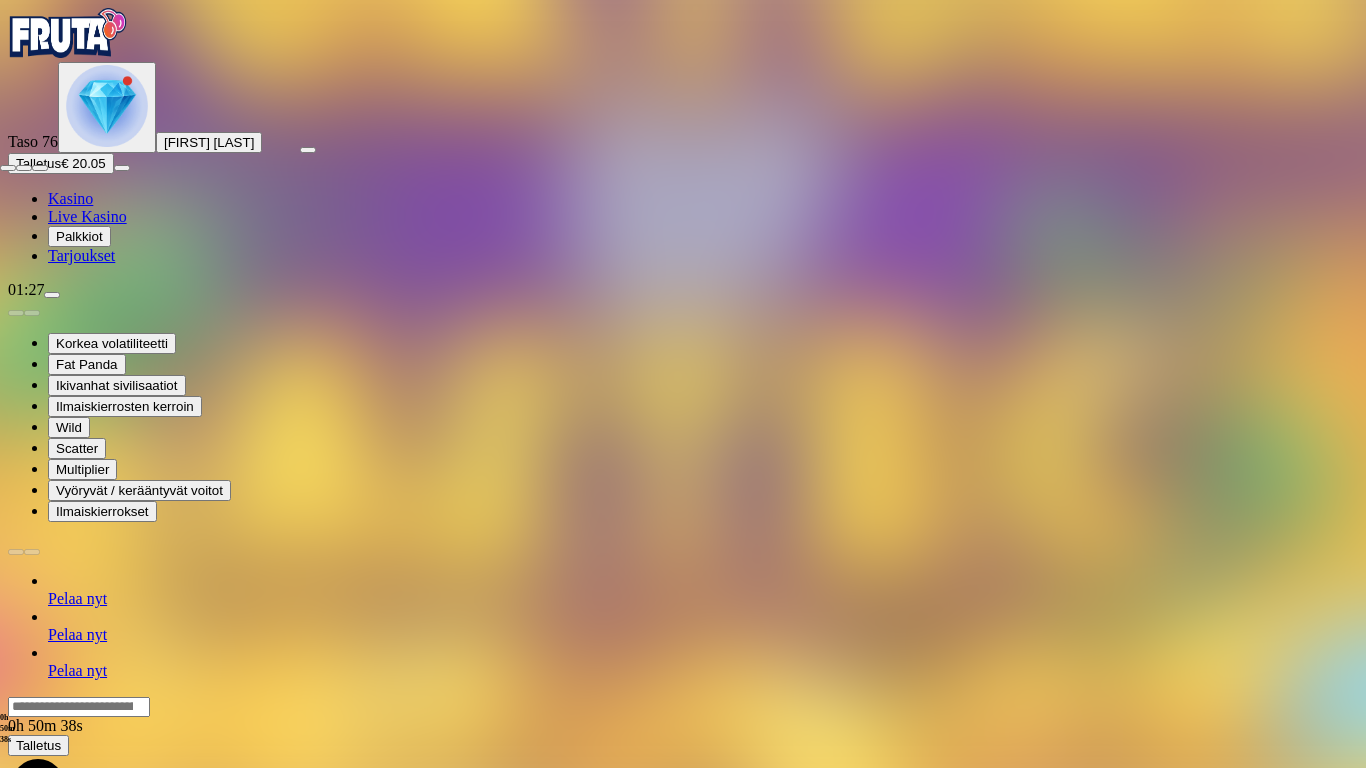 click at bounding box center (8, 168) 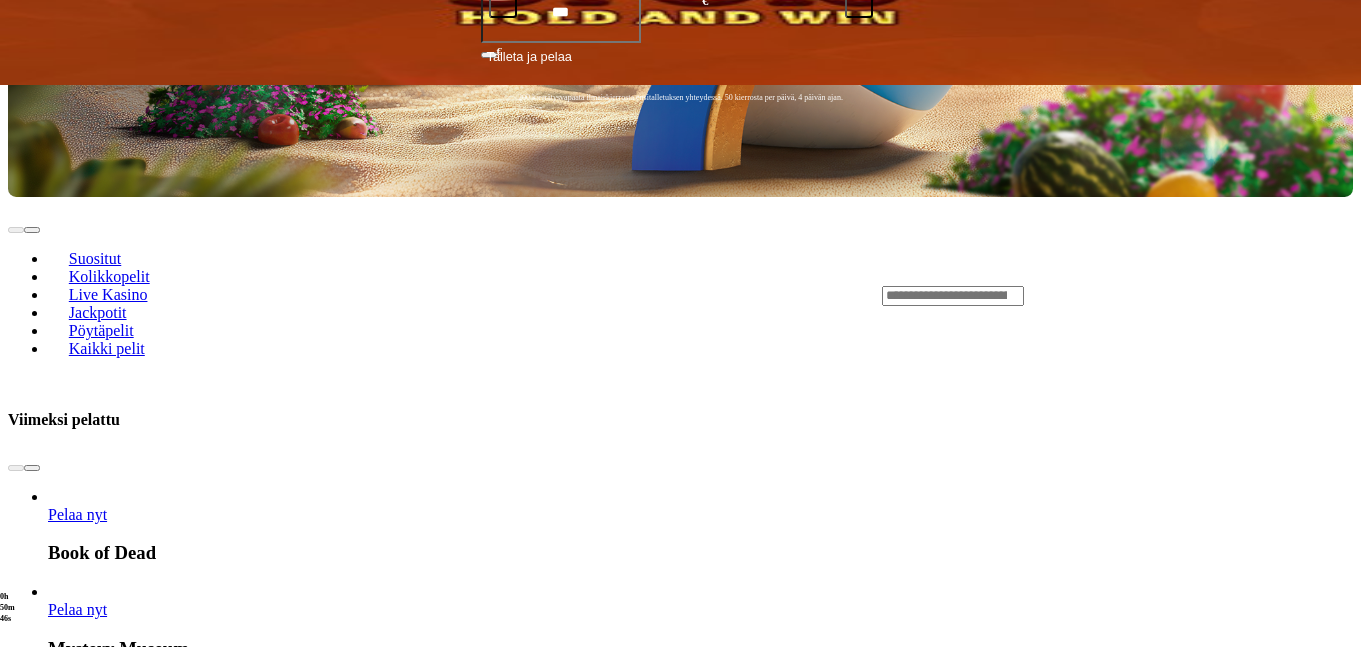 scroll, scrollTop: 864, scrollLeft: 0, axis: vertical 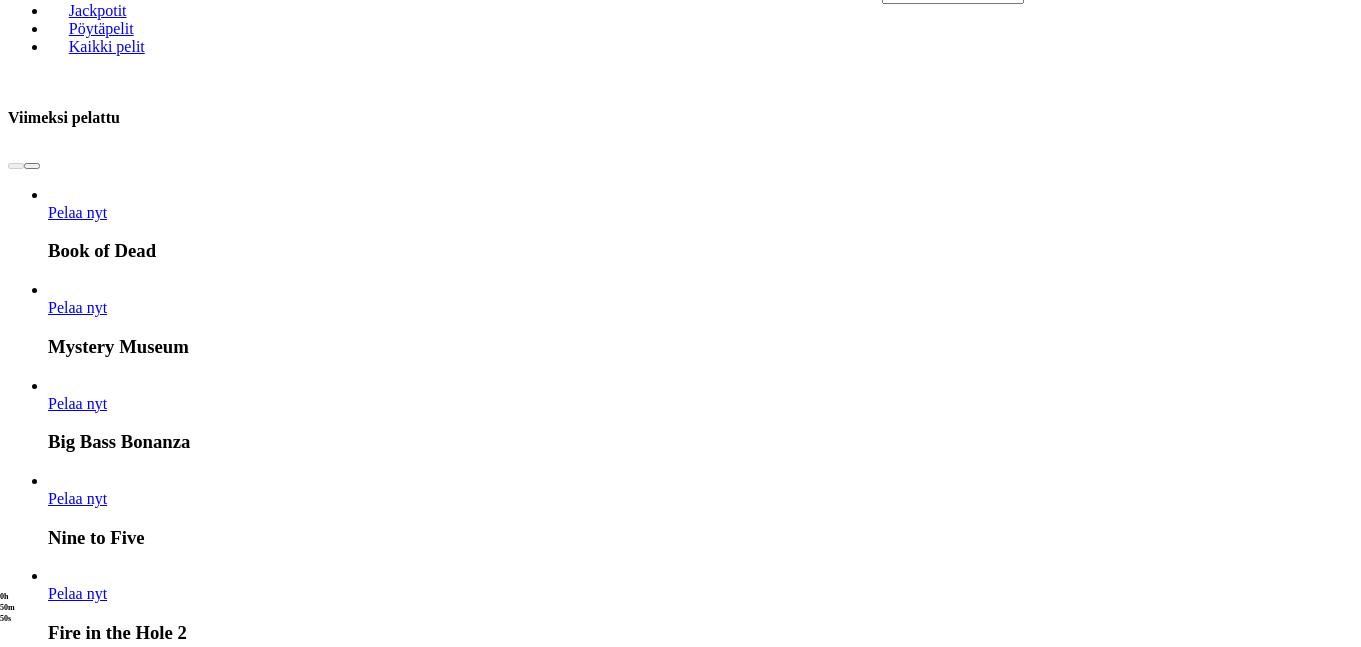 click on "Näytä kaikki" at bounding box center (1328, 2410) 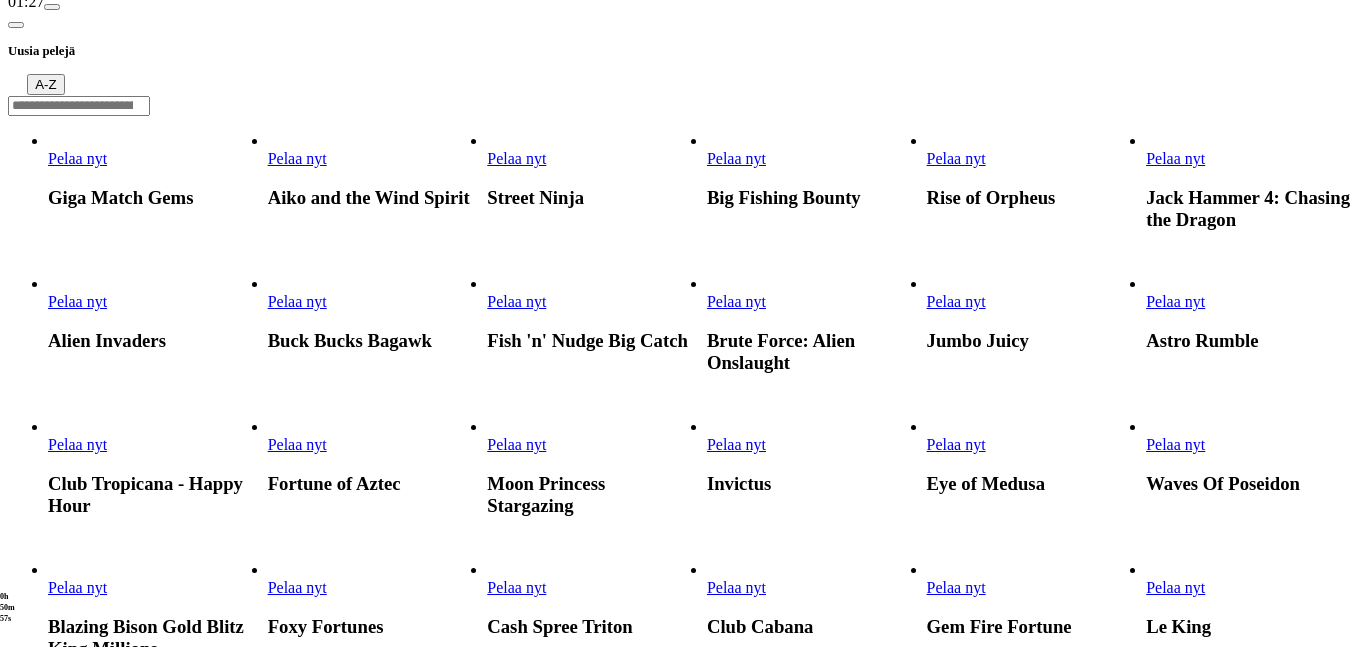 scroll, scrollTop: 360, scrollLeft: 0, axis: vertical 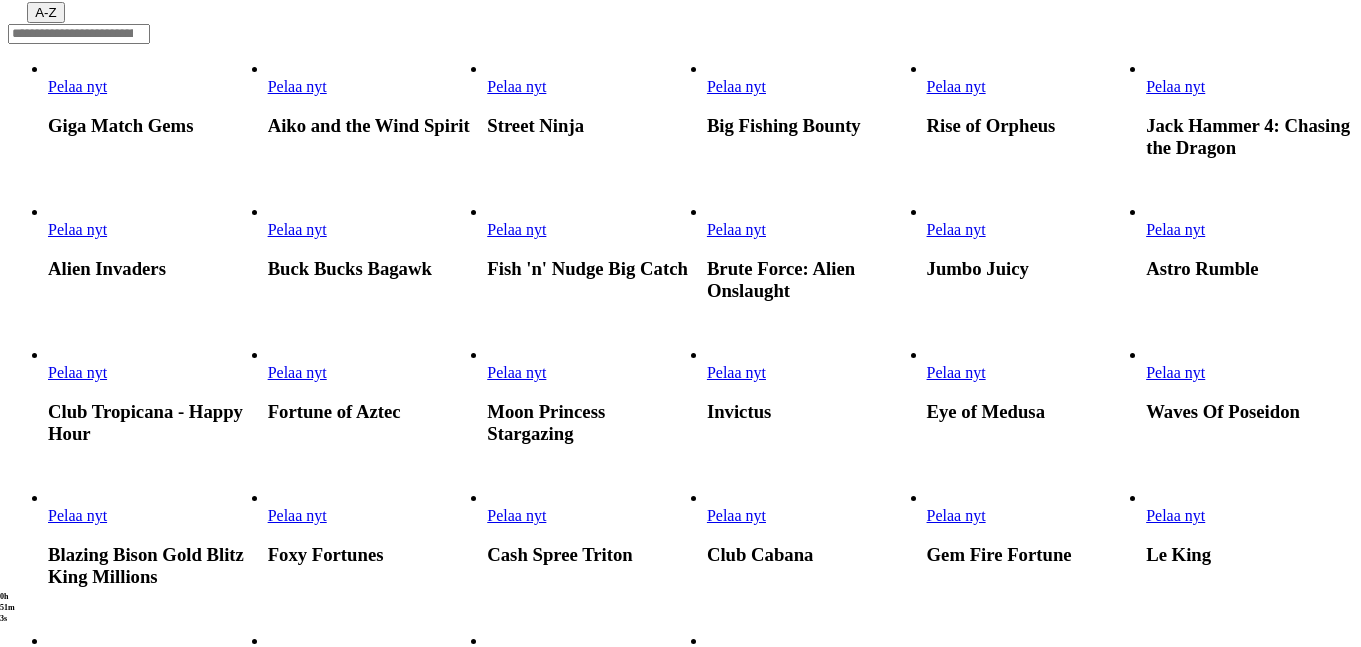 click at bounding box center [487, 382] 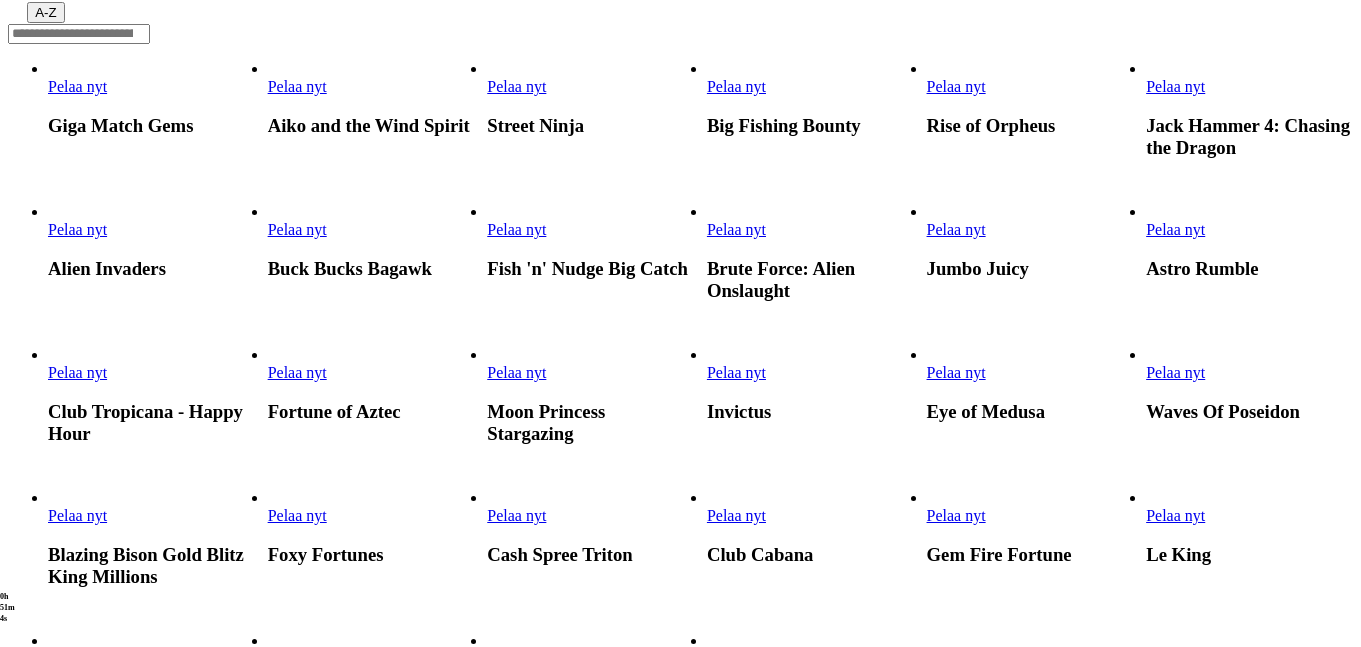click on "Uusia pelejä A-Z Pelaa nyt Giga Match Gems Pelaa nyt Aiko and the Wind Spirit Pelaa nyt Street Ninja Pelaa nyt Big Fishing Bounty Pelaa nyt Rise of Orpheus  Pelaa nyt Jack Hammer 4: Chasing the Dragon Pelaa nyt Alien Invaders Pelaa nyt Buck Bucks Bagawk Pelaa nyt Fish 'n' Nudge Big Catch Pelaa nyt Brute Force: Alien Onslaught Pelaa nyt Jumbo Juicy Pelaa nyt Astro Rumble Pelaa nyt Club Tropicana - Happy Hour Pelaa nyt Fortune of Aztec Pelaa nyt Moon Princess Stargazing Pelaa nyt Invictus Pelaa nyt Eye of Medusa Pelaa nyt Waves Of Poseidon Pelaa nyt Blazing Bison Gold Blitz King Millions Pelaa nyt Foxy Fortunes Pelaa nyt Cash Spree Triton Pelaa nyt Club Cabana Pelaa nyt Gem Fire Fortune Pelaa nyt Le King Pelaa nyt King Kong Cash Even Bigger Bananas 4 Pelaa nyt Wolf Blaze Gold Blitz Fortune Tower Pelaa nyt Tomb of Gold II Pelaa nyt Serpent Cage Finland Infopaketti Kanta-asiakkuus Affiliates Maksutavat Yhteydenotto Investor Relations Ehdot Yksityisyys Evästeet FAQ Vastuullinen Pelaaminen support@fruta.com ." at bounding box center [680, 661] 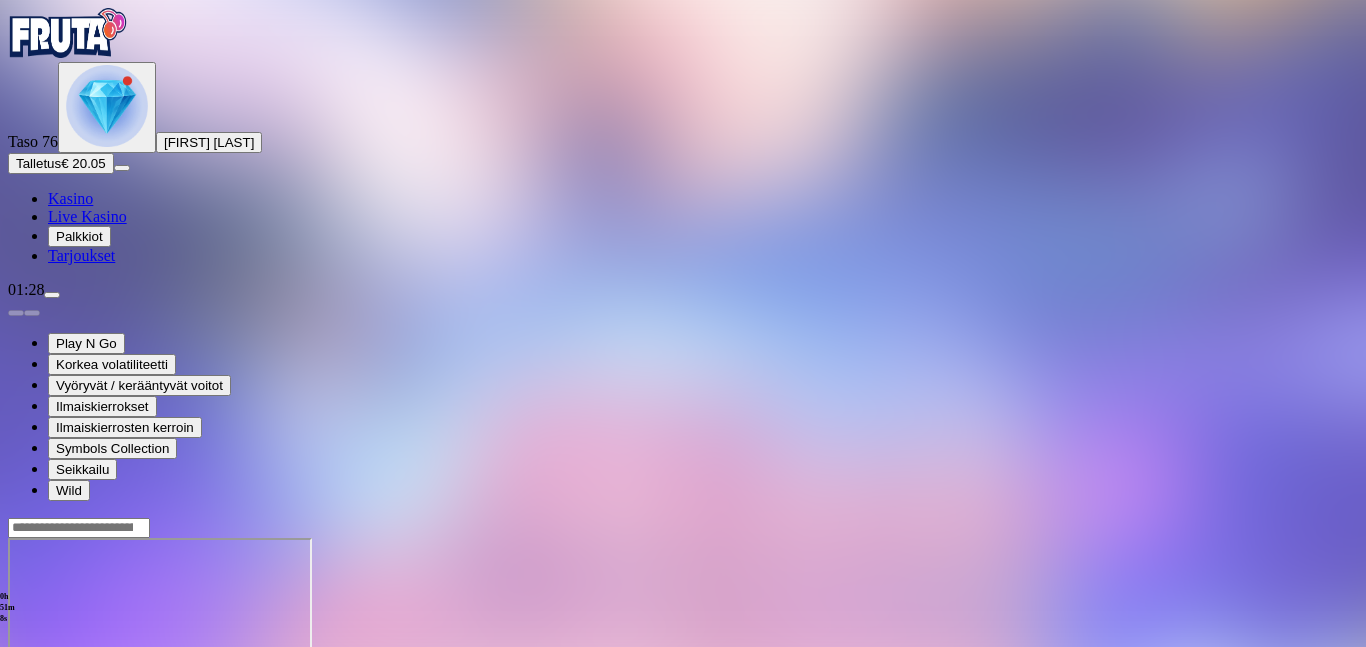 click on "[FIRST] [LAST]" at bounding box center [209, 142] 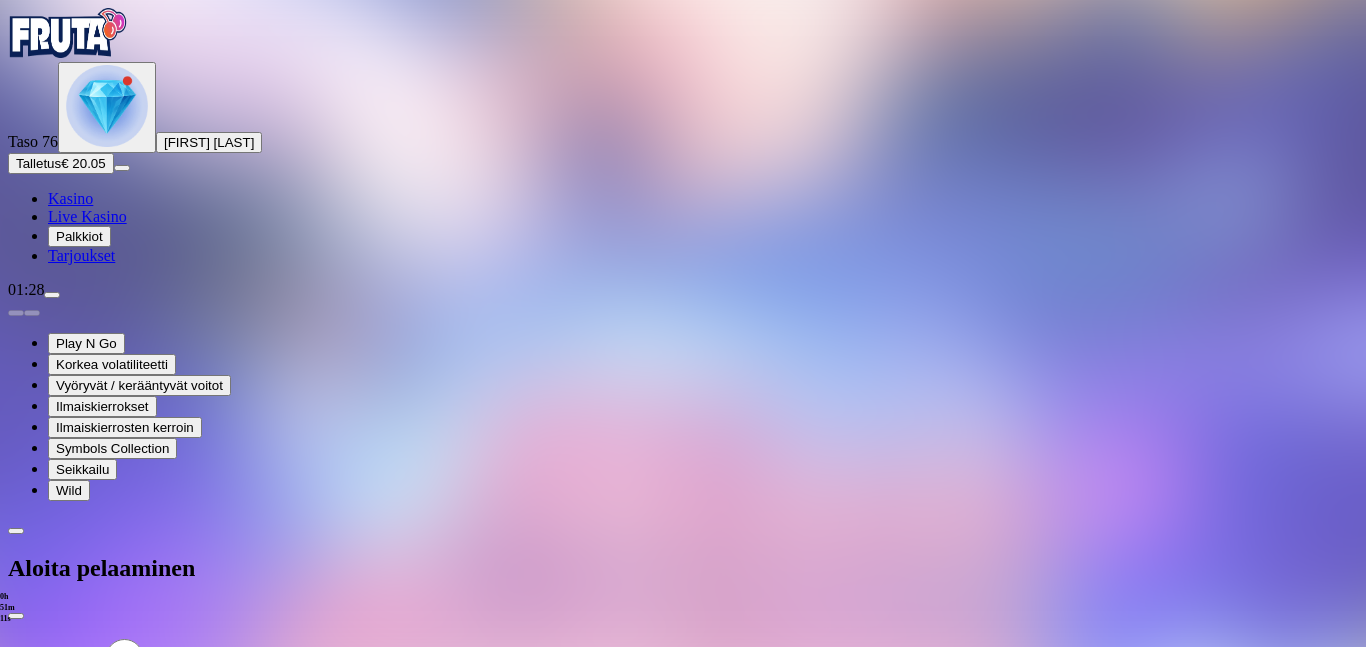 click at bounding box center [16, 616] 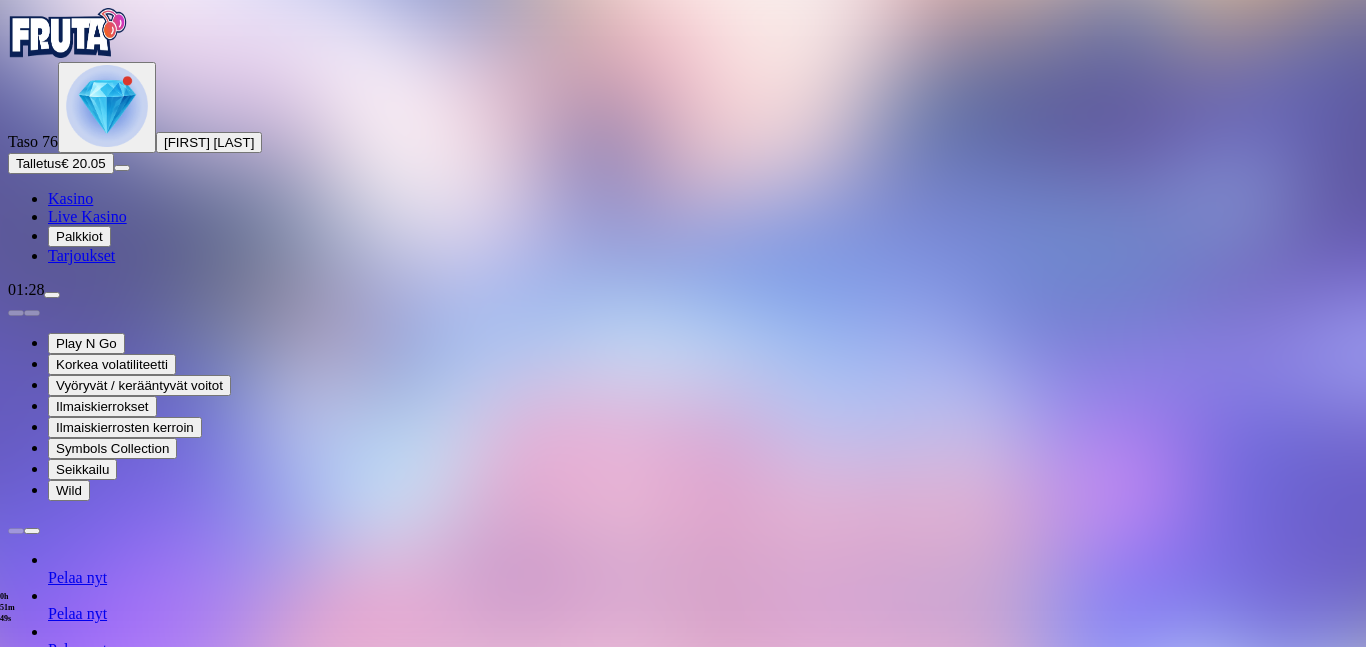 click at bounding box center [48, 1300] 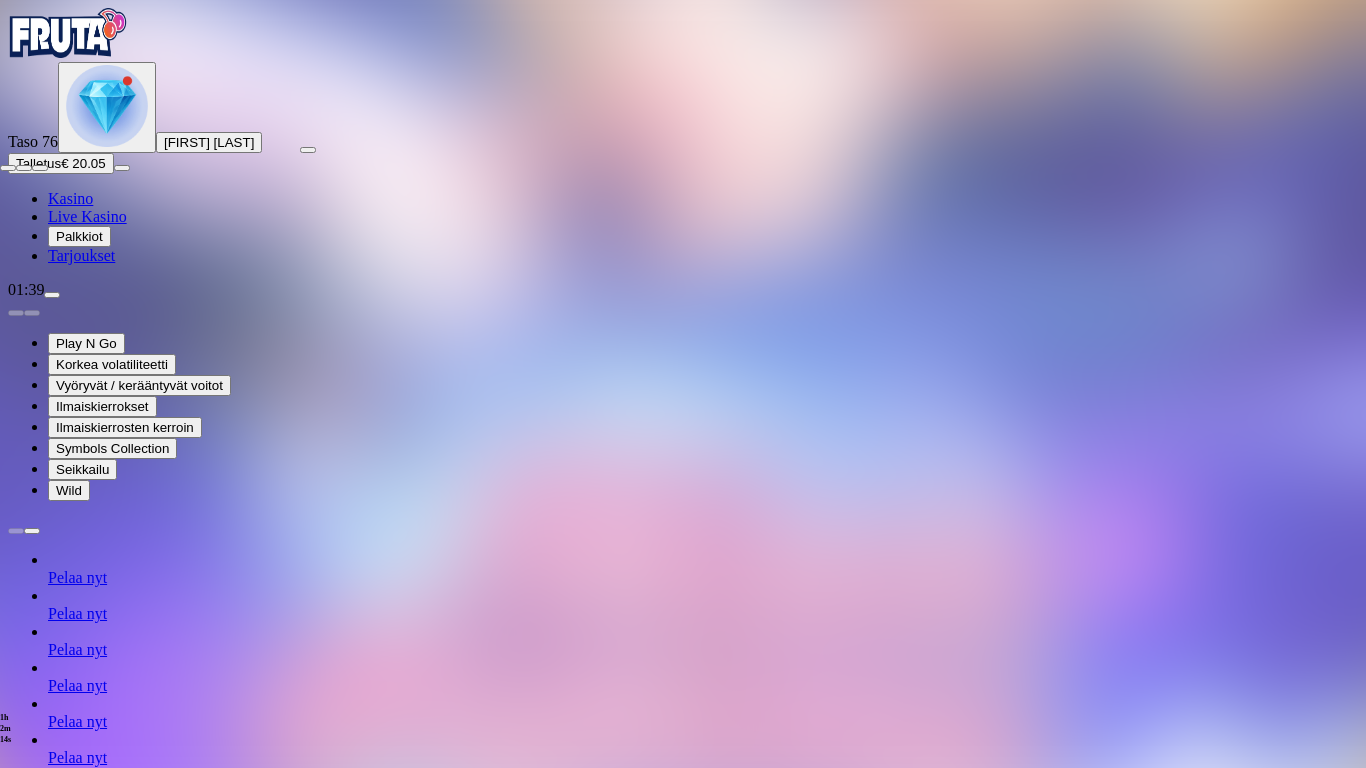 click at bounding box center [8, 168] 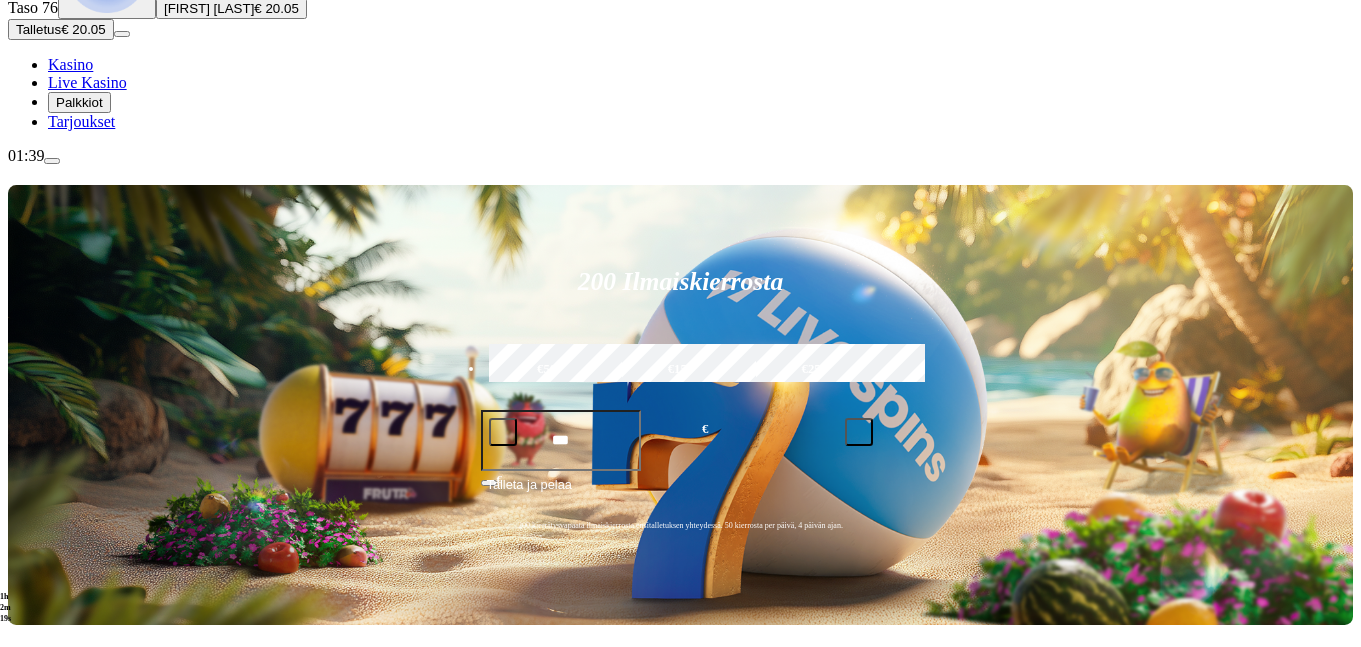 scroll, scrollTop: 216, scrollLeft: 0, axis: vertical 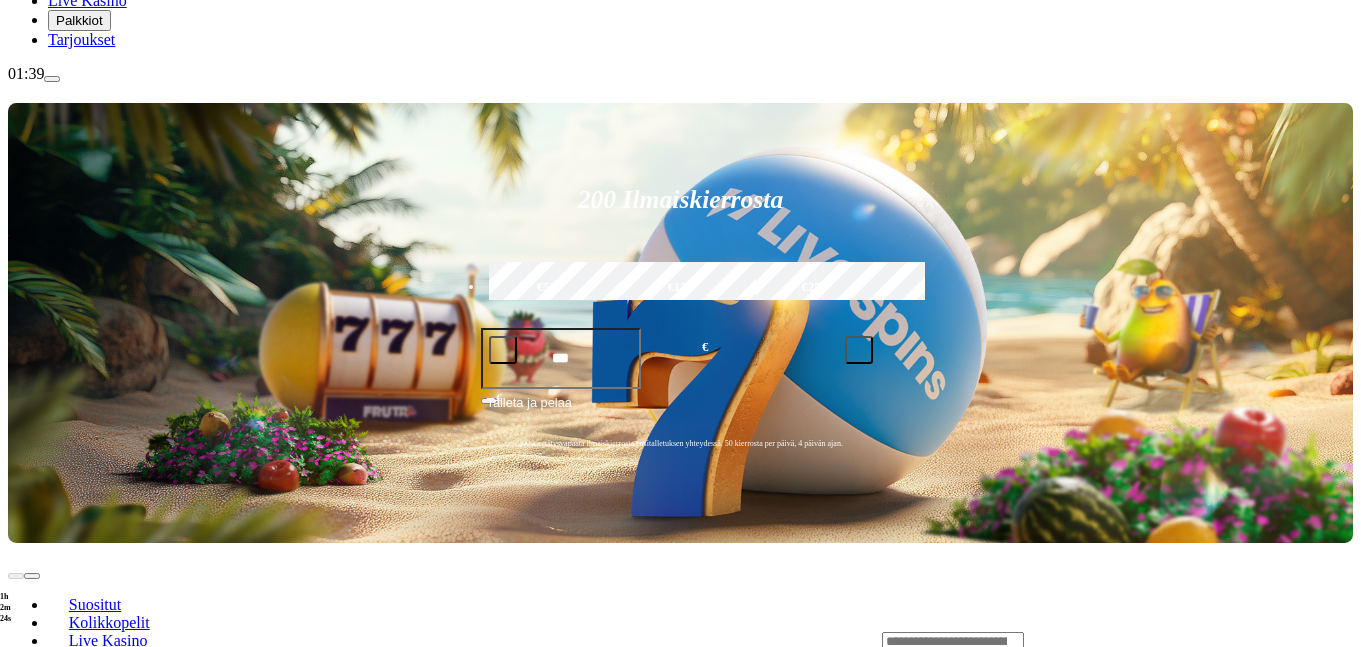 drag, startPoint x: 1342, startPoint y: 328, endPoint x: 1088, endPoint y: 323, distance: 254.04921 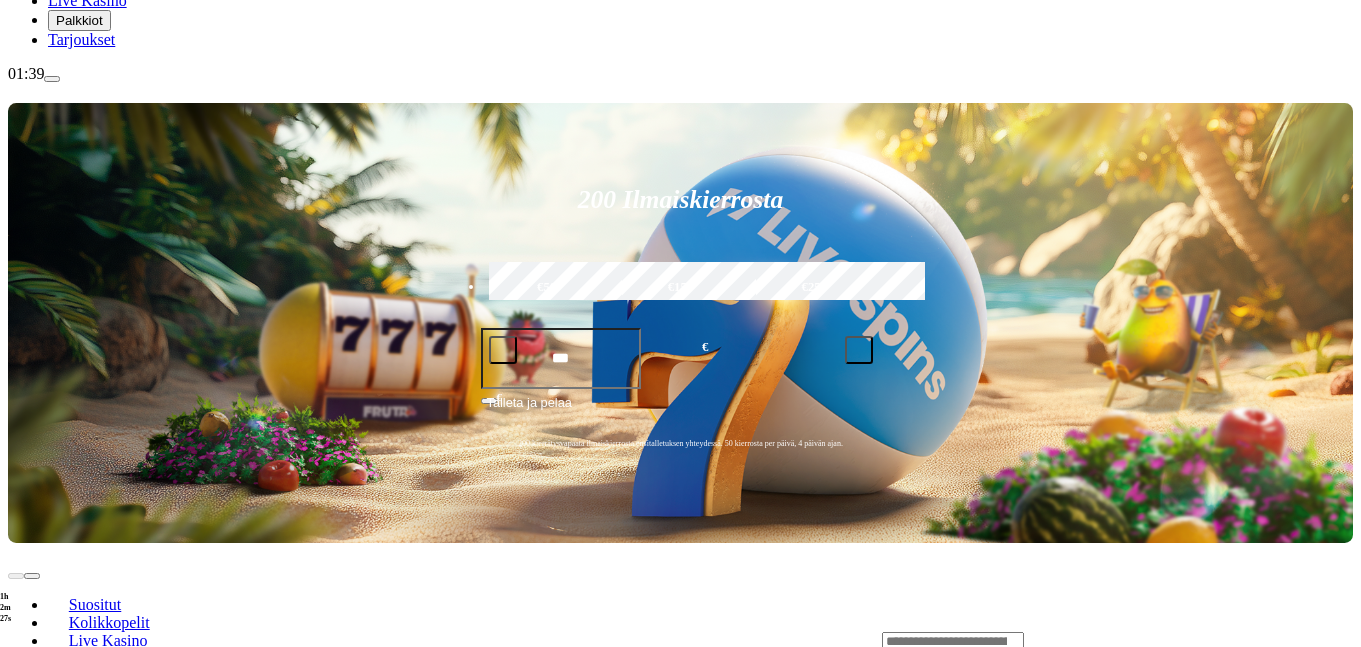 drag, startPoint x: 1224, startPoint y: 352, endPoint x: 360, endPoint y: 314, distance: 864.83527 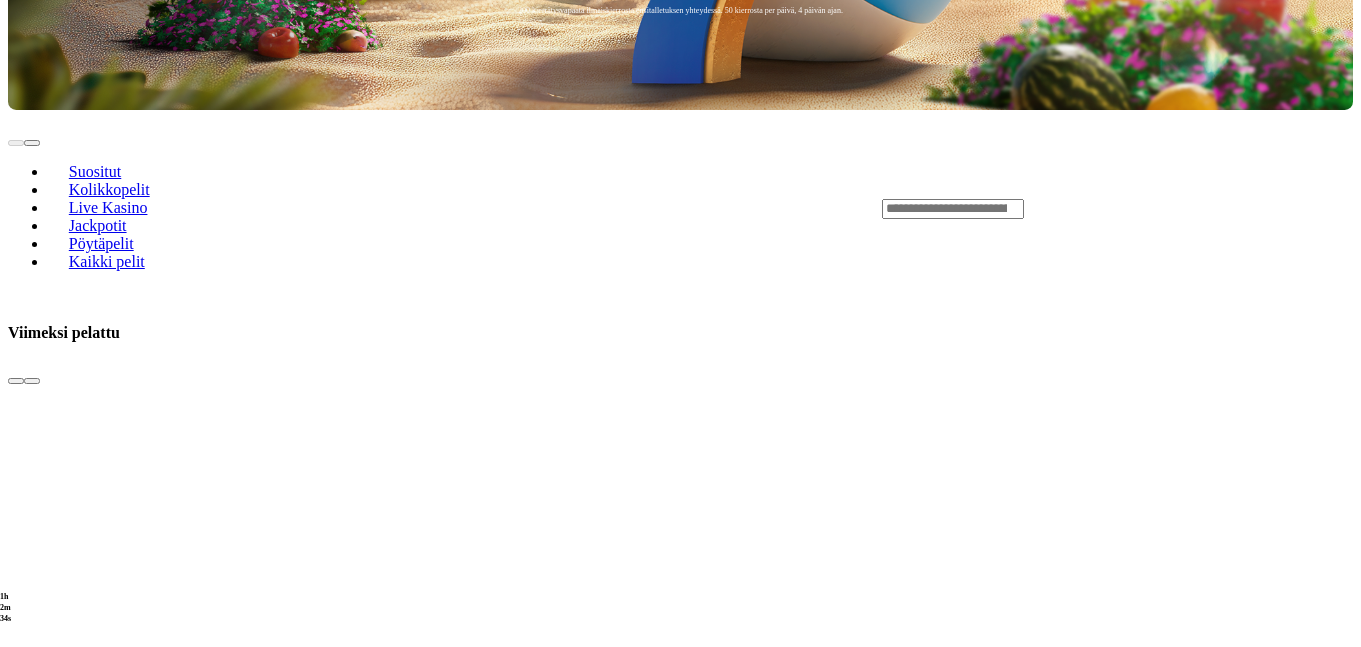scroll, scrollTop: 720, scrollLeft: 0, axis: vertical 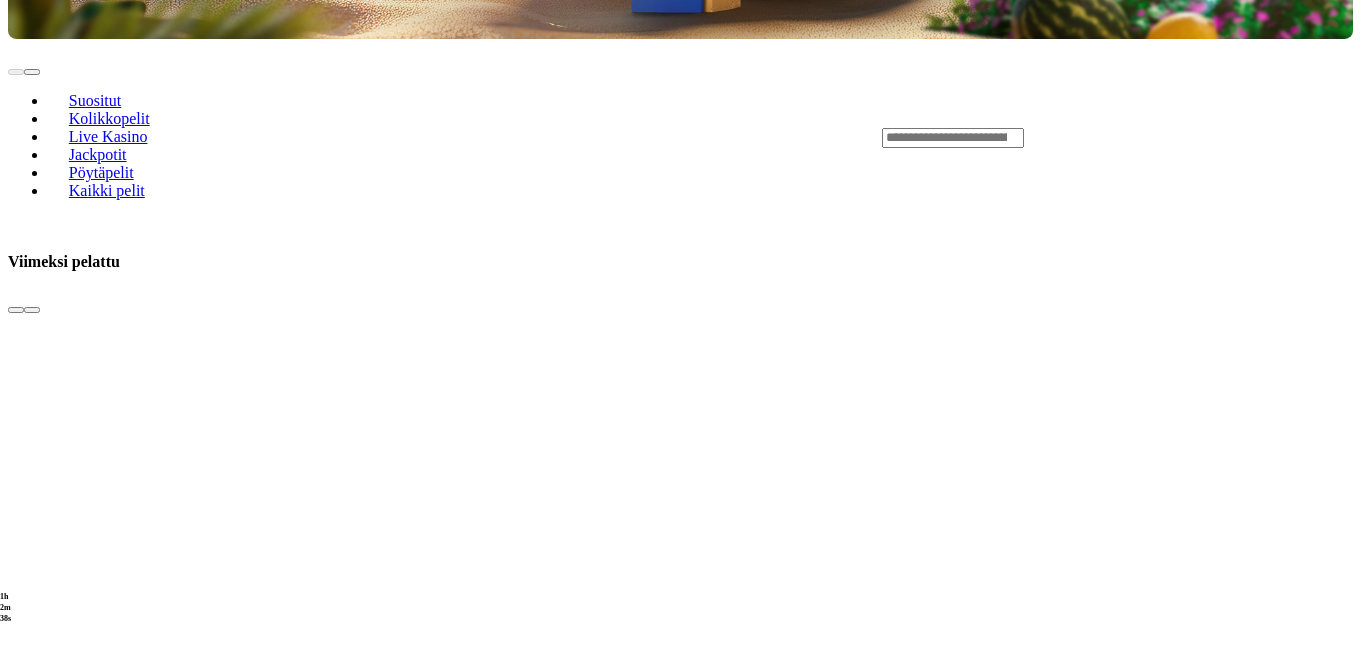 click on "Näytä kaikki" at bounding box center [1328, 2554] 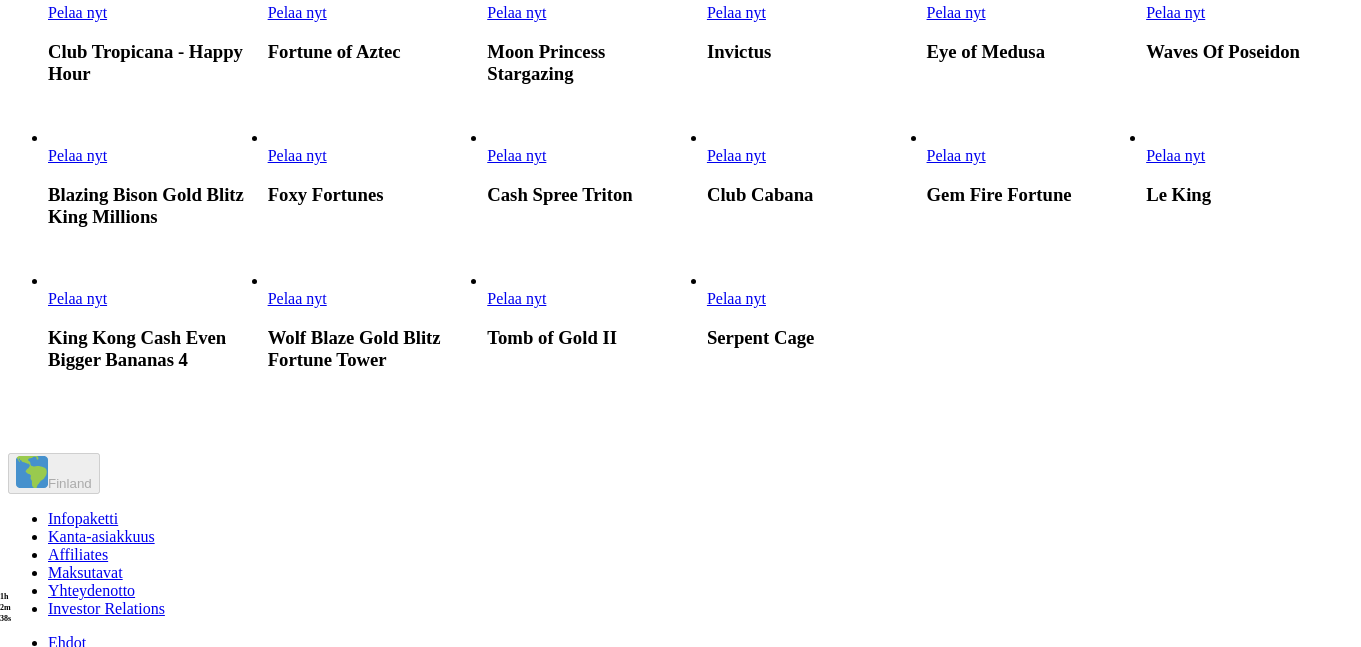 scroll, scrollTop: 0, scrollLeft: 0, axis: both 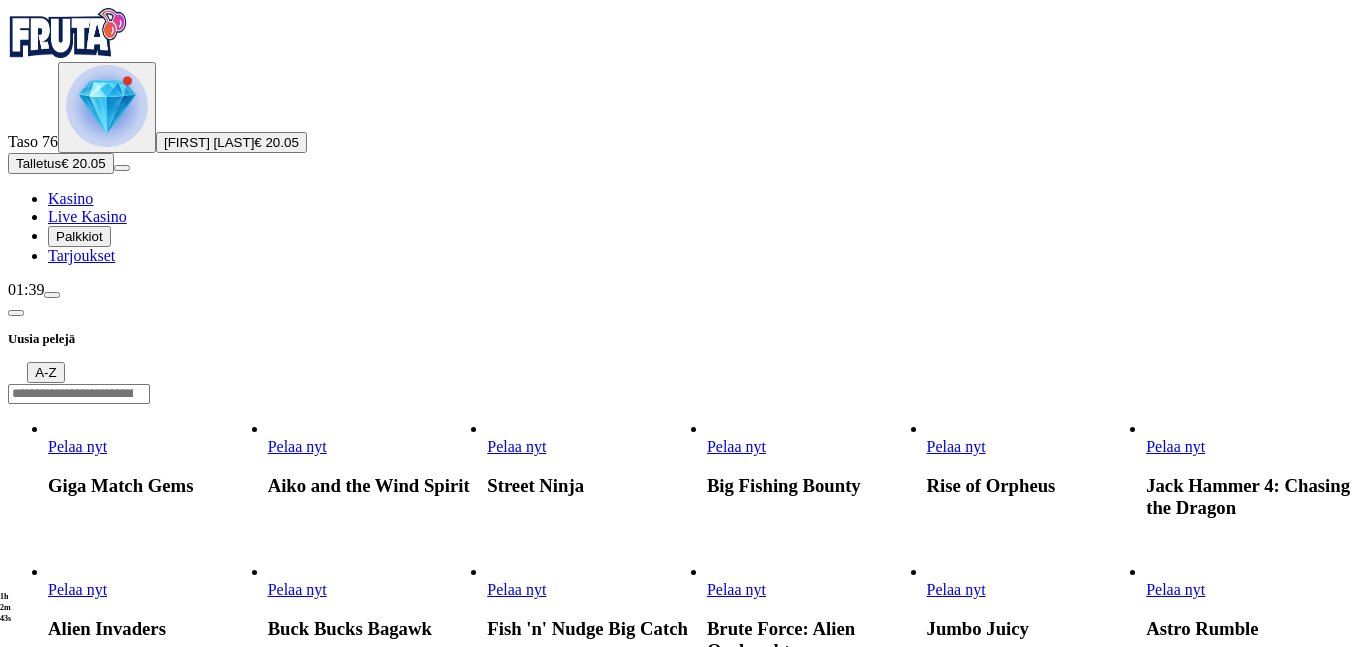 click on "Pelaa nyt" at bounding box center (516, 589) 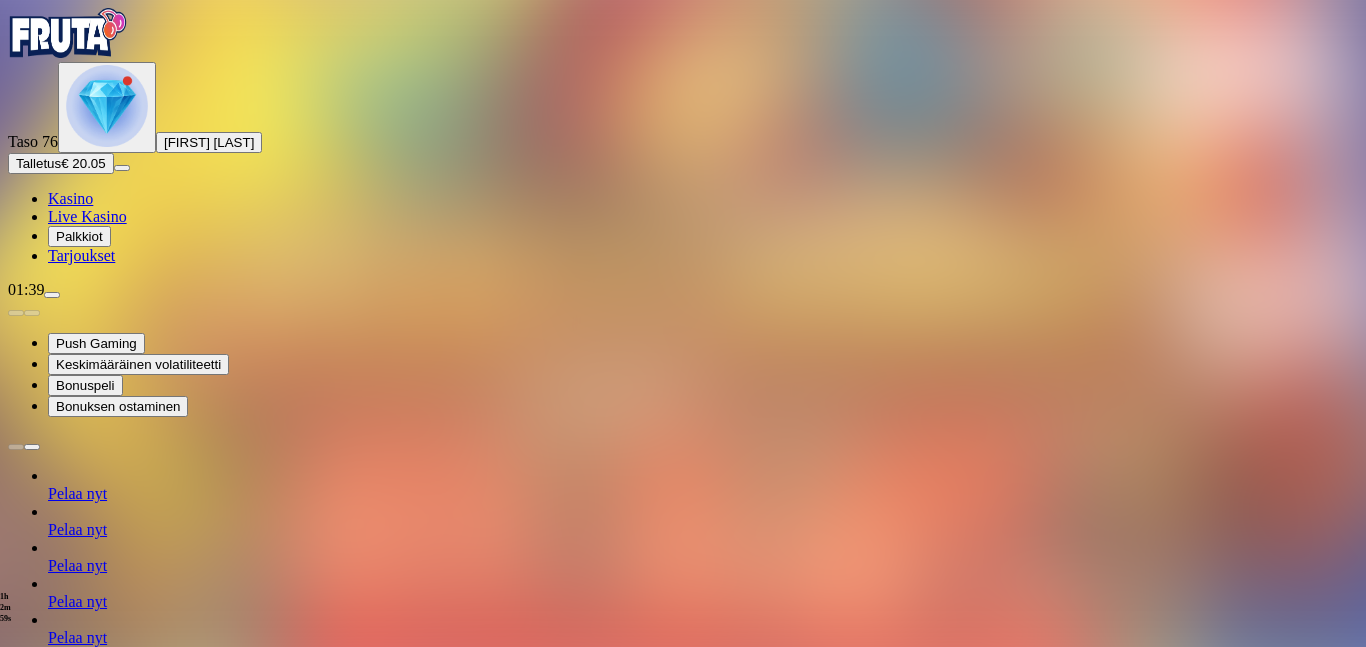 click at bounding box center [48, 1216] 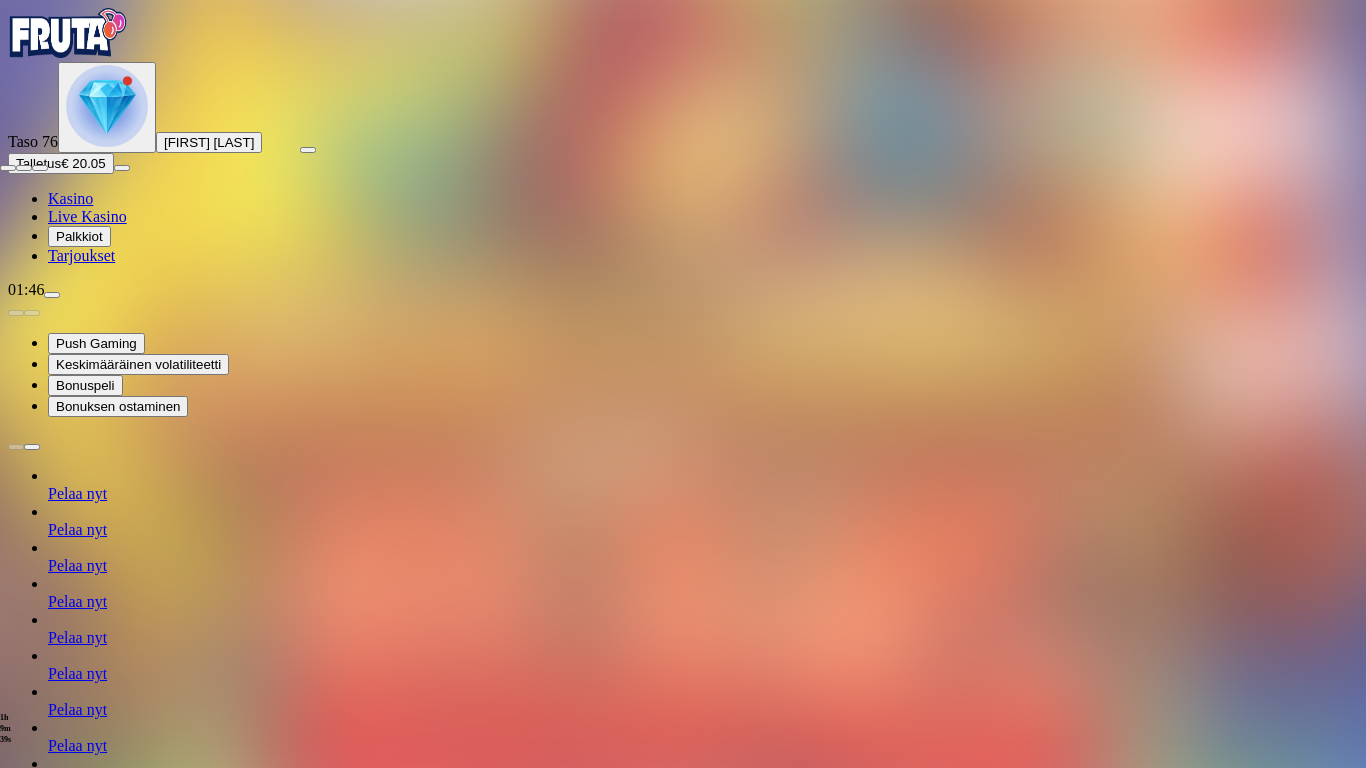 click at bounding box center [8, 168] 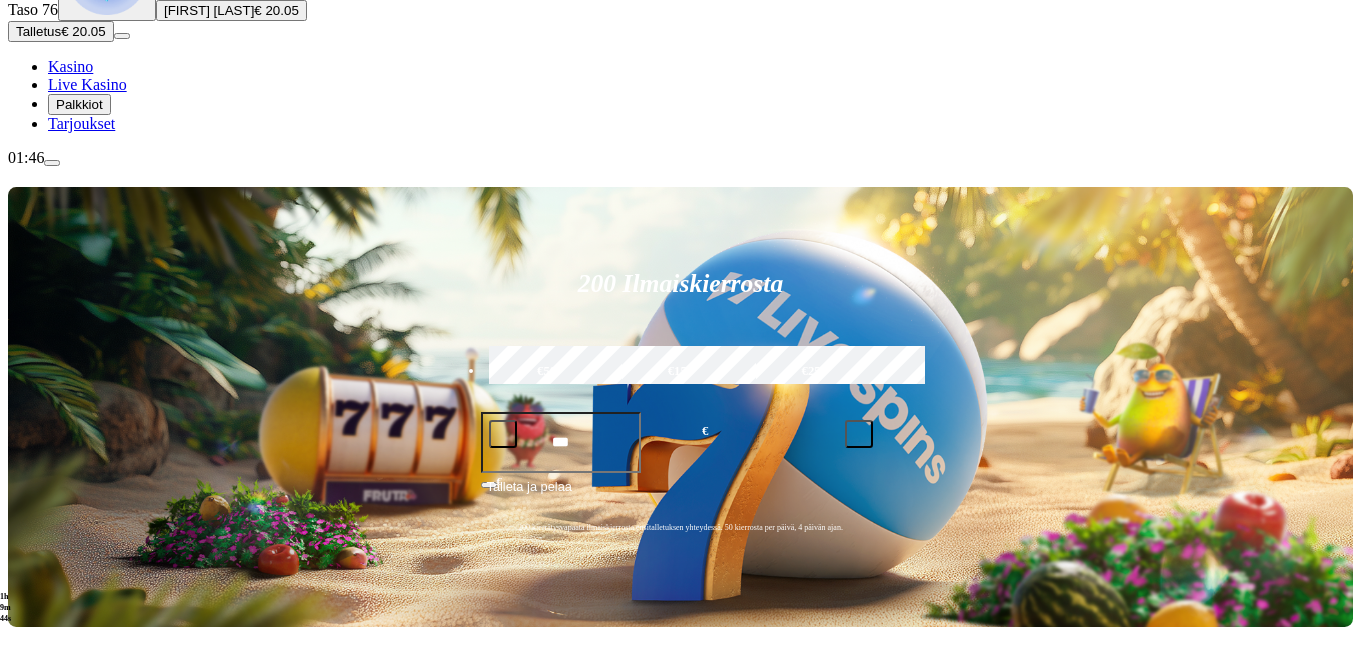 scroll, scrollTop: 144, scrollLeft: 0, axis: vertical 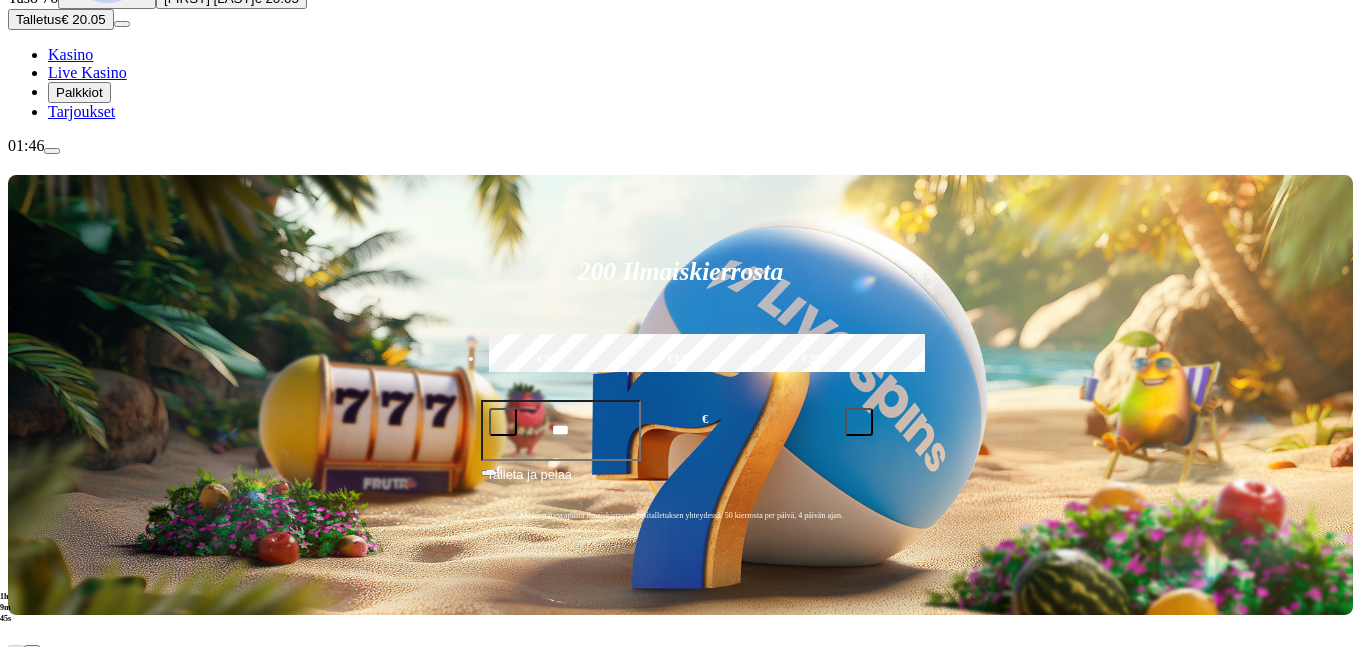 click at bounding box center [953, 714] 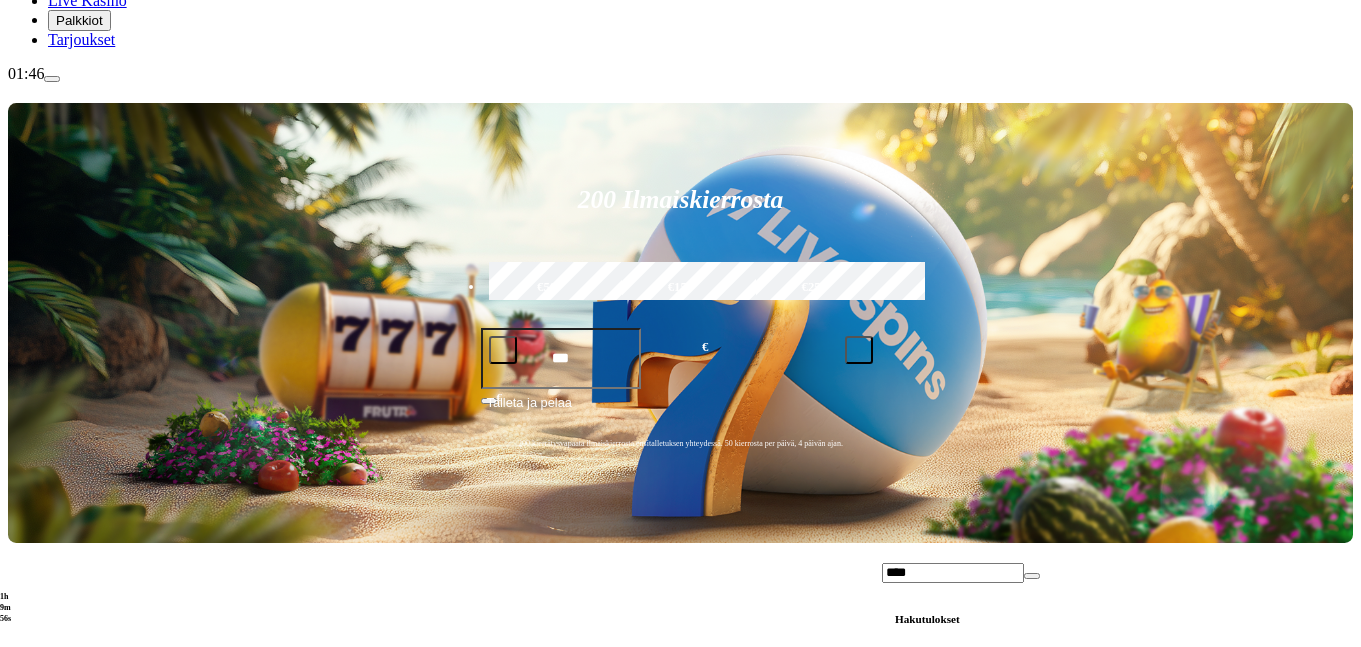 scroll, scrollTop: 288, scrollLeft: 0, axis: vertical 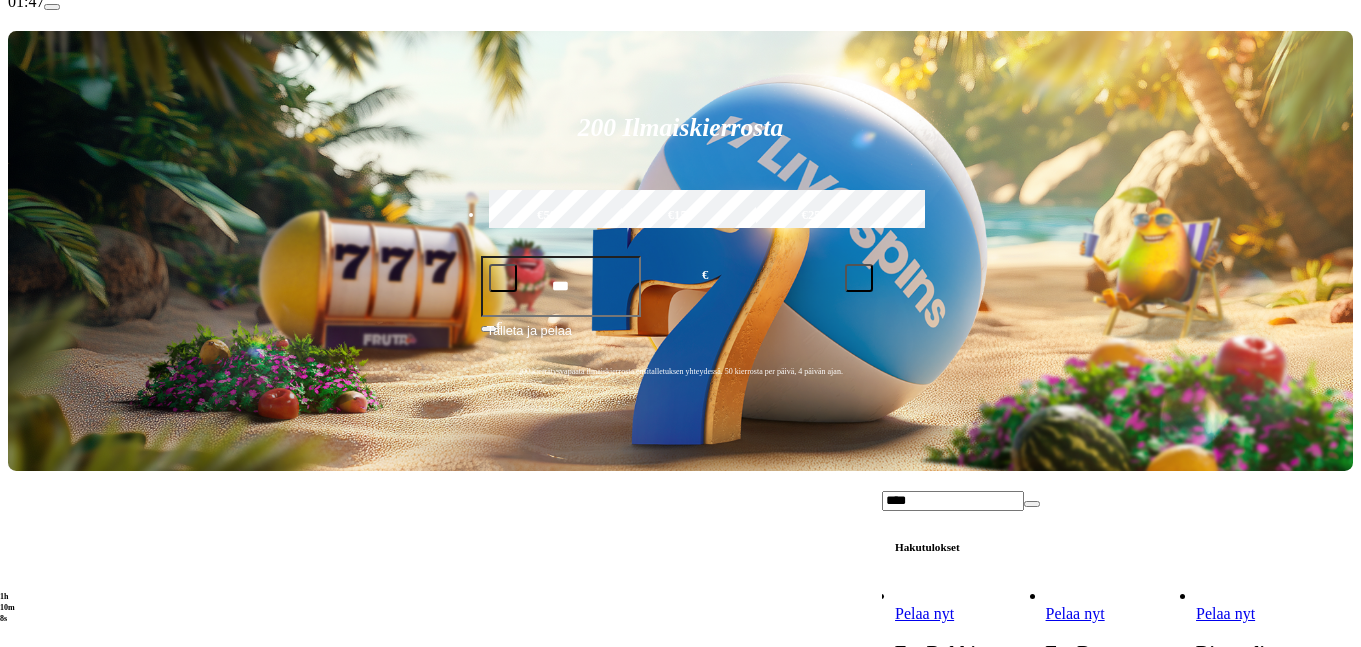 type on "****" 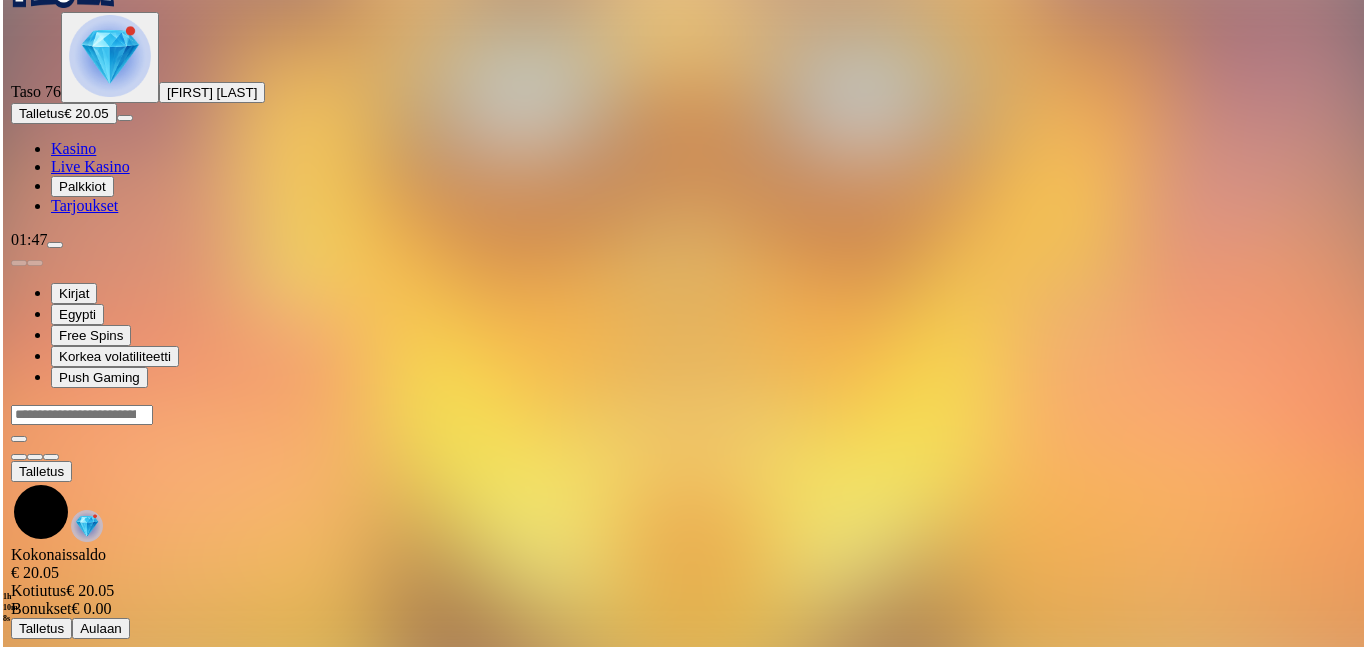 scroll, scrollTop: 0, scrollLeft: 0, axis: both 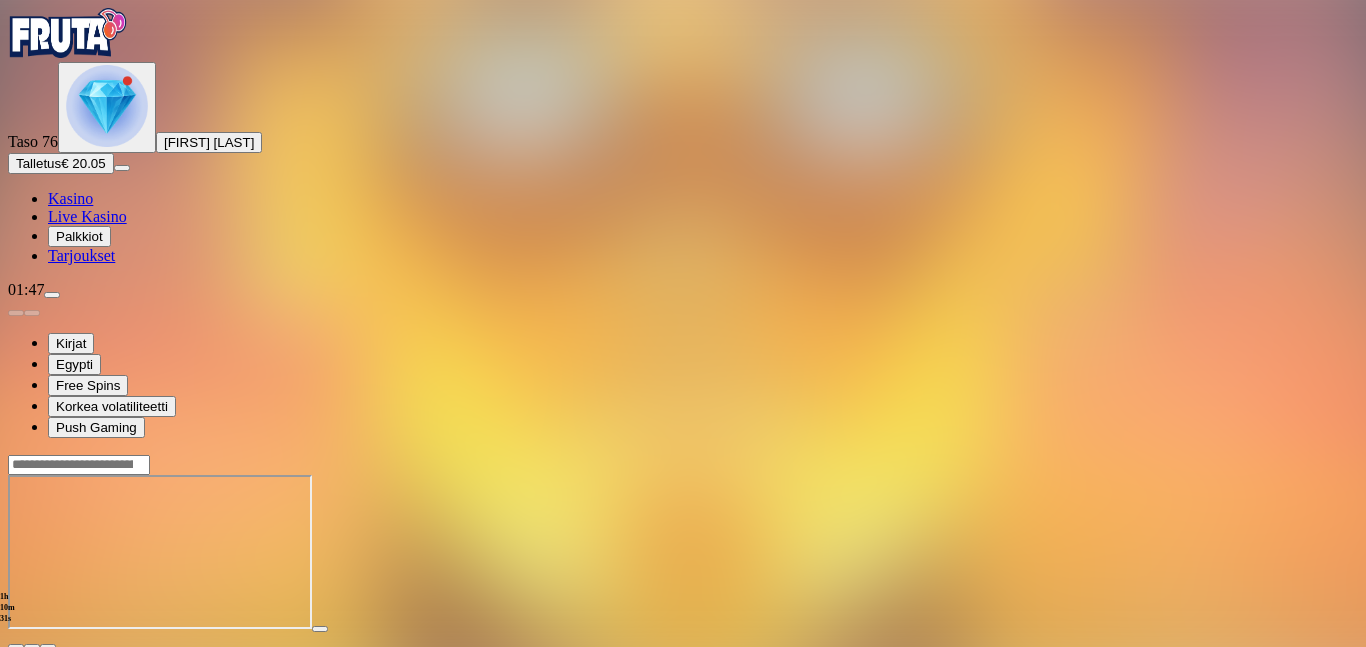 click at bounding box center (48, 647) 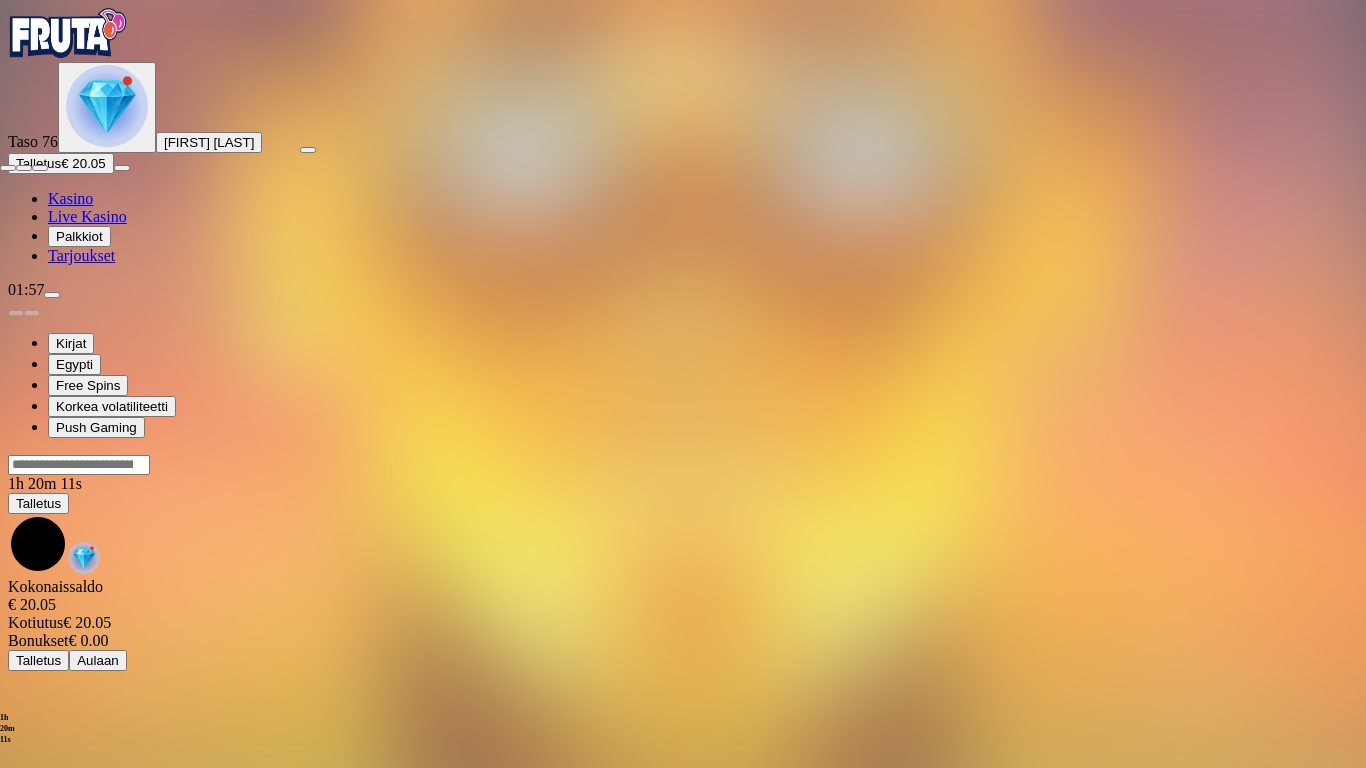 click at bounding box center [40, 168] 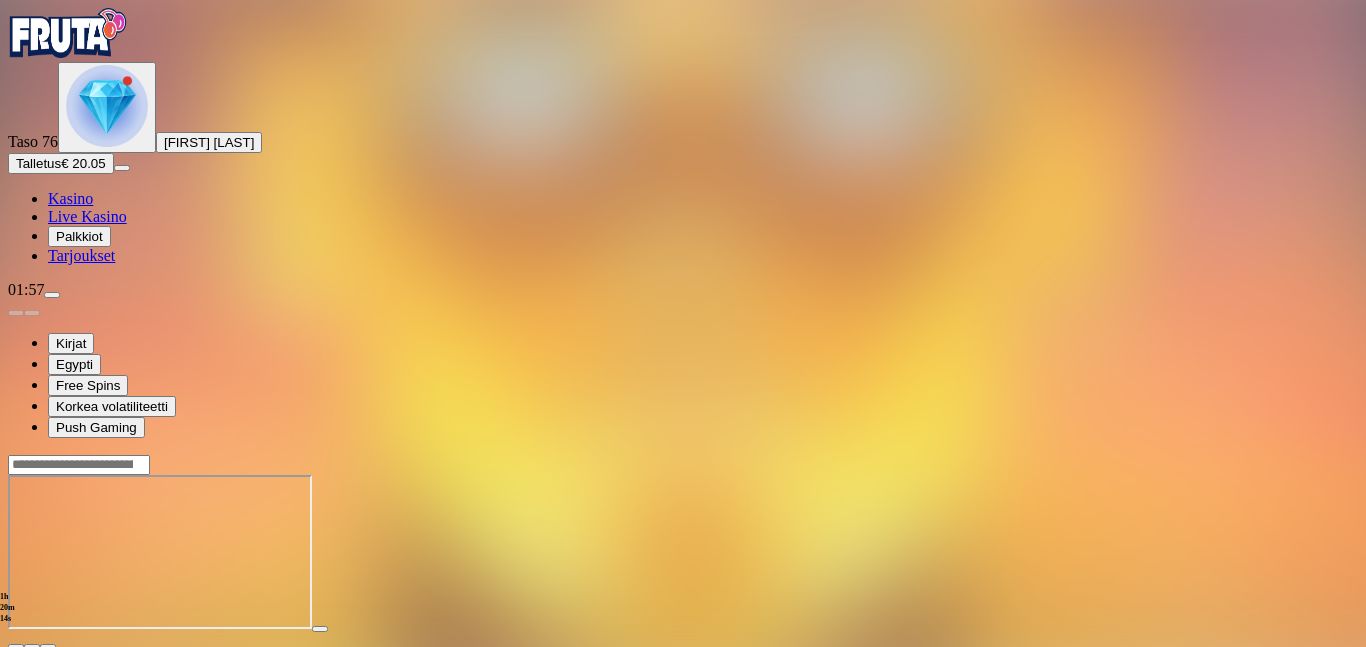 click on "1h 20m 14s Talletus Kokonaissaldo € 20.05 Kotiutus € 20.05 Bonukset € 0.00 Talletus Aulaan" at bounding box center (683, 650) 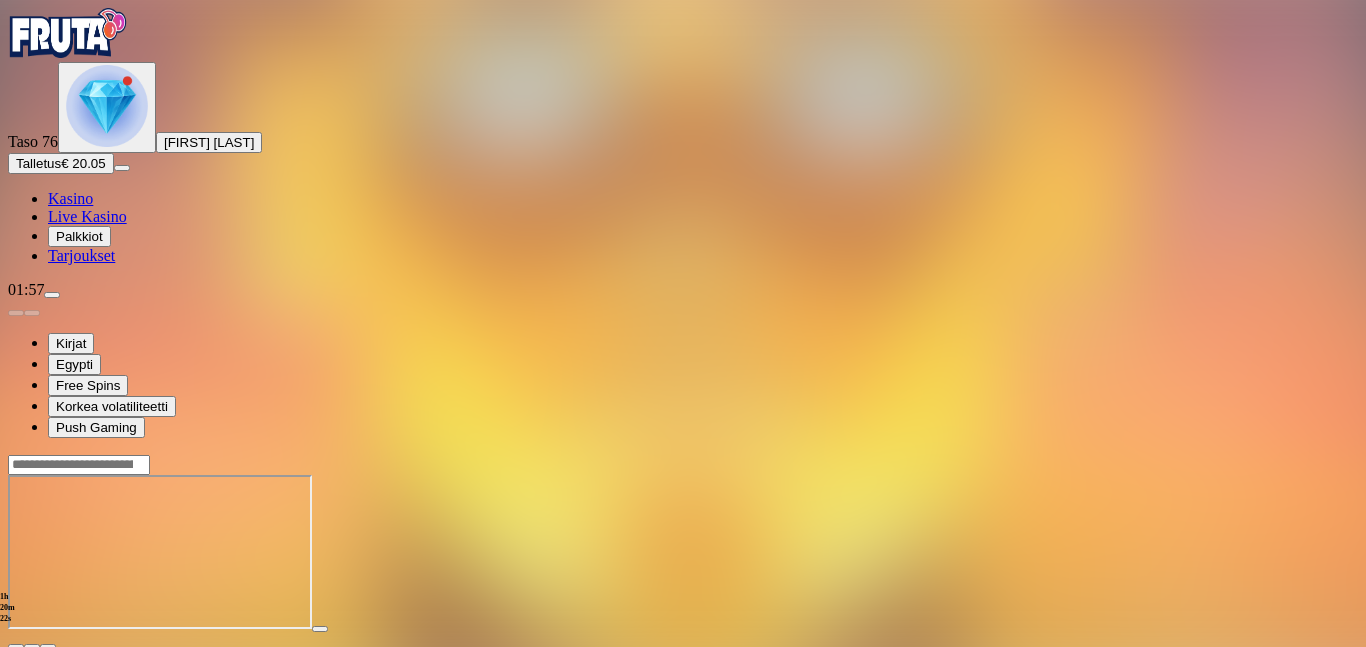 click on "Kirjat Egypti Free Spins Korkea volatiliteetti Push Gaming" at bounding box center [683, 368] 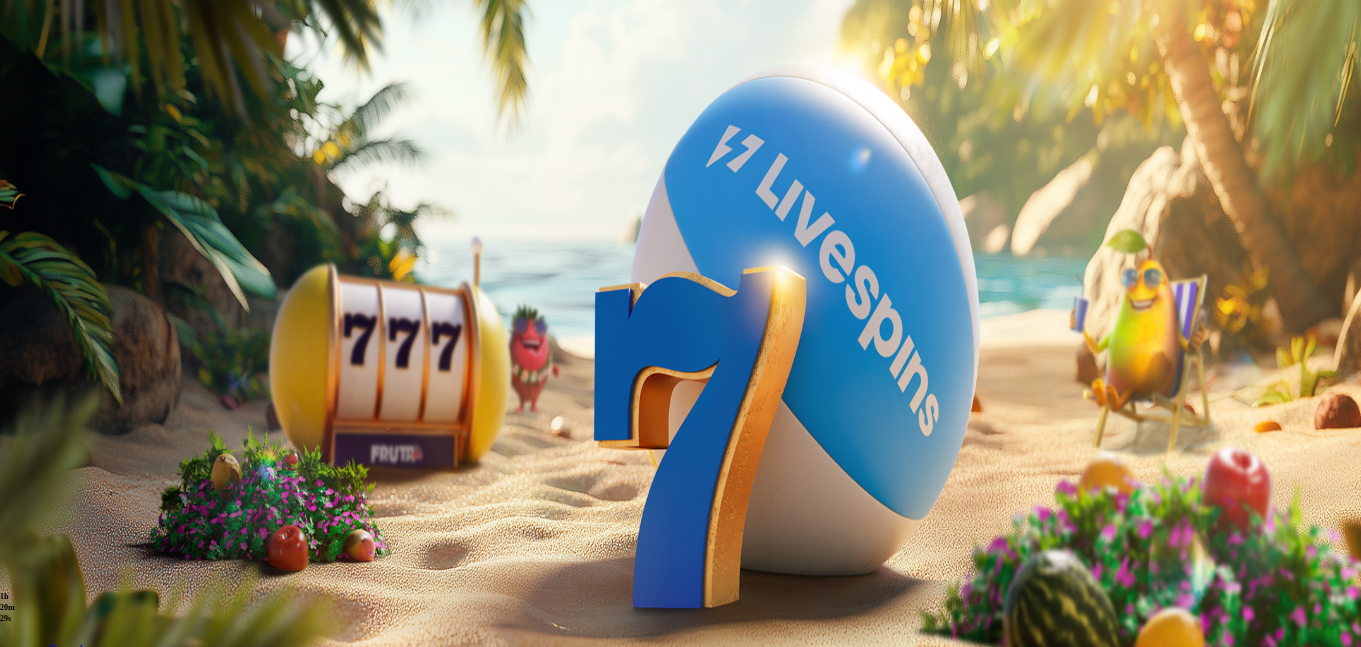 scroll, scrollTop: 0, scrollLeft: 0, axis: both 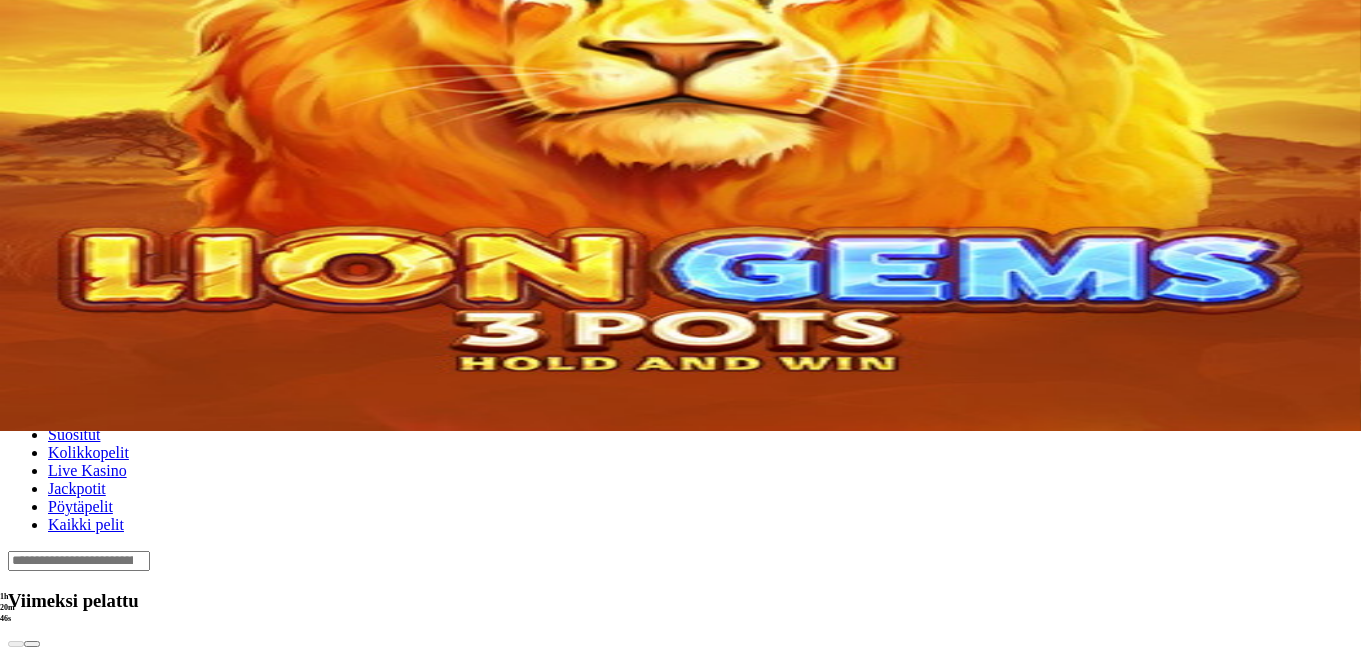 drag, startPoint x: 1193, startPoint y: 388, endPoint x: 221, endPoint y: 454, distance: 974.23816 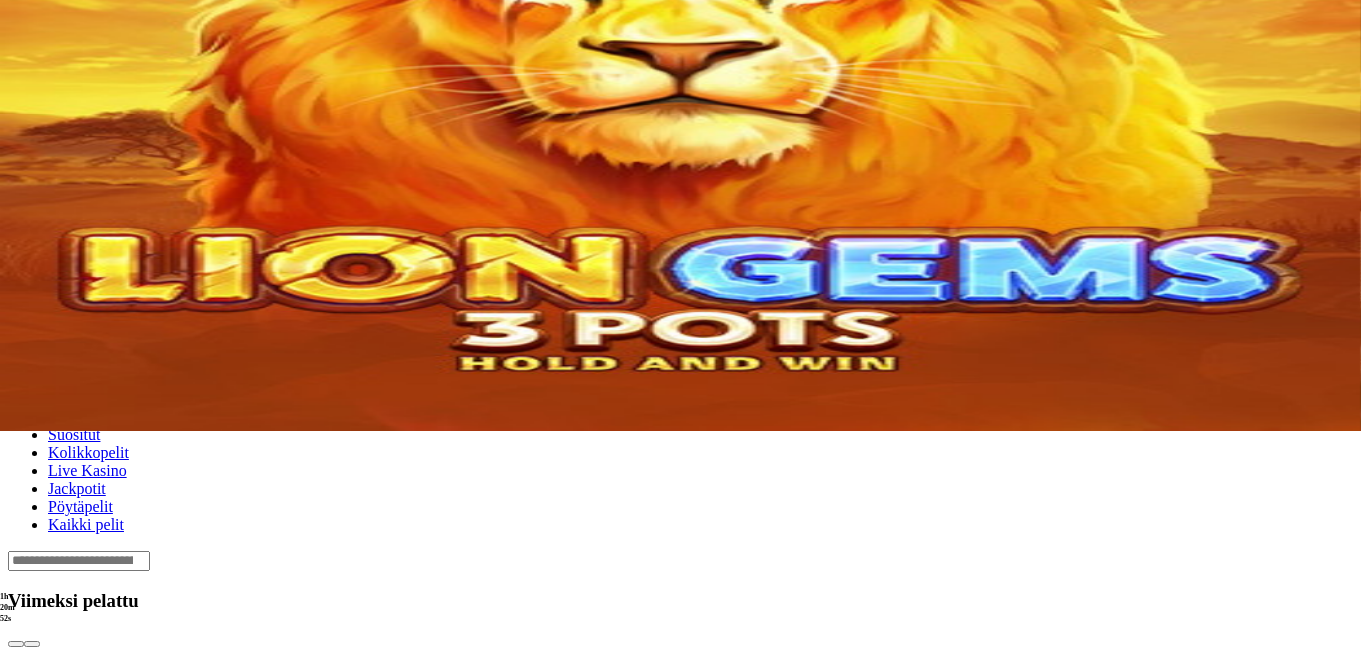 drag, startPoint x: 417, startPoint y: 383, endPoint x: 1138, endPoint y: 297, distance: 726.1109 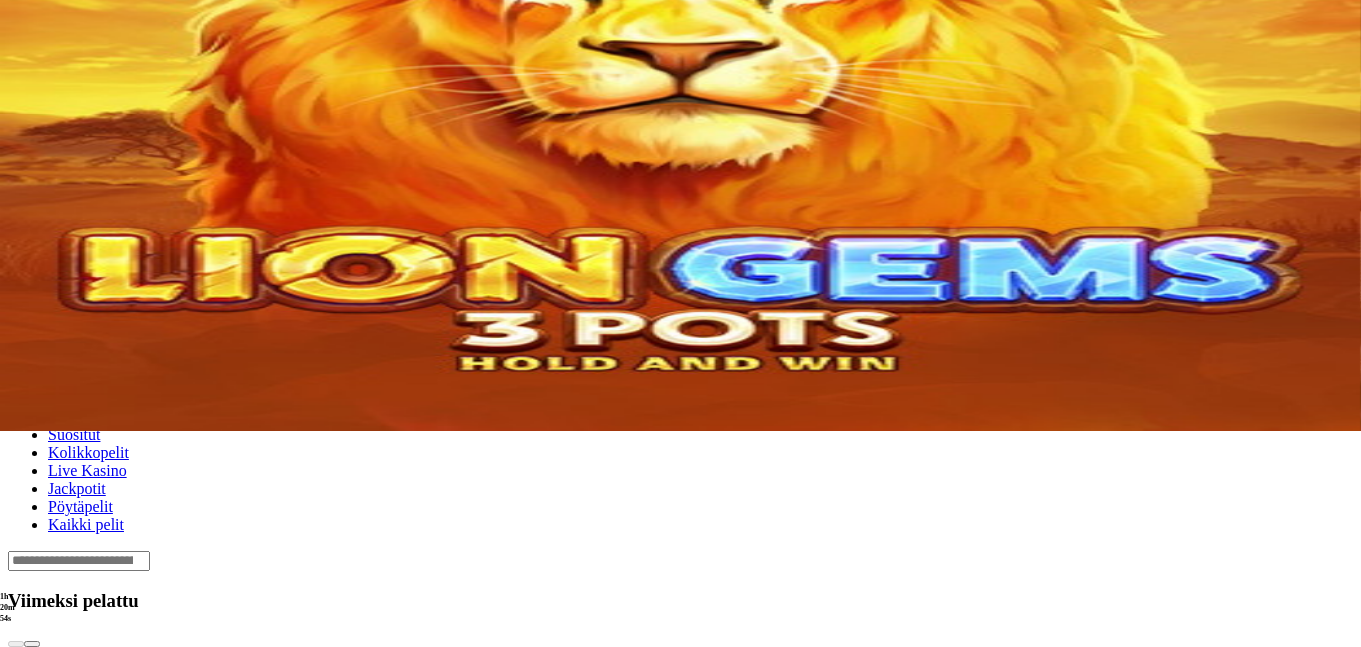 click on "Pelaa nyt" at bounding box center (-37, 786) 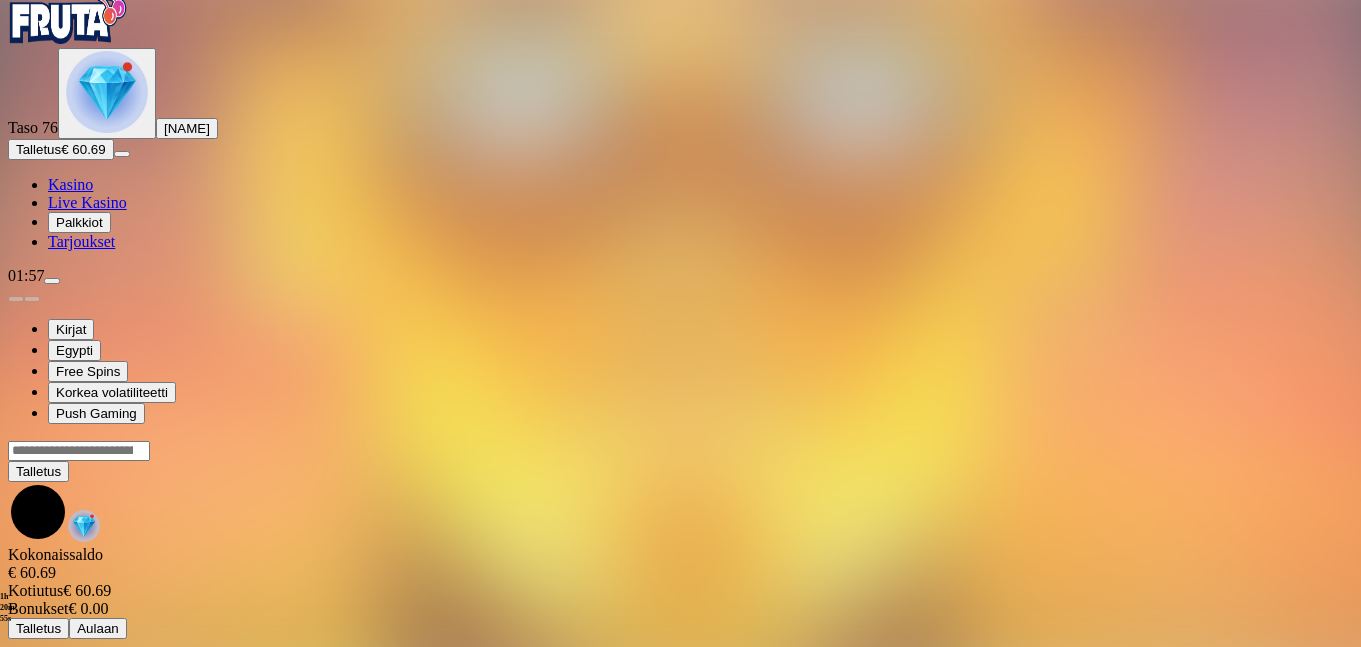 scroll, scrollTop: 0, scrollLeft: 0, axis: both 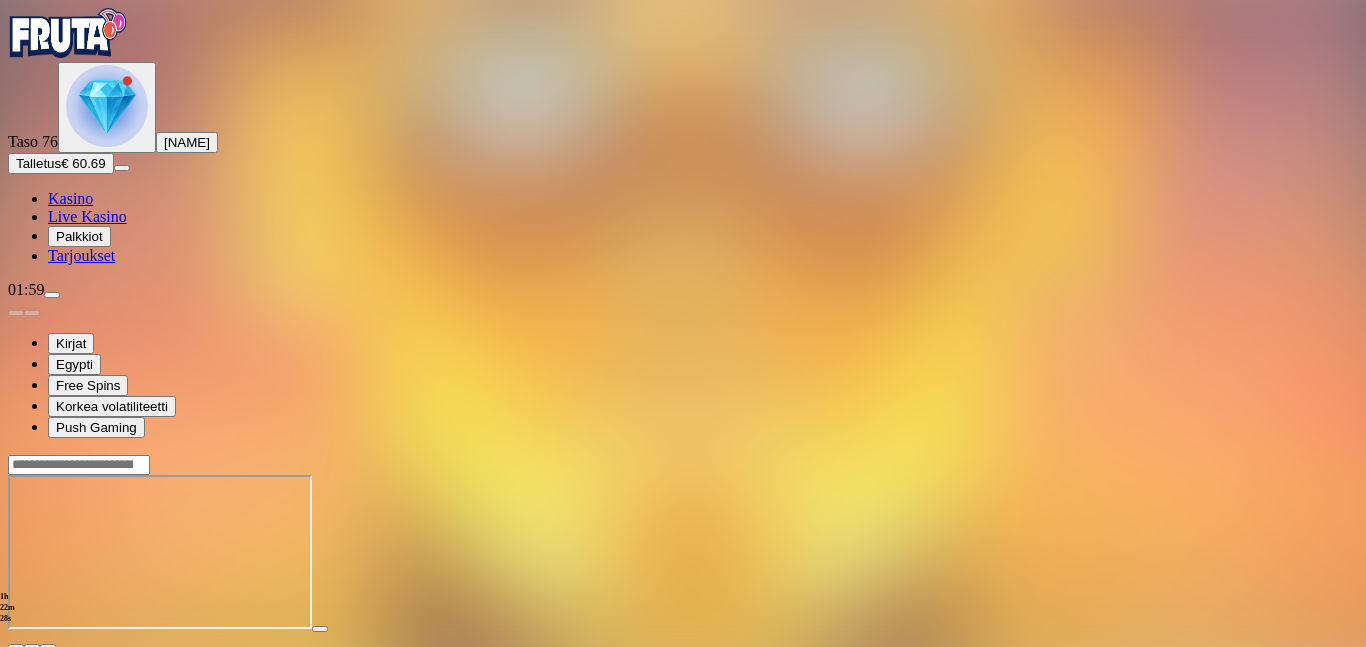 drag, startPoint x: 1261, startPoint y: 402, endPoint x: 1229, endPoint y: 402, distance: 32 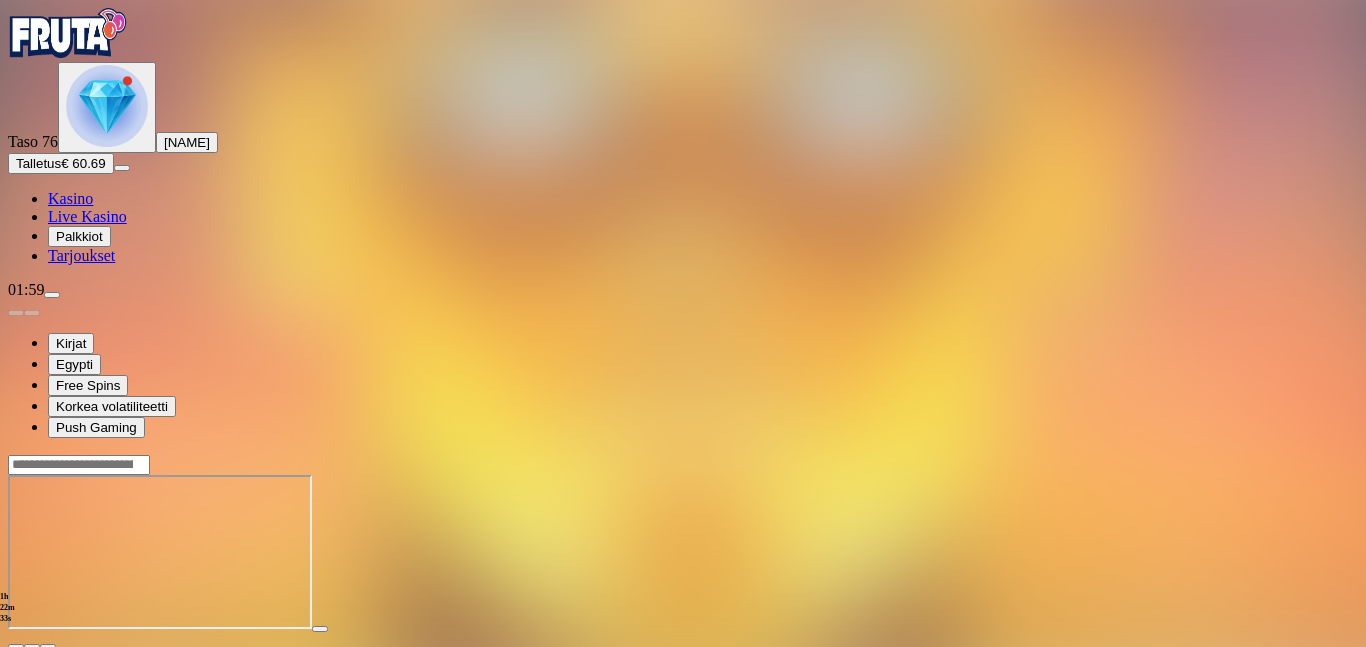 click at bounding box center [48, 647] 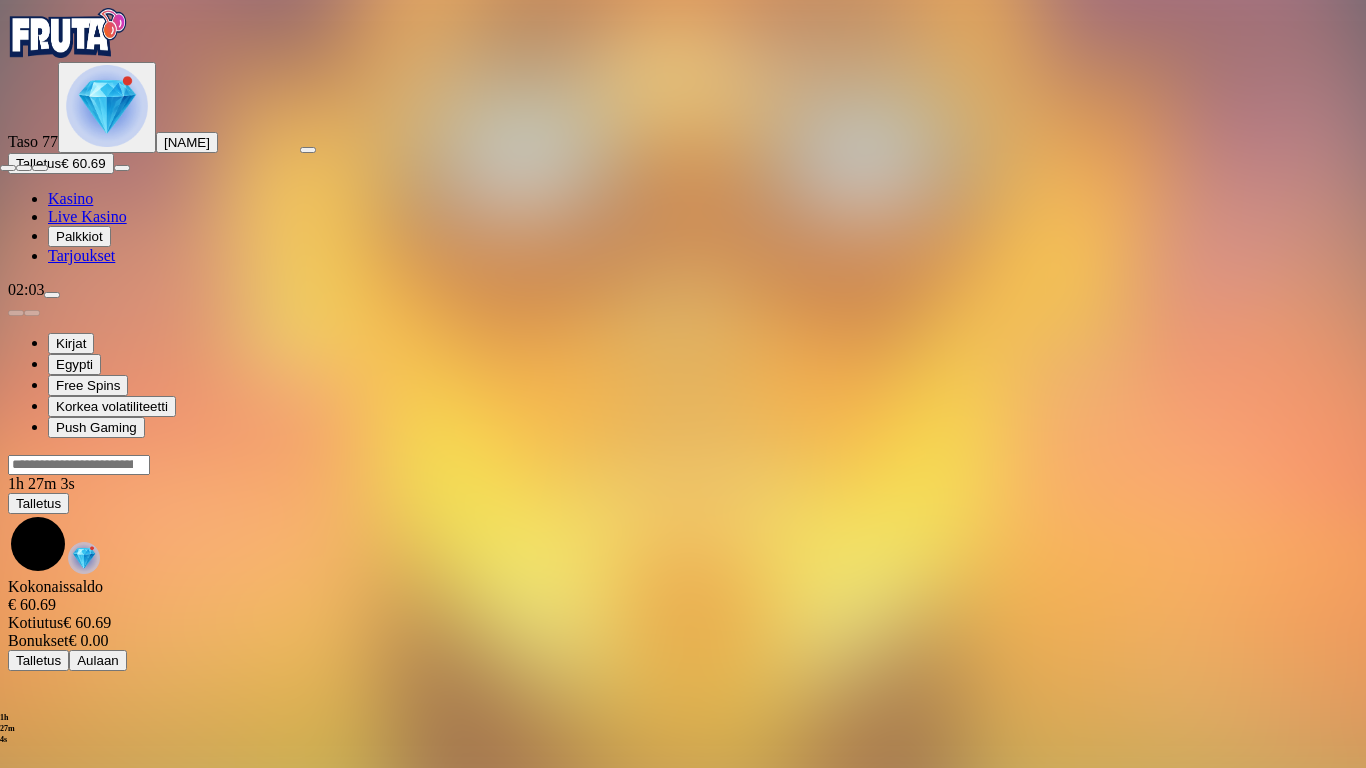 click at bounding box center [8, 168] 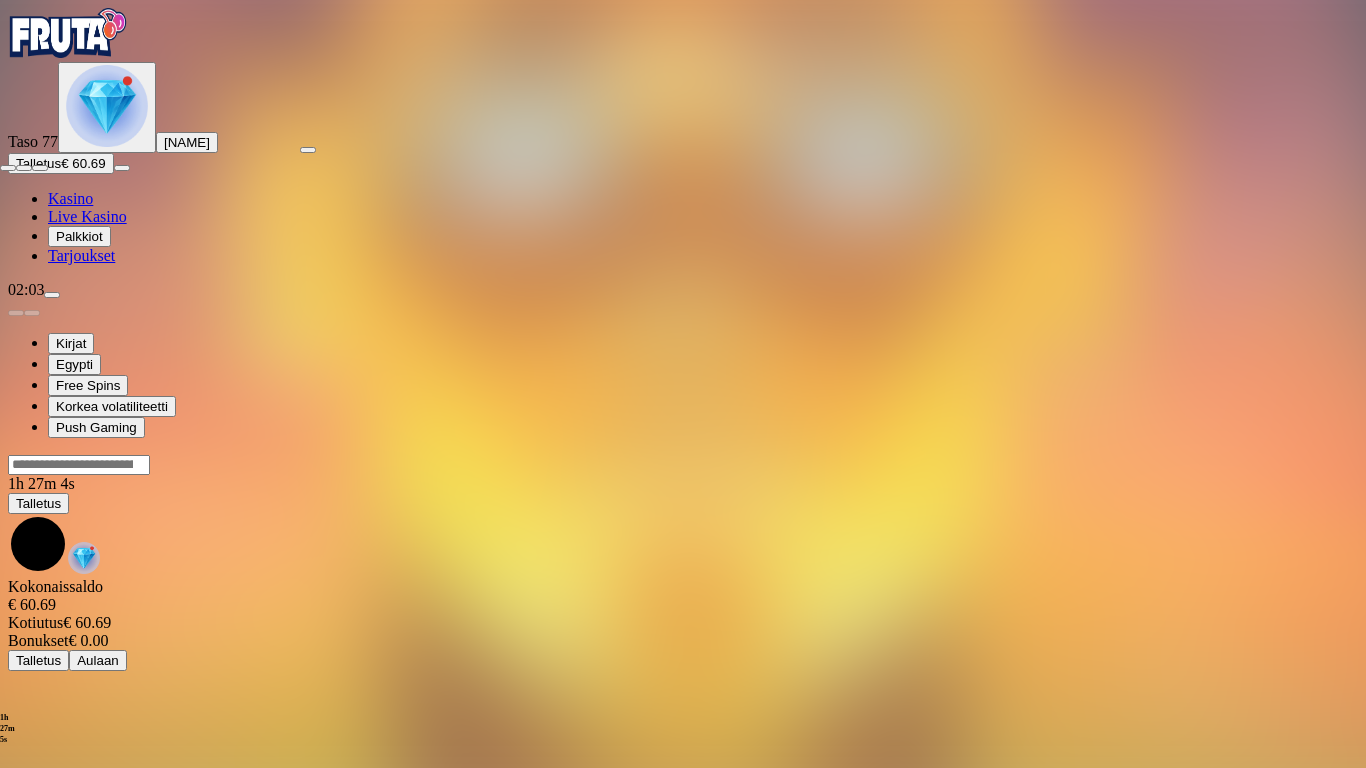 click at bounding box center [8, 168] 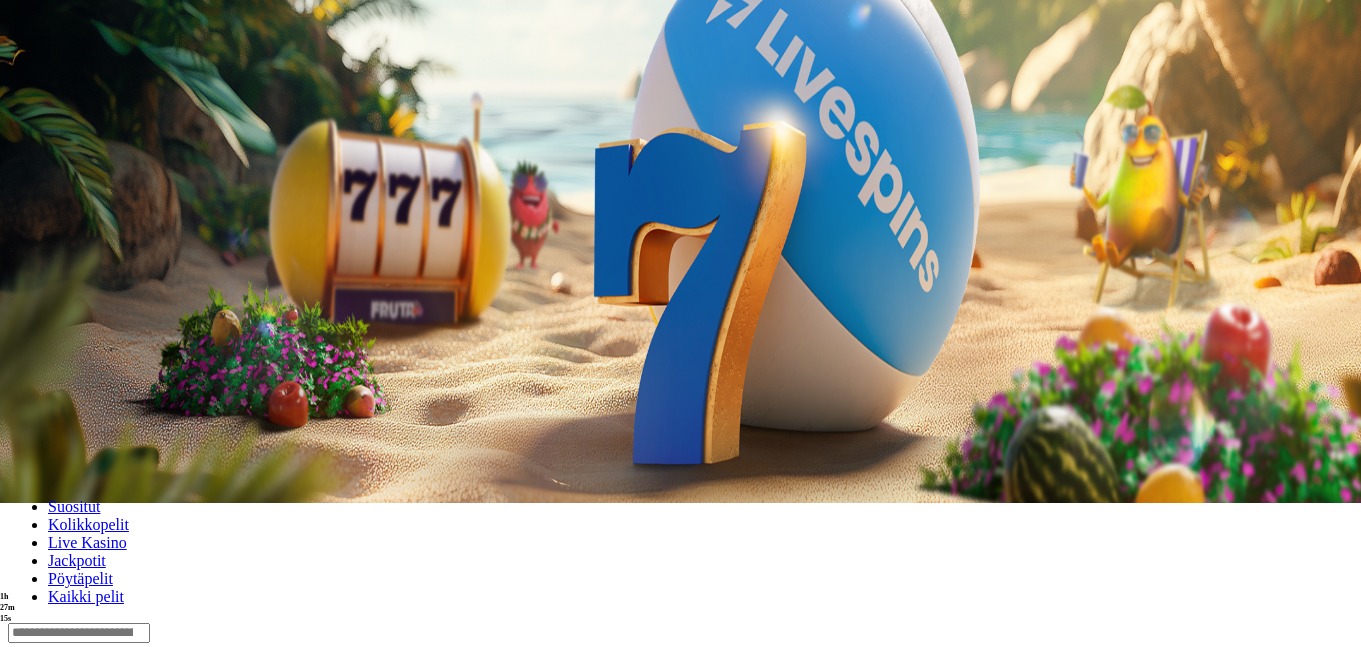 scroll, scrollTop: 144, scrollLeft: 0, axis: vertical 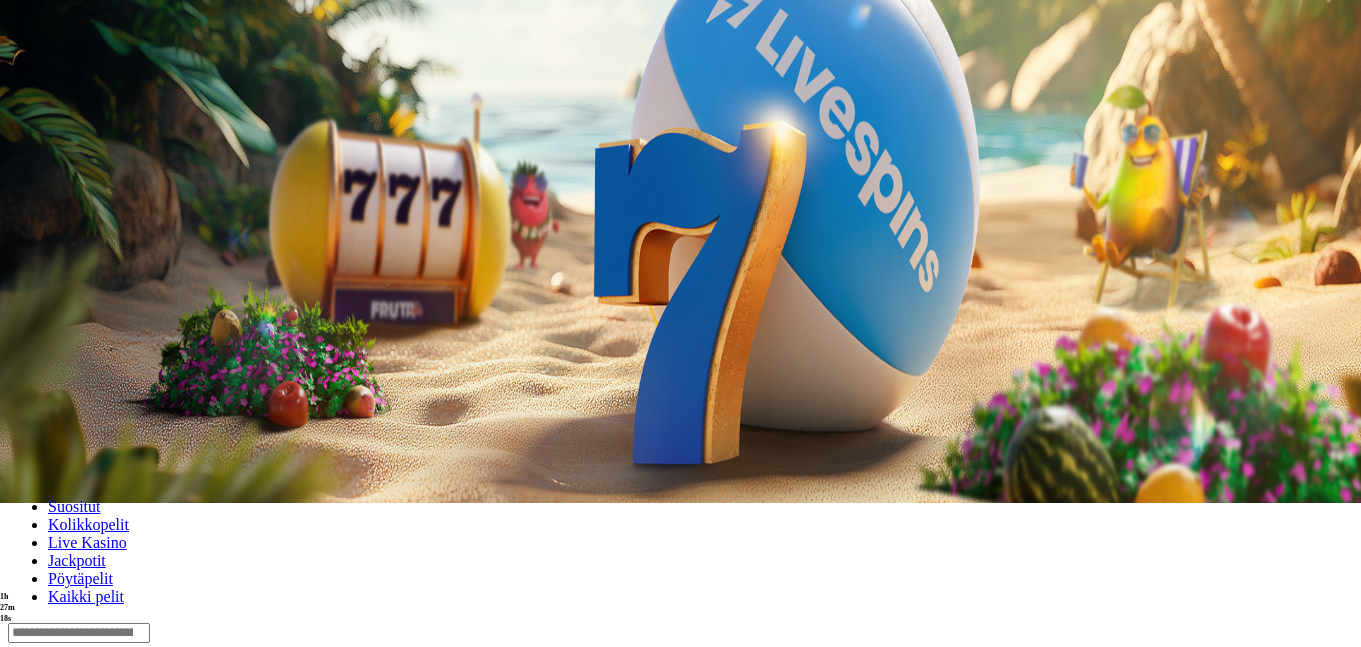 click at bounding box center [107, -38] 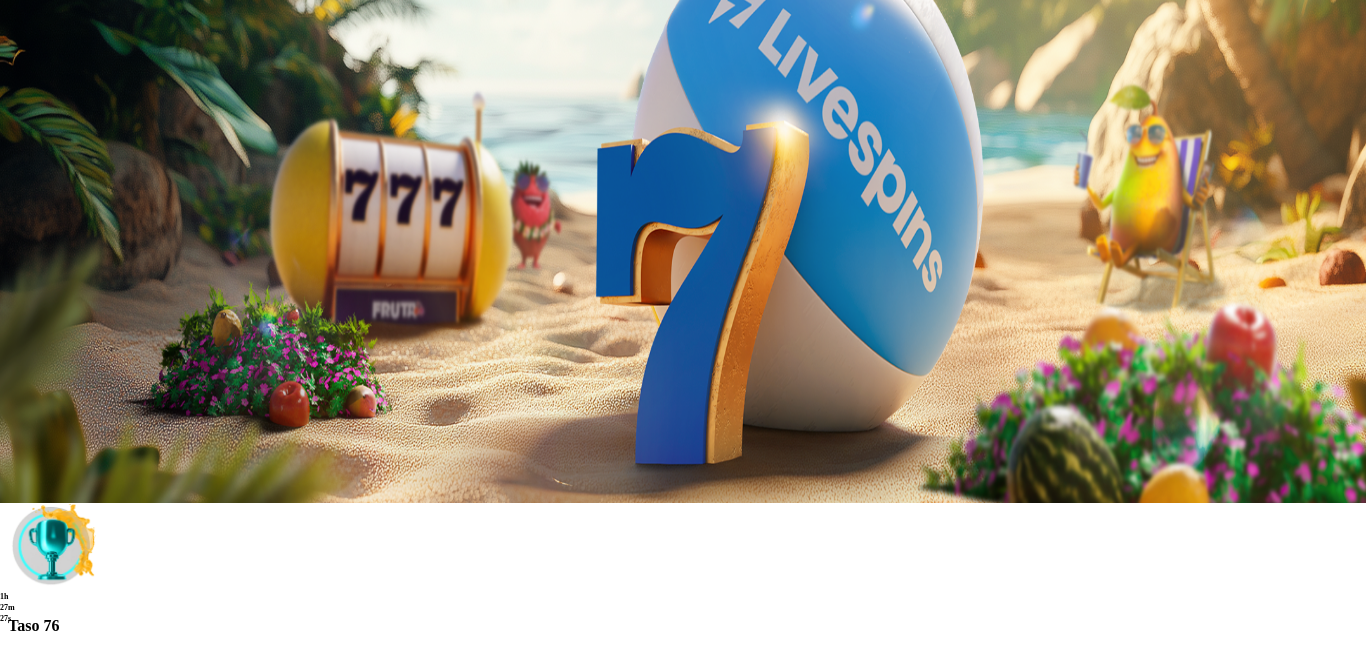 scroll, scrollTop: 71, scrollLeft: 0, axis: vertical 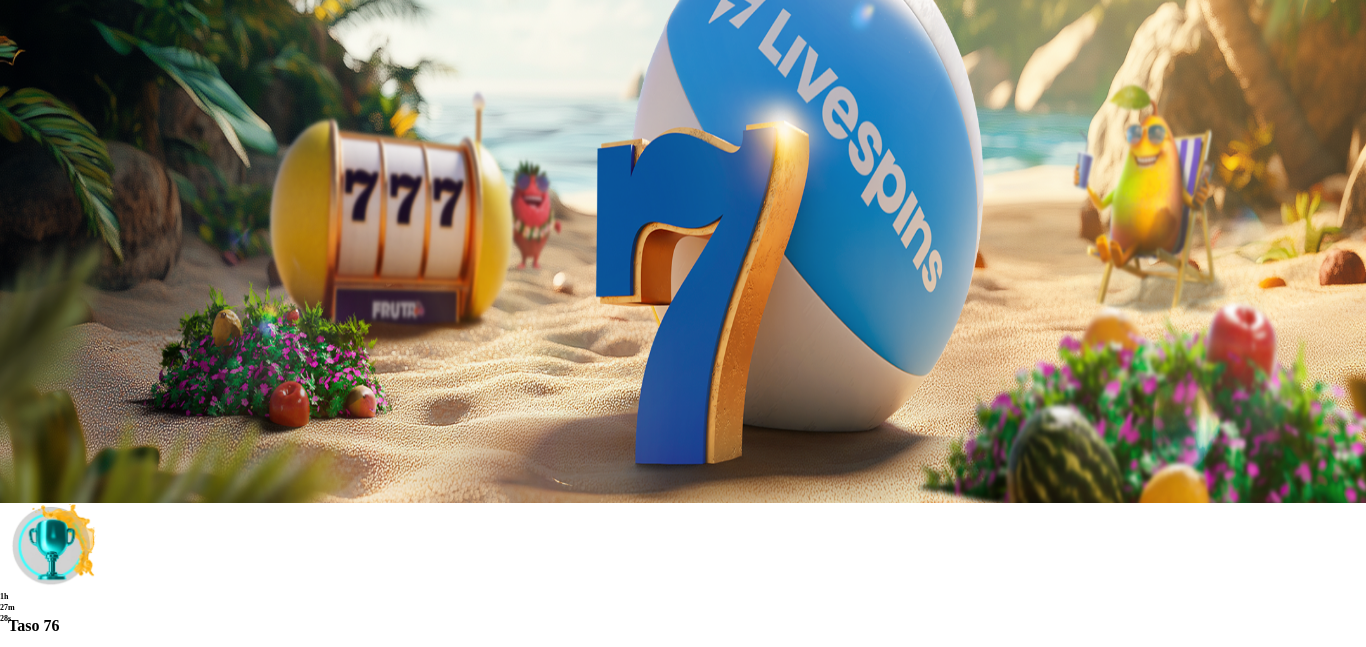click at bounding box center (112, 705) 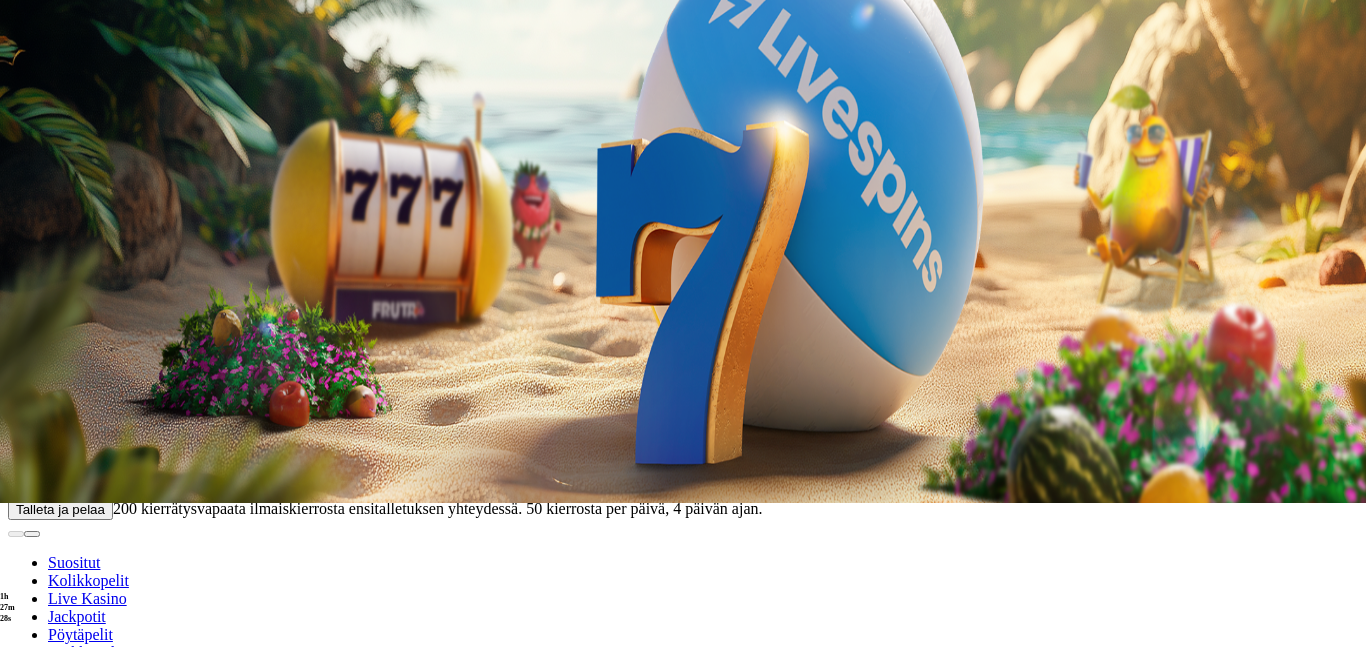 scroll, scrollTop: 0, scrollLeft: 0, axis: both 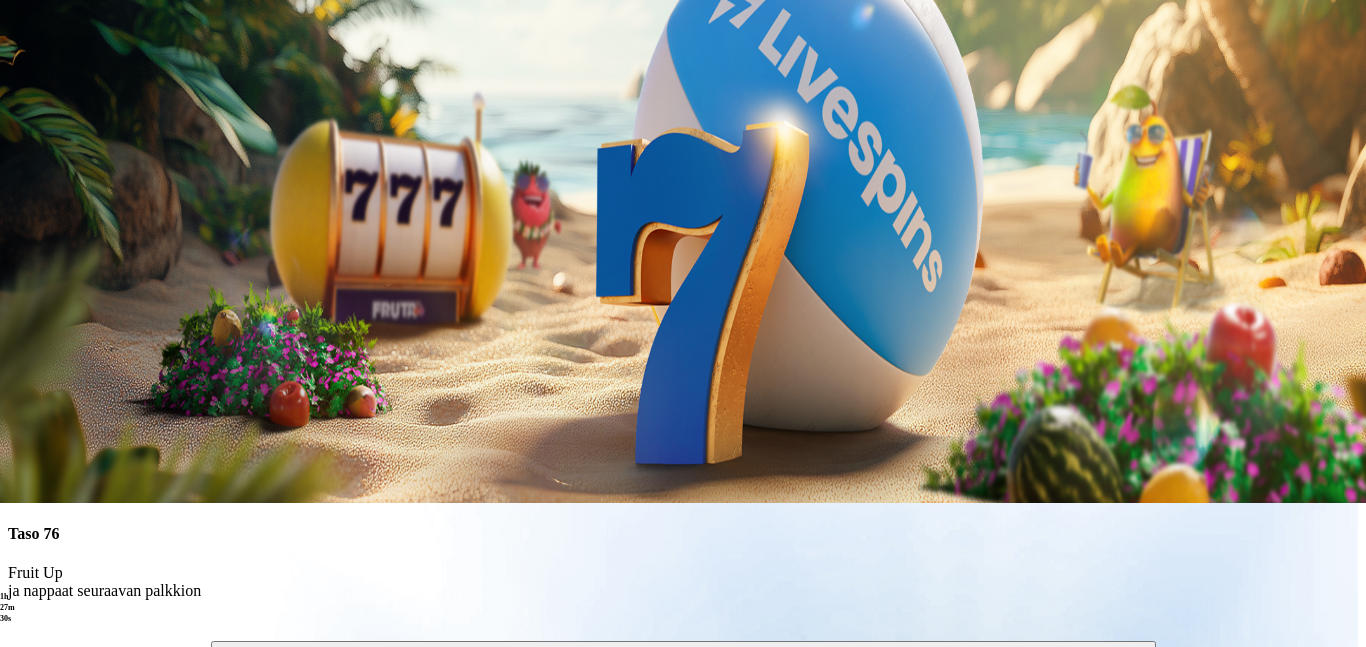 click on "Avaa palkinto" at bounding box center (683, 651) 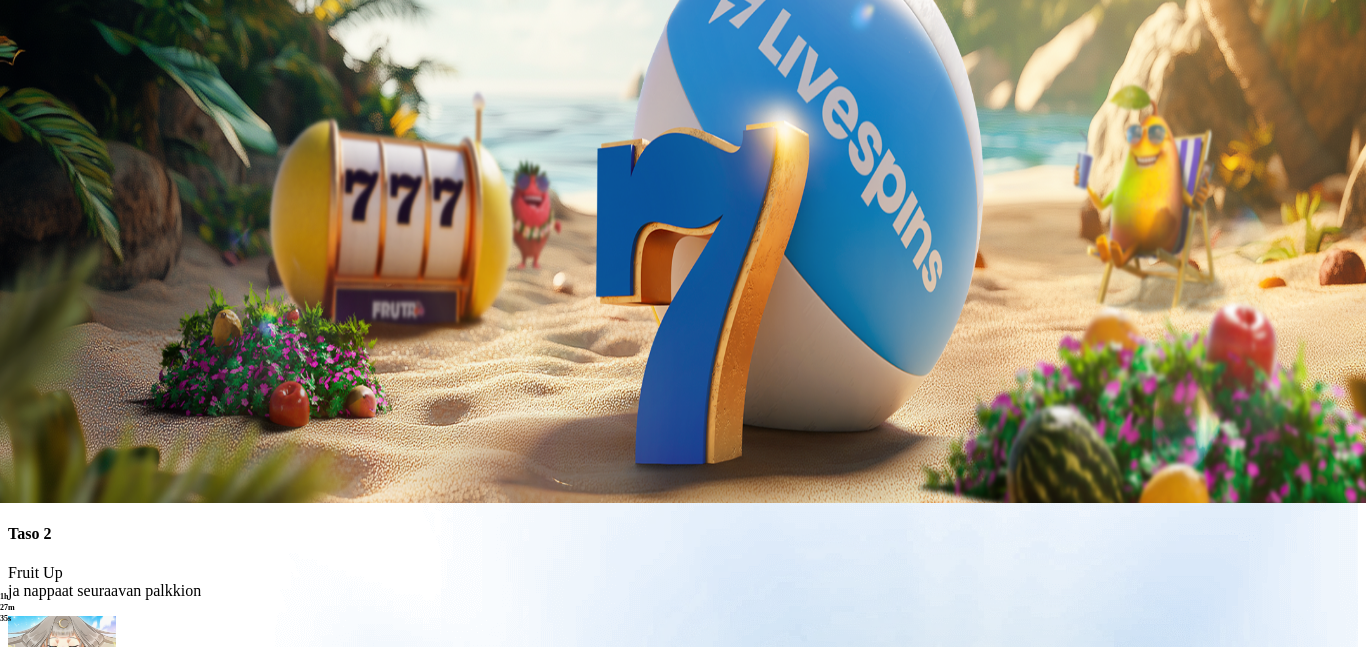 click at bounding box center [88, 855] 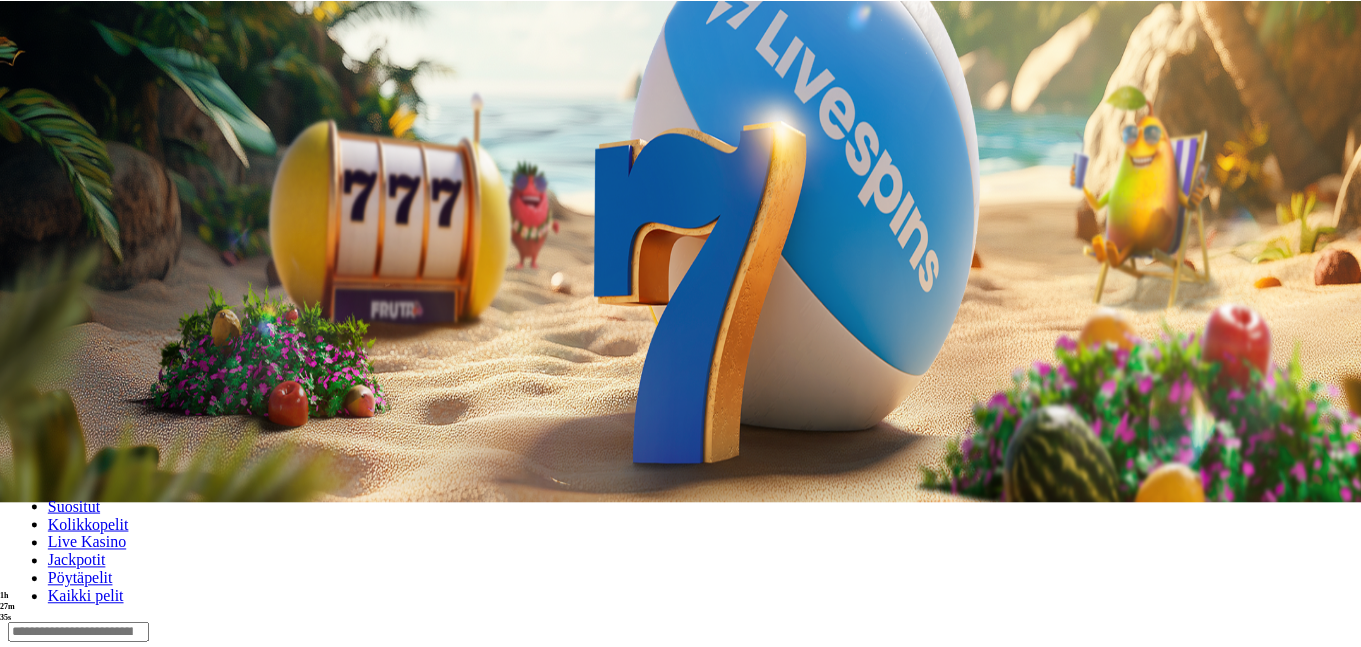 scroll, scrollTop: 0, scrollLeft: 0, axis: both 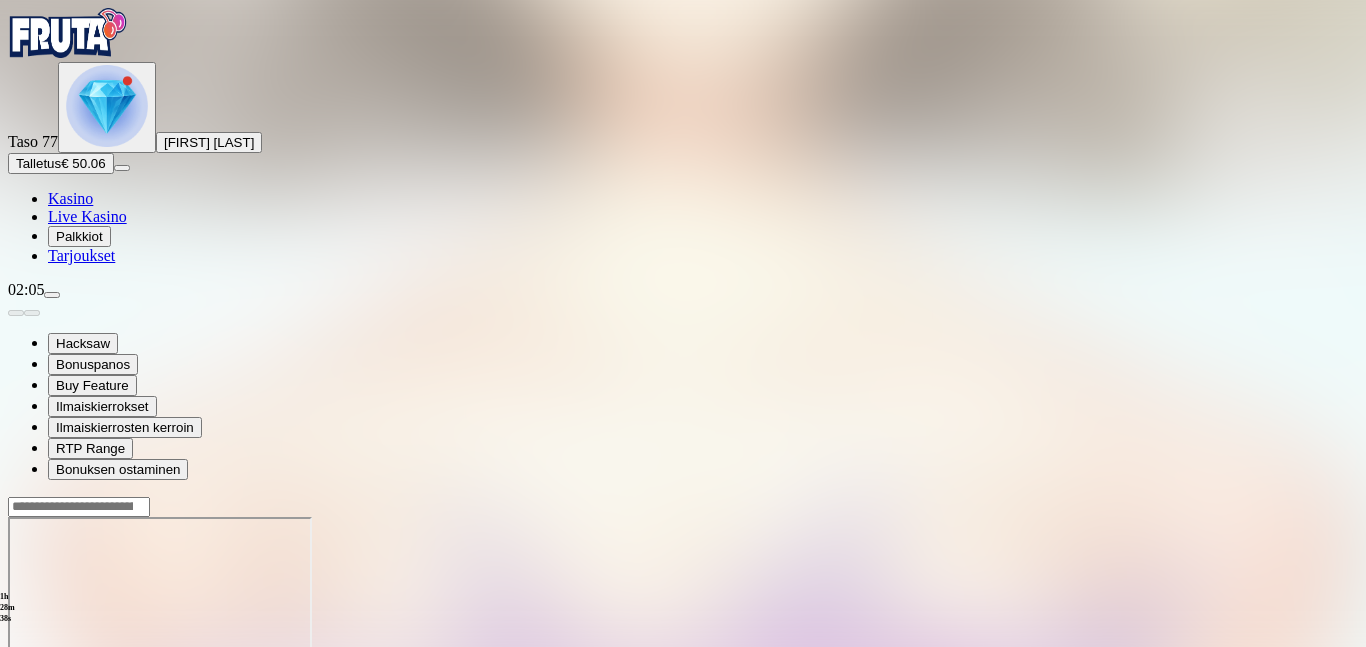 click on "Taso   77 Reko Tapio  Hietamäki" at bounding box center (683, 107) 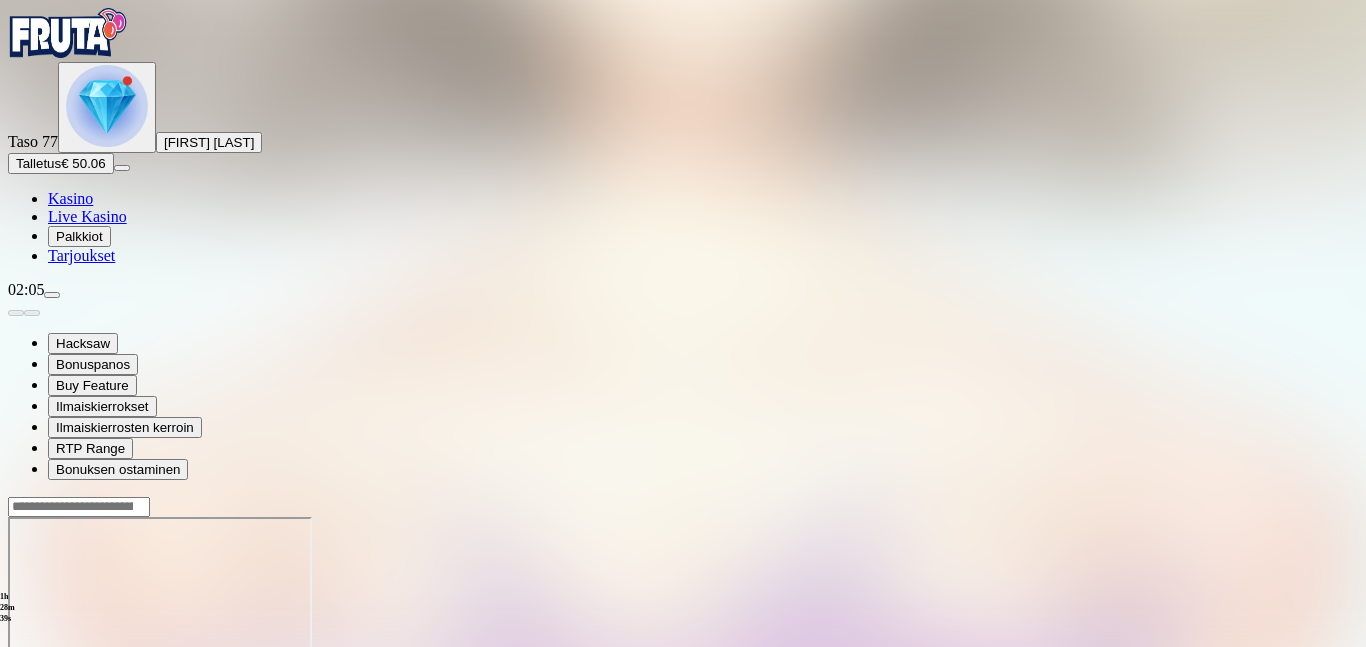 click at bounding box center (107, 106) 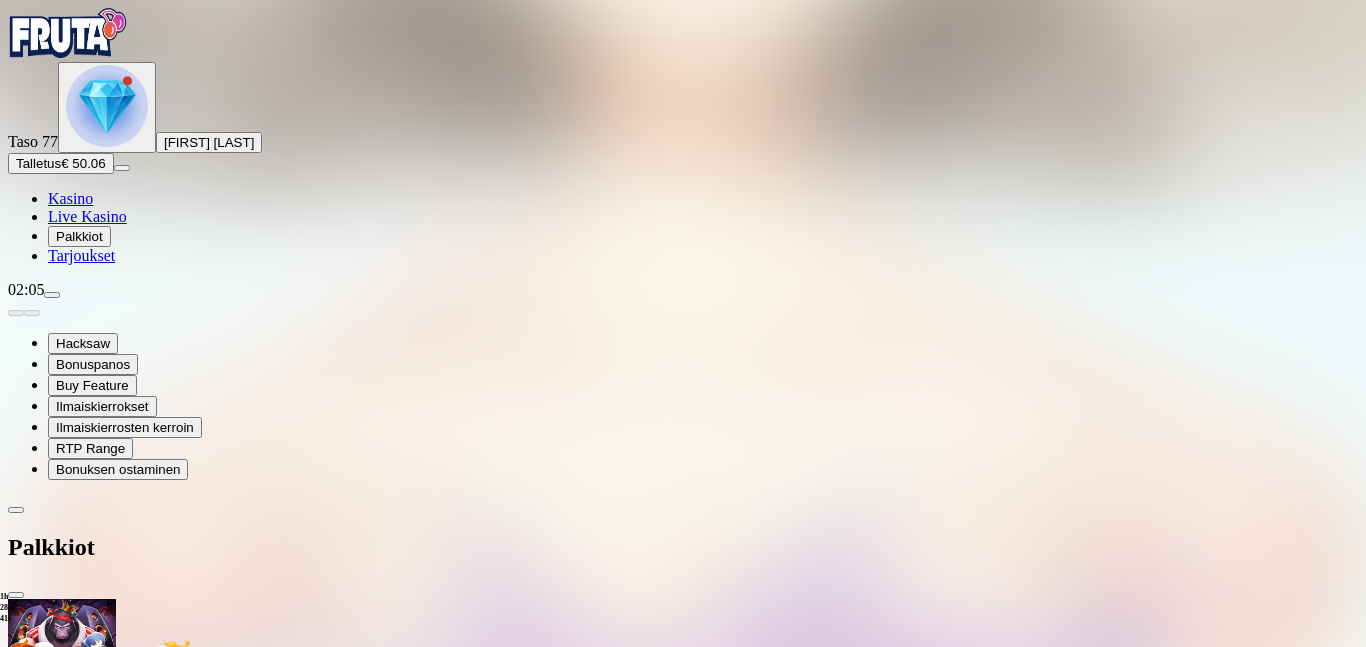 click at bounding box center (112, 1046) 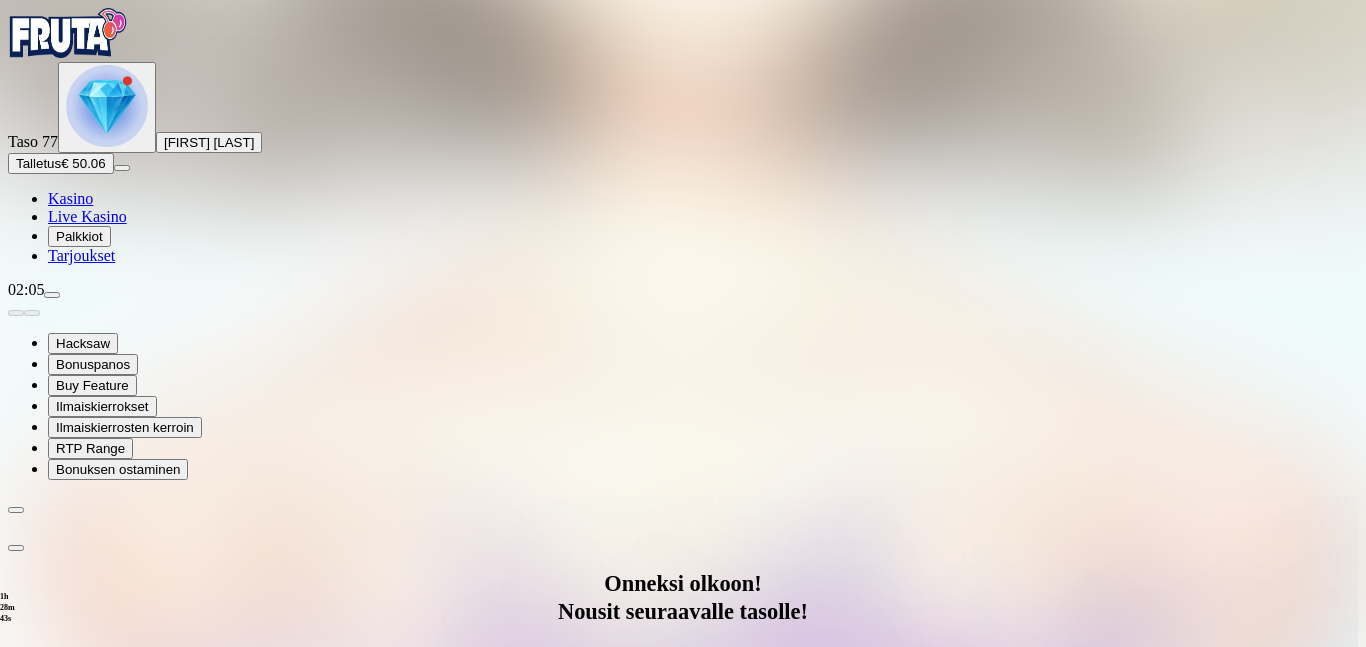 click on "Avaa palkinto" at bounding box center [683, 992] 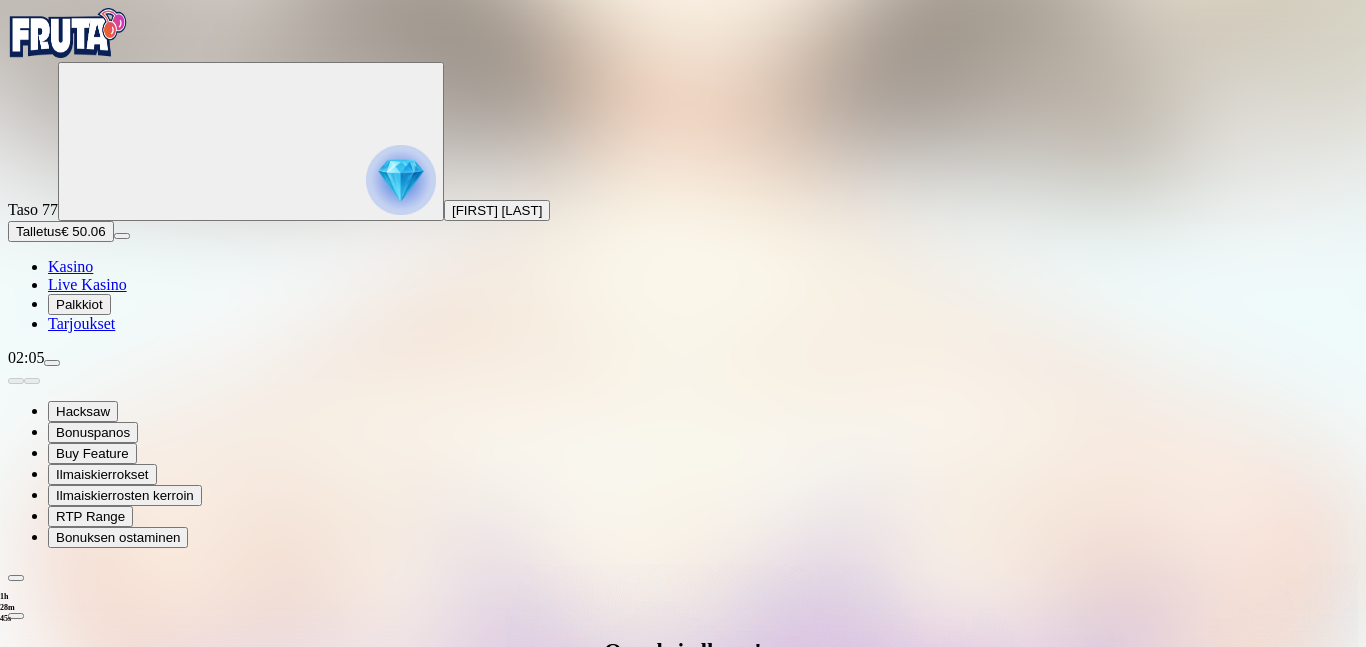 click on "Avaa palkinto" at bounding box center [683, 1060] 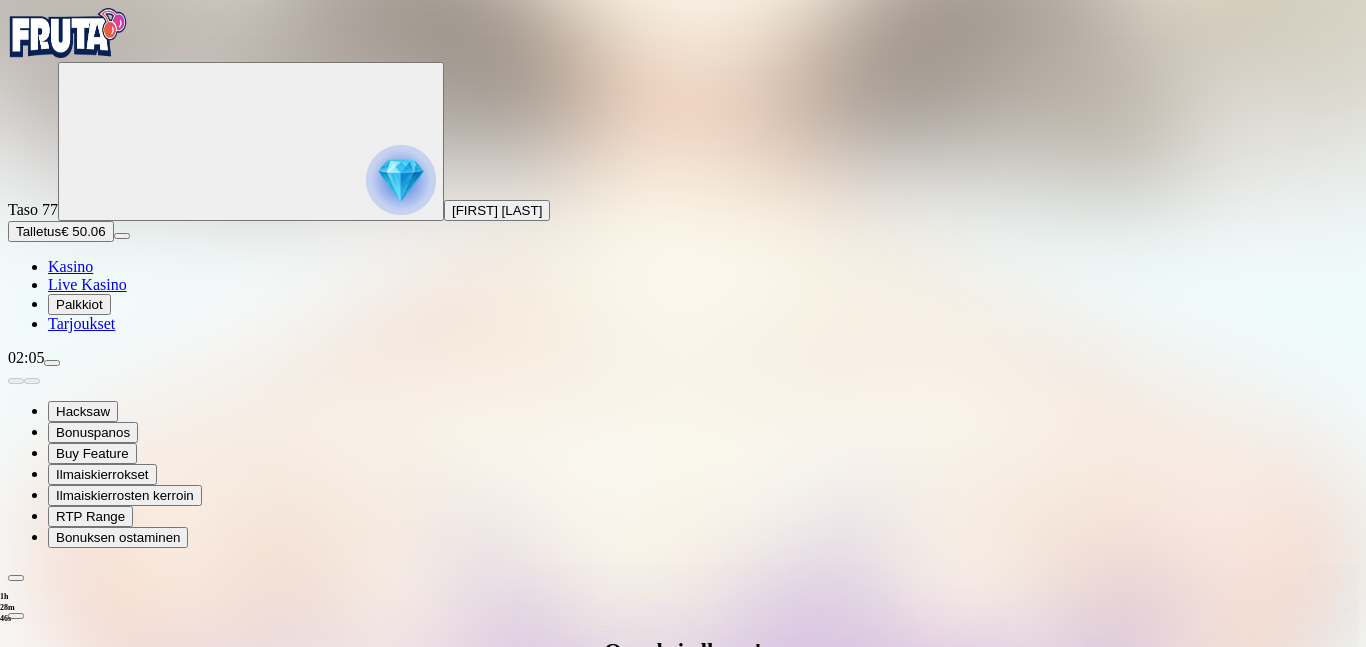 click on "Avaa palkinto" at bounding box center [683, 1060] 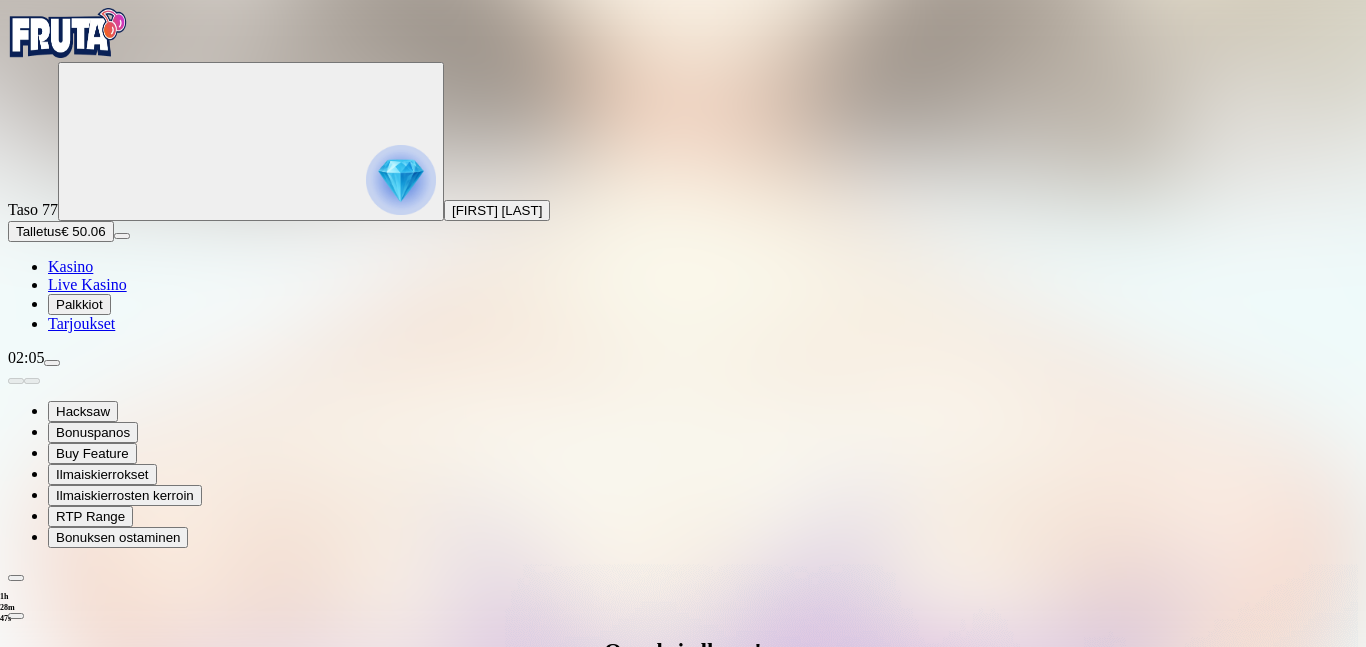 click on "Avaa palkinto" at bounding box center [683, 1060] 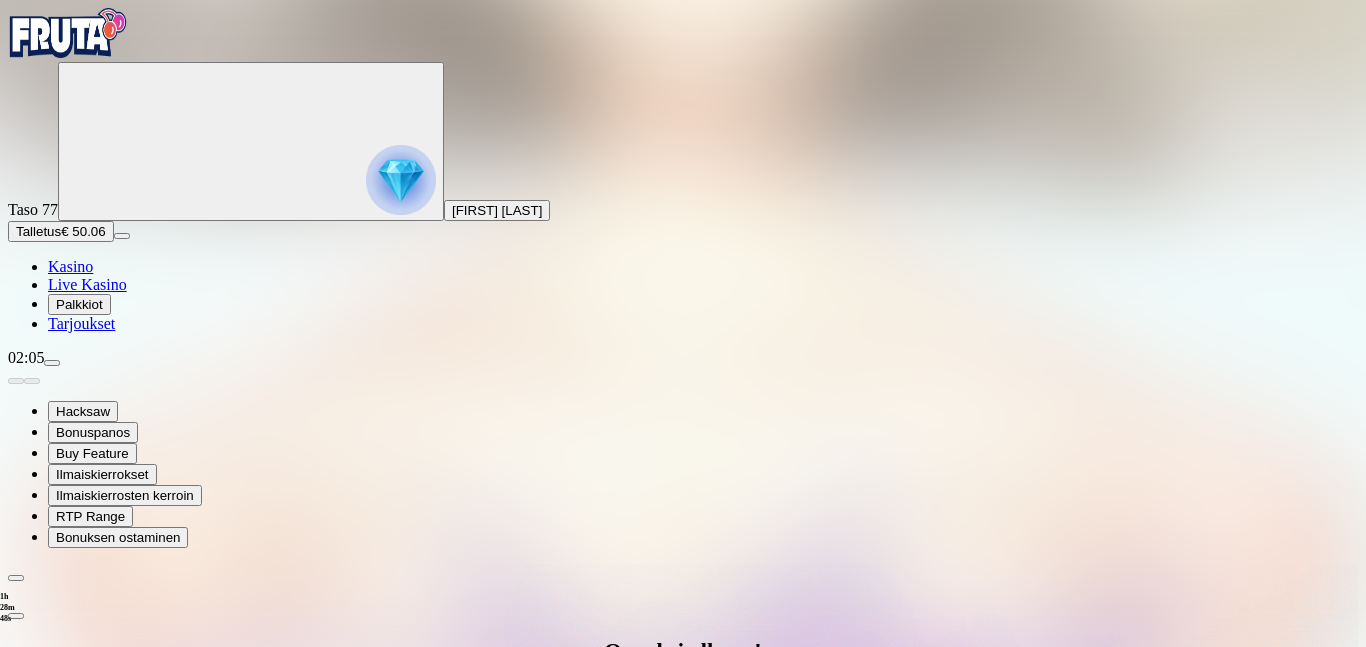 click on "Avaa palkinto" at bounding box center [683, 1060] 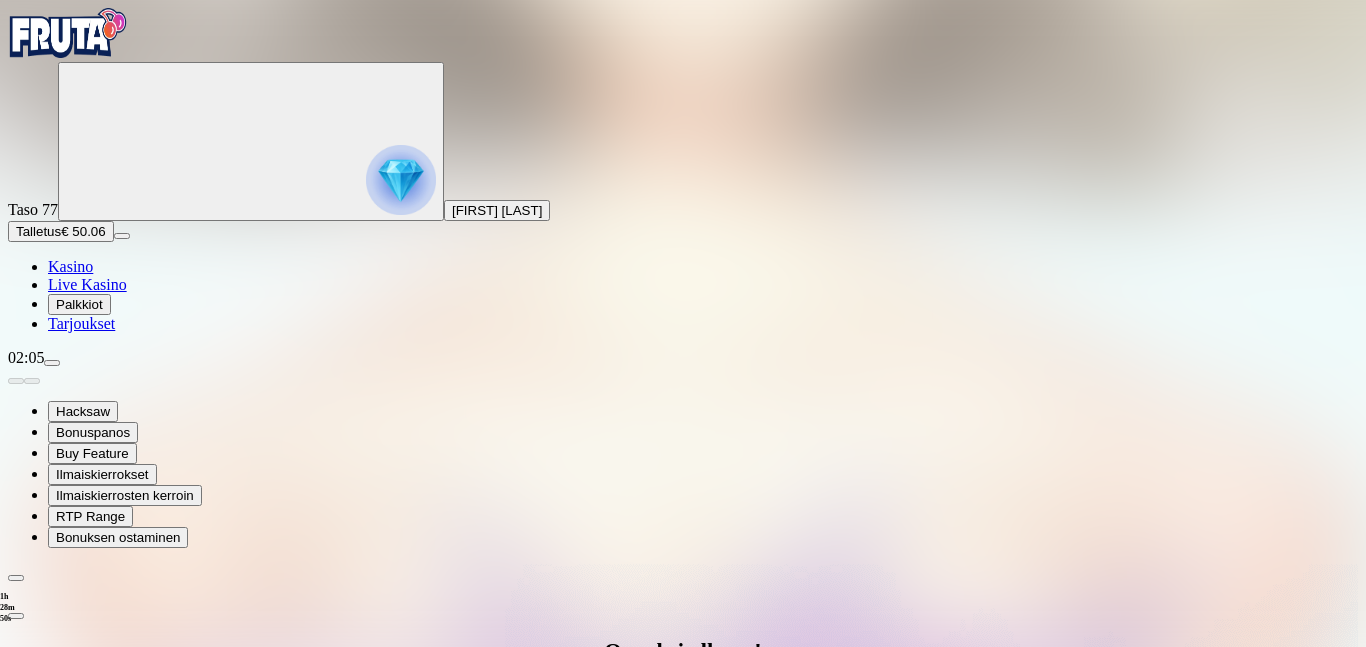 drag, startPoint x: 424, startPoint y: 354, endPoint x: 414, endPoint y: 359, distance: 11.18034 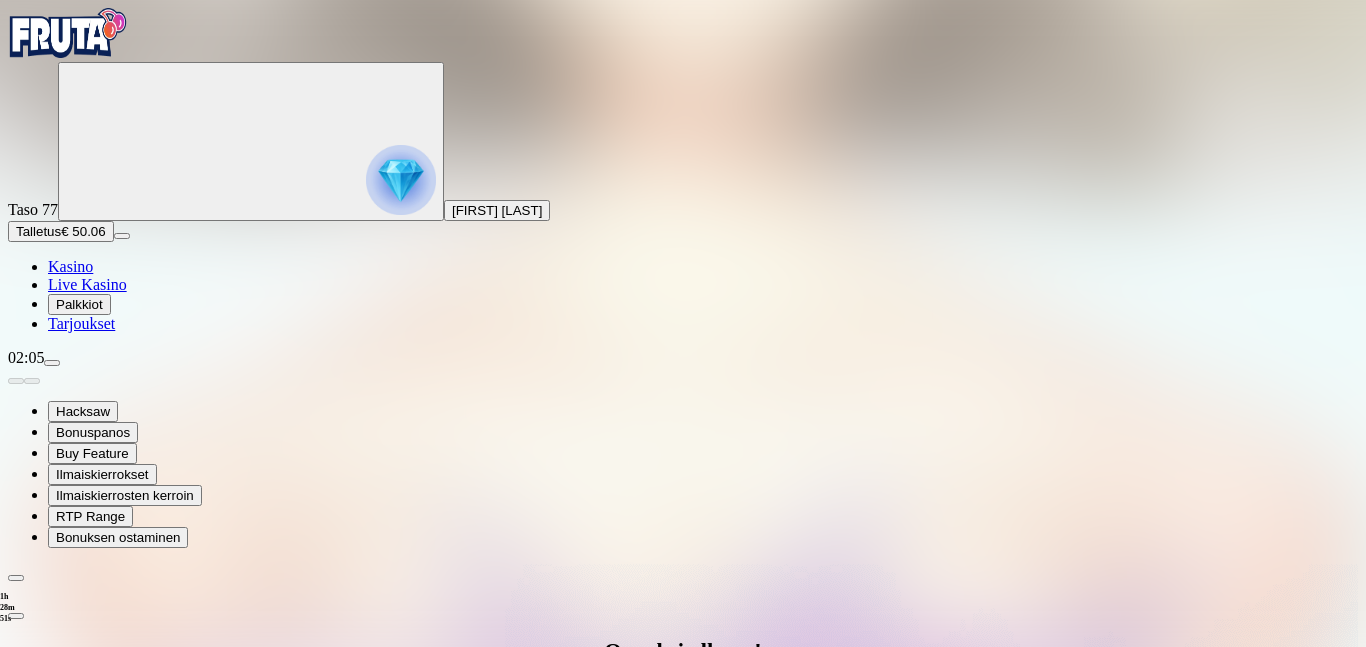 click on "Onneksi olkoon! Nousit seuraavalle tasolle! Voit nyt avata palkinnon Taso 2 Fruit Up   ja nappaat seuraavan palkkion Avaa palkinto" at bounding box center [683, 845] 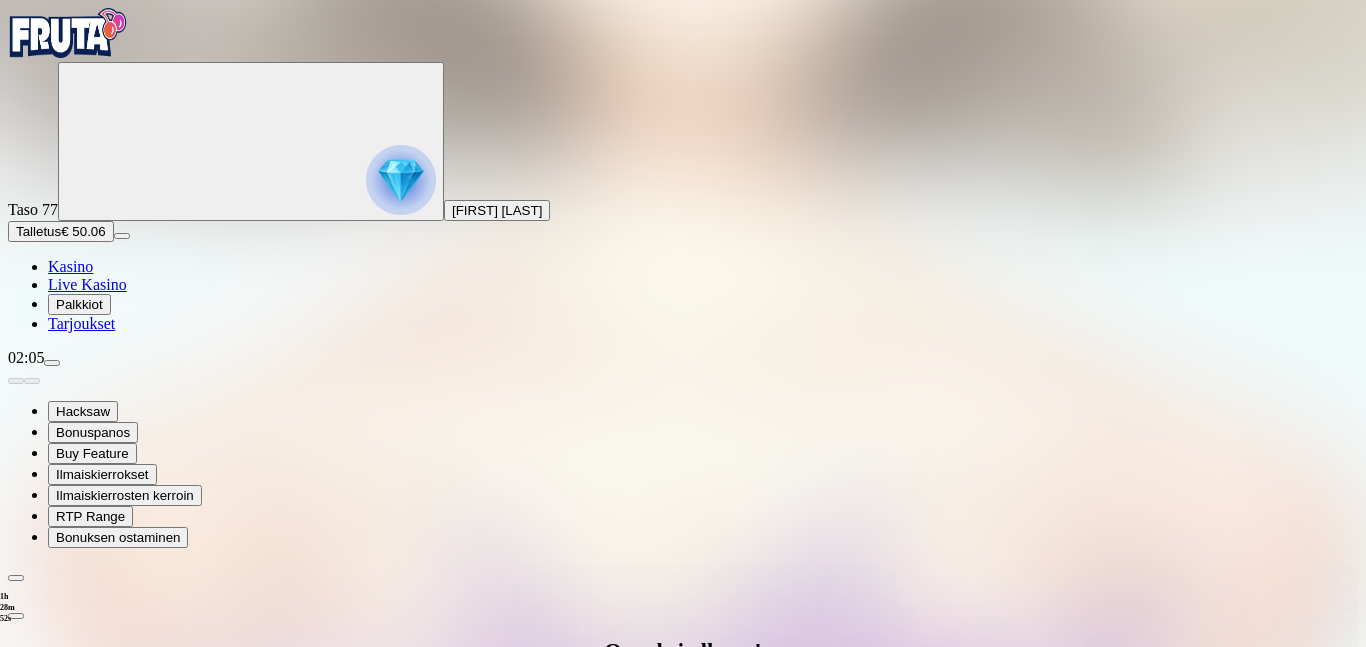 click on "Avaa palkinto" at bounding box center (683, 1060) 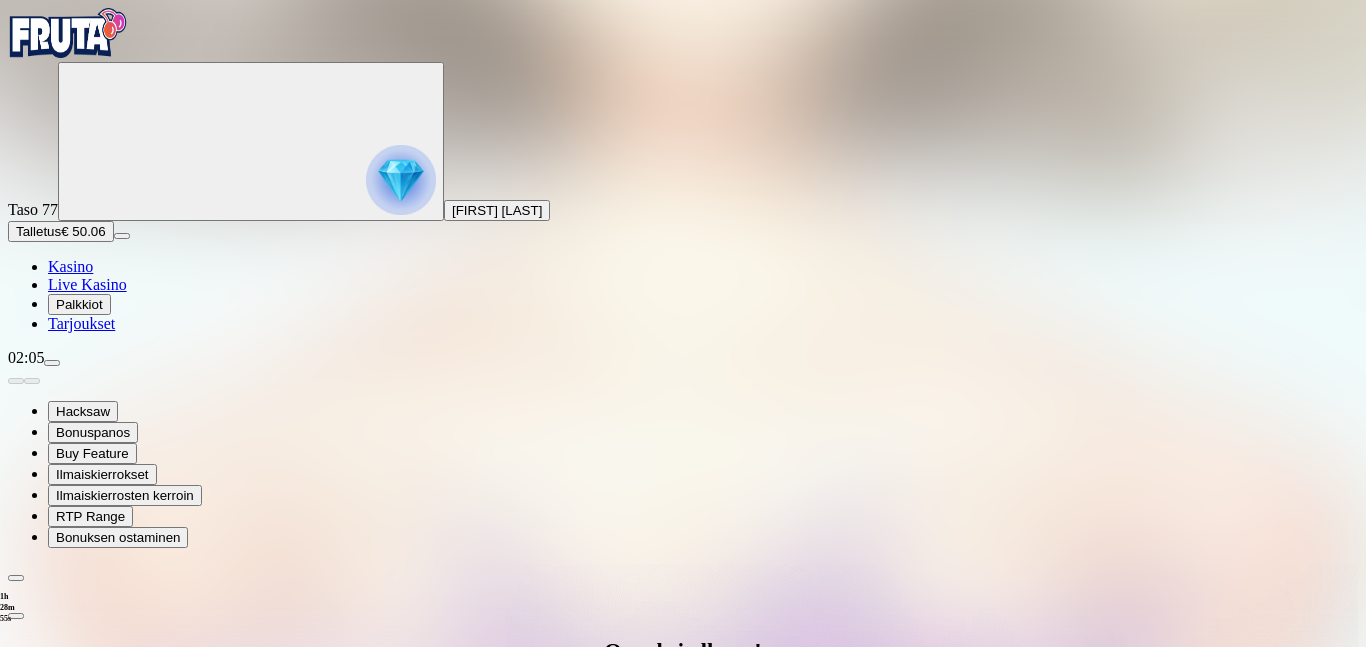 drag, startPoint x: 1260, startPoint y: 99, endPoint x: 1253, endPoint y: 108, distance: 11.401754 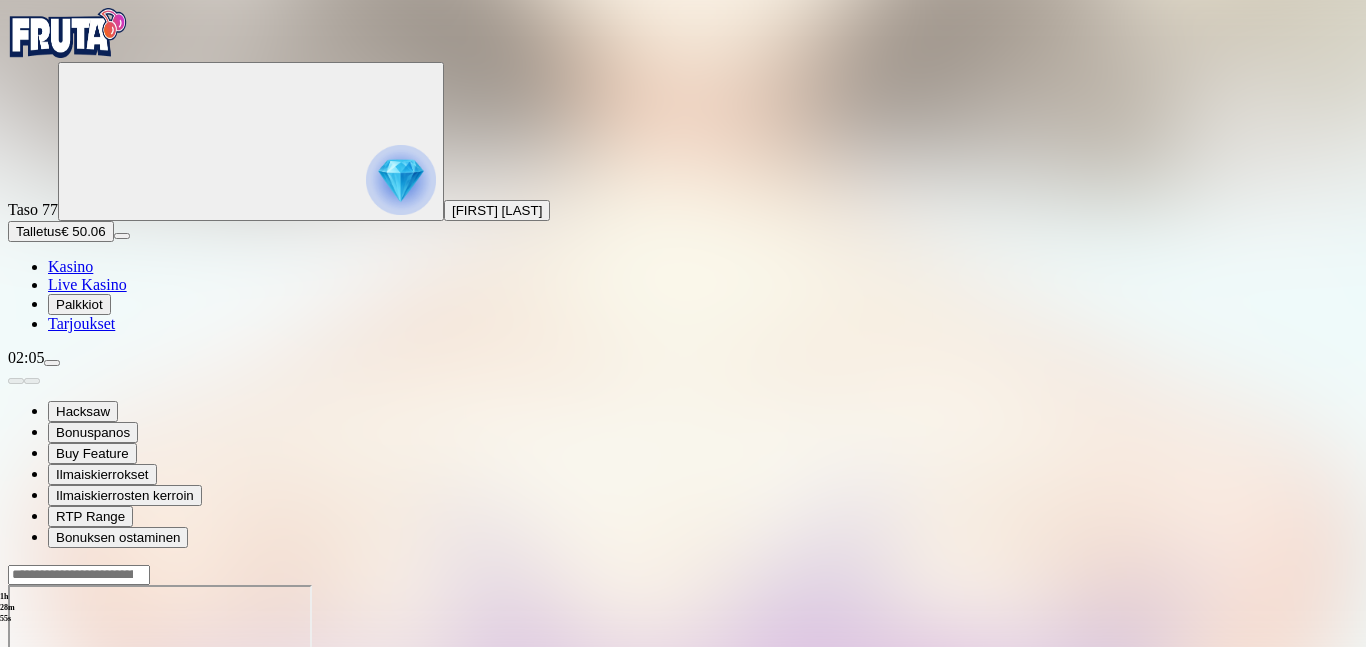 click at bounding box center [16, 757] 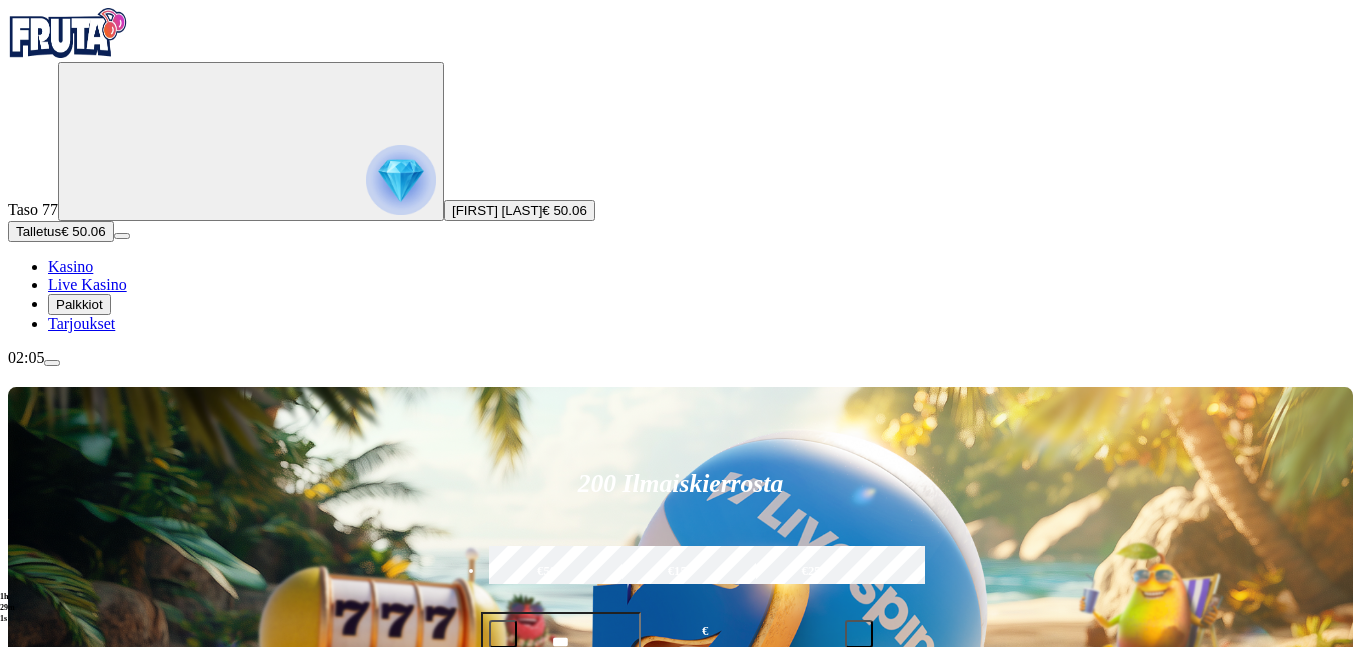 click at bounding box center [401, 180] 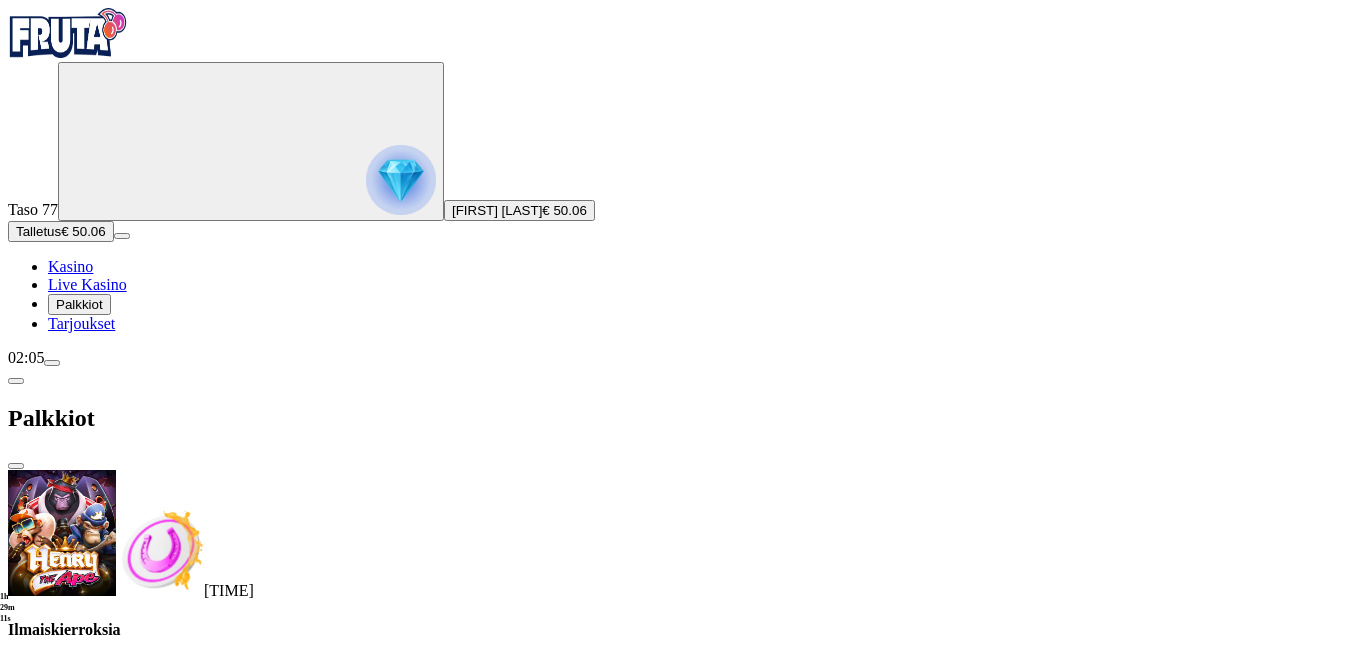 drag, startPoint x: 311, startPoint y: 323, endPoint x: 374, endPoint y: 322, distance: 63.007935 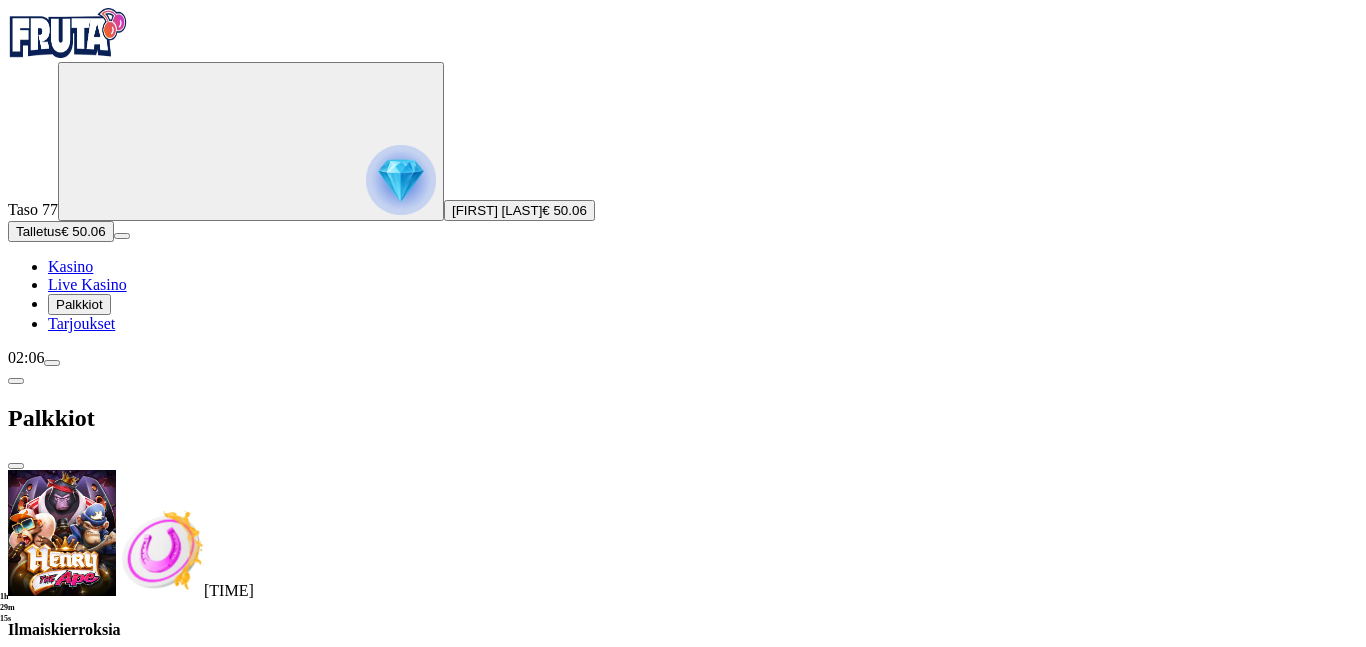 click at bounding box center (88, 709) 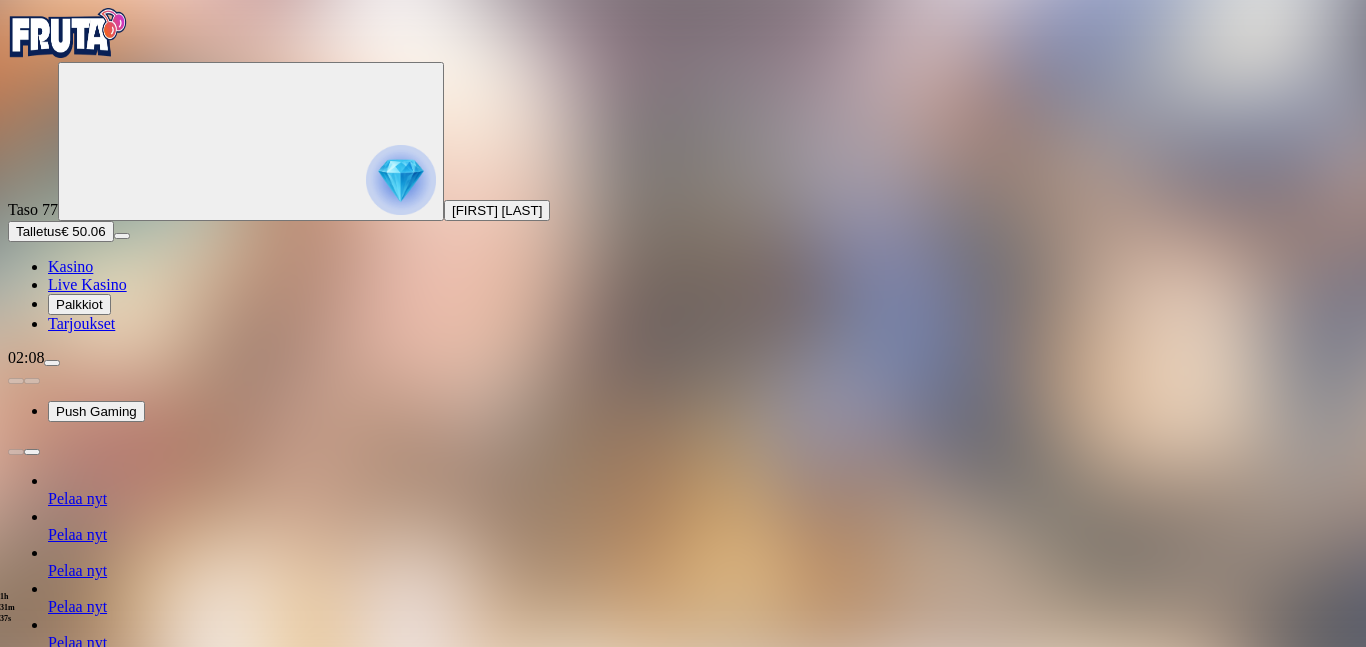 click at bounding box center (48, 1221) 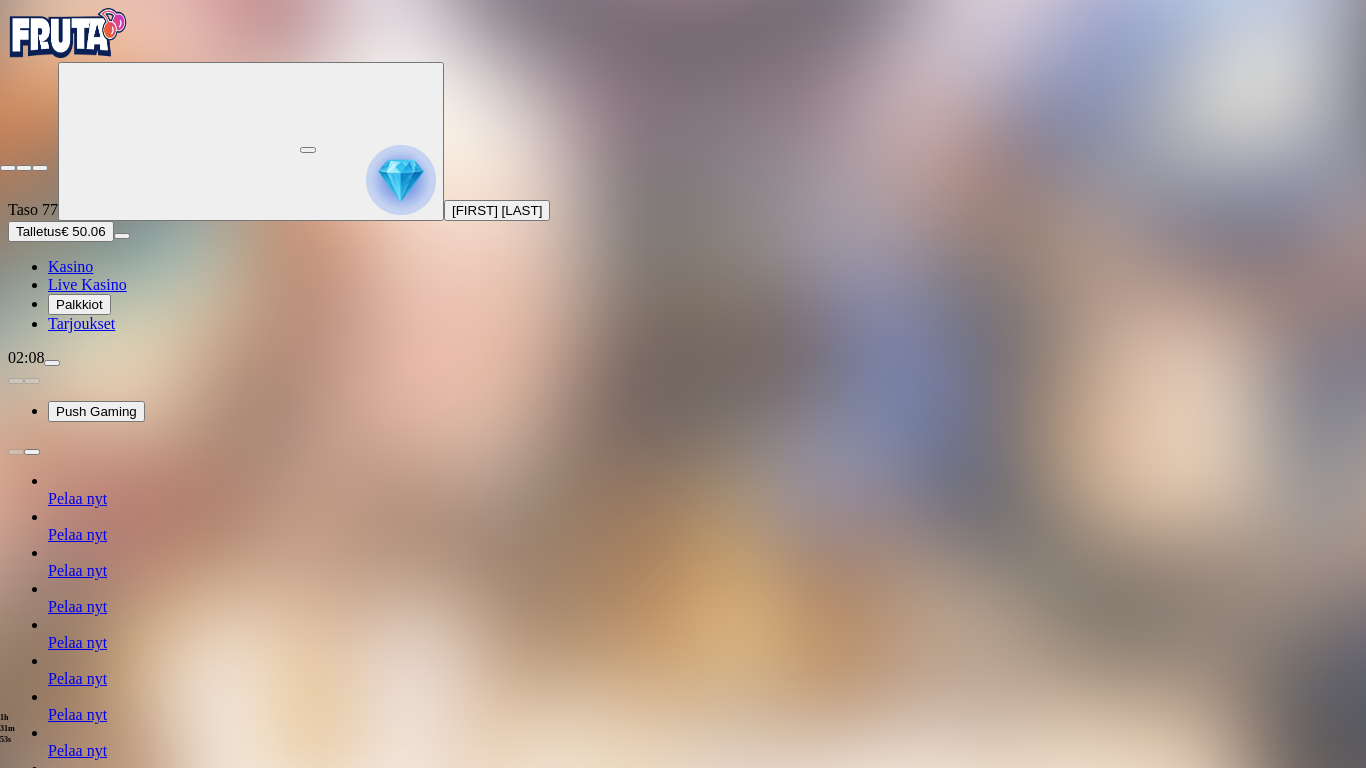 click at bounding box center (8, 168) 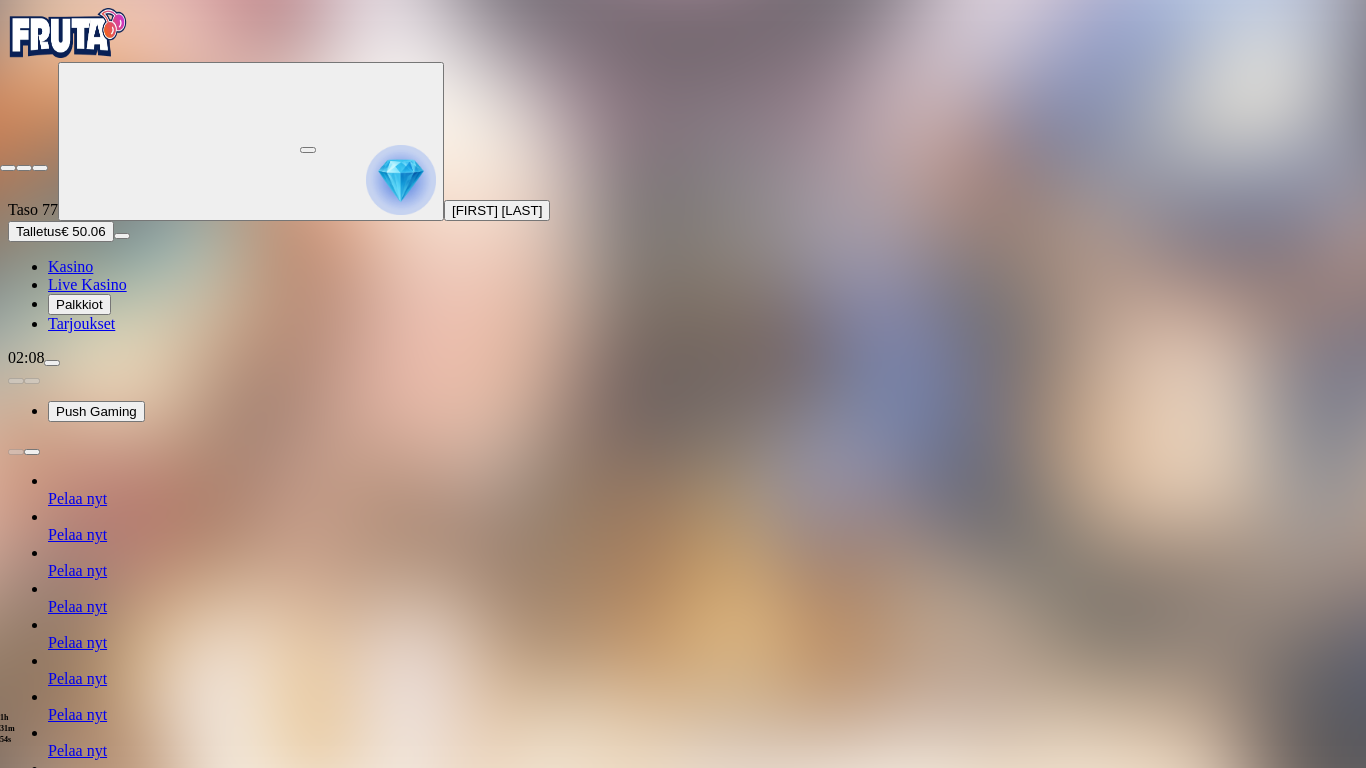 click at bounding box center [8, 168] 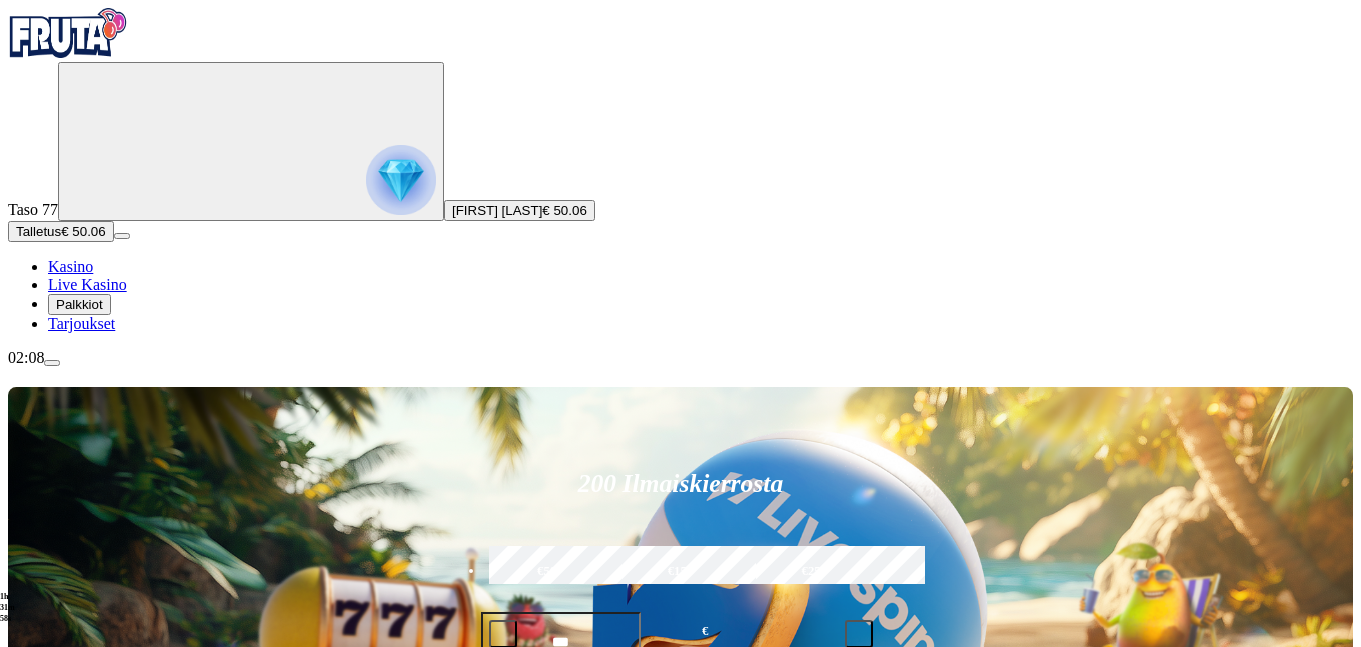 click on "Taso   77 Reko Tapio  Hietamäki € 50.06" at bounding box center [680, 141] 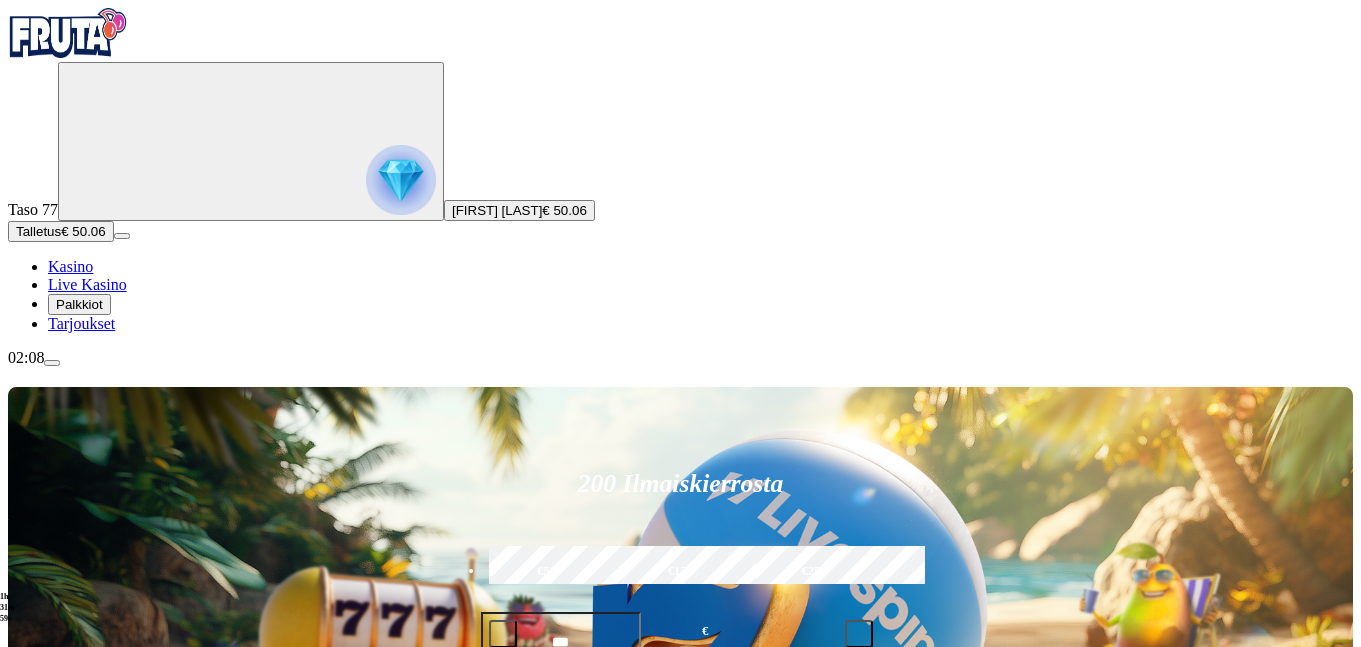 click on "[FIRST] [LAST]" at bounding box center [497, 210] 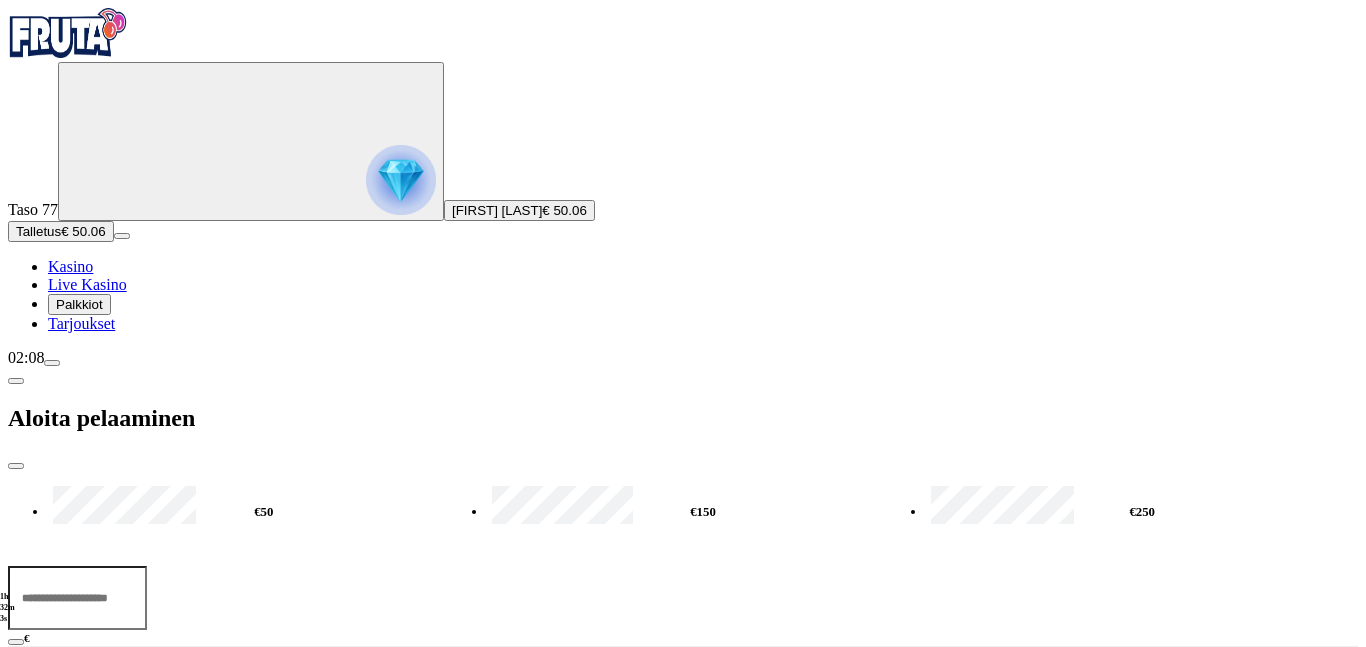 click at bounding box center [16, 466] 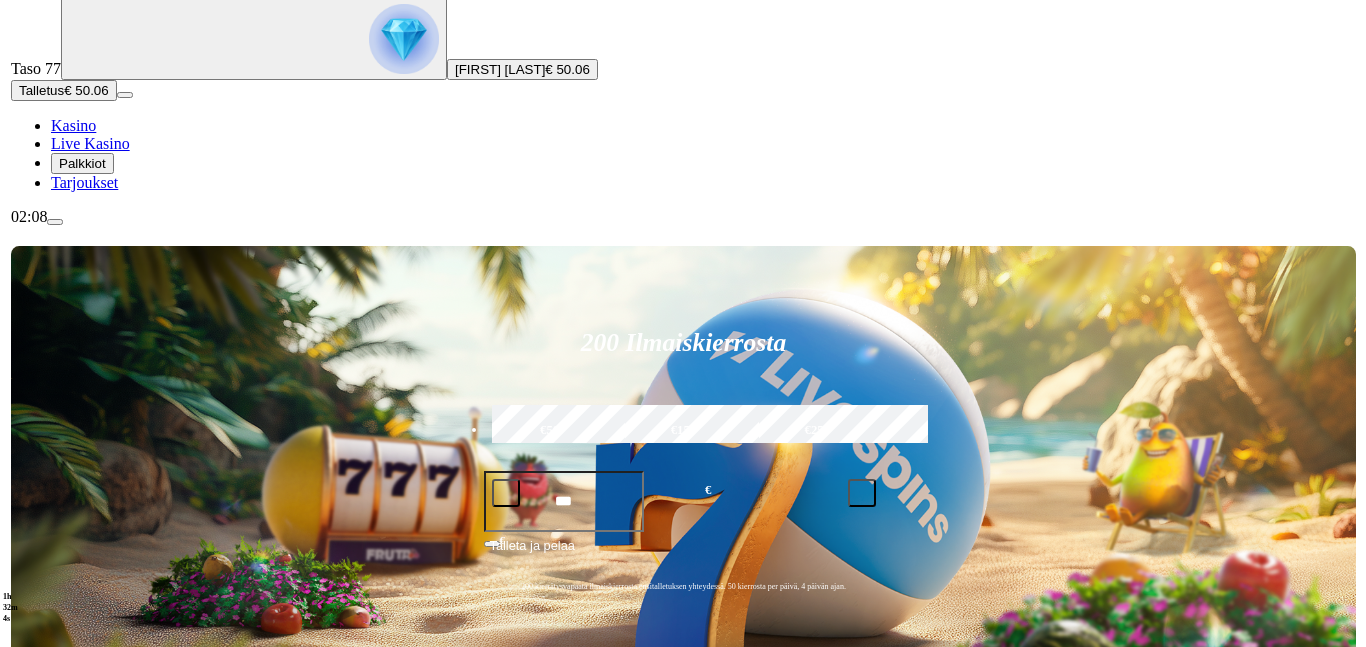 scroll, scrollTop: 144, scrollLeft: 0, axis: vertical 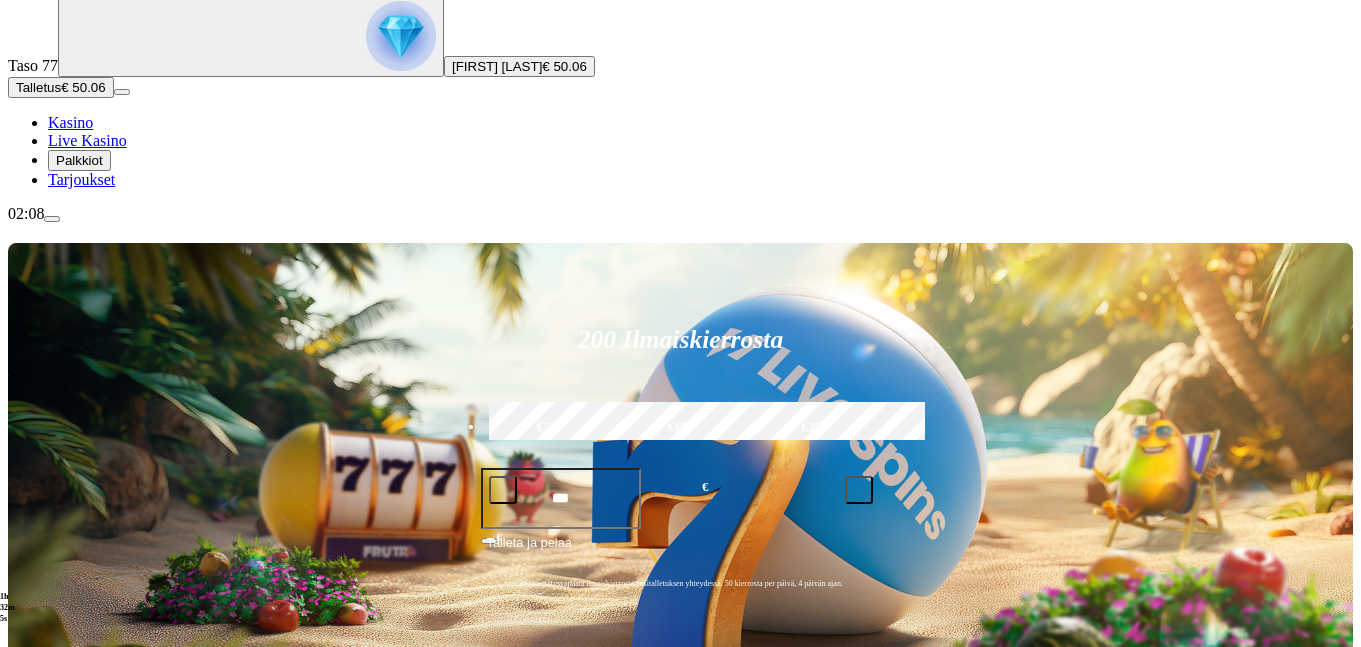 click at bounding box center (52, 219) 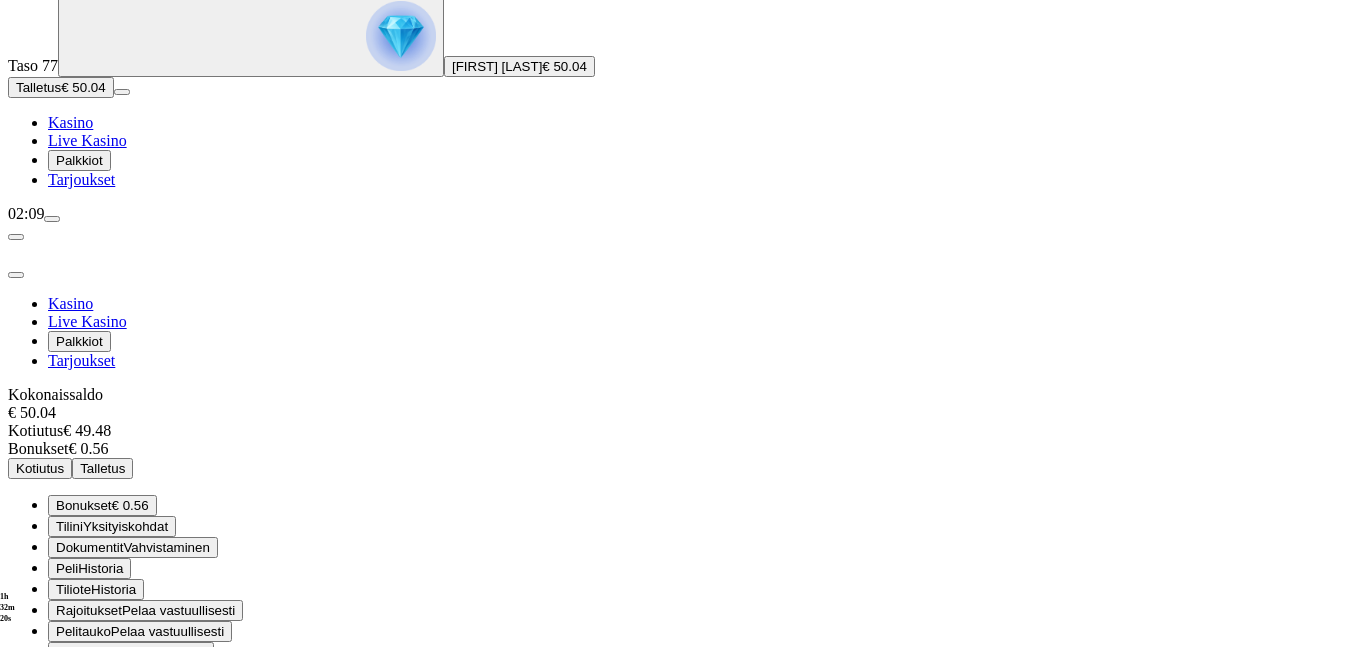 click on "Kotiutus" at bounding box center (40, 468) 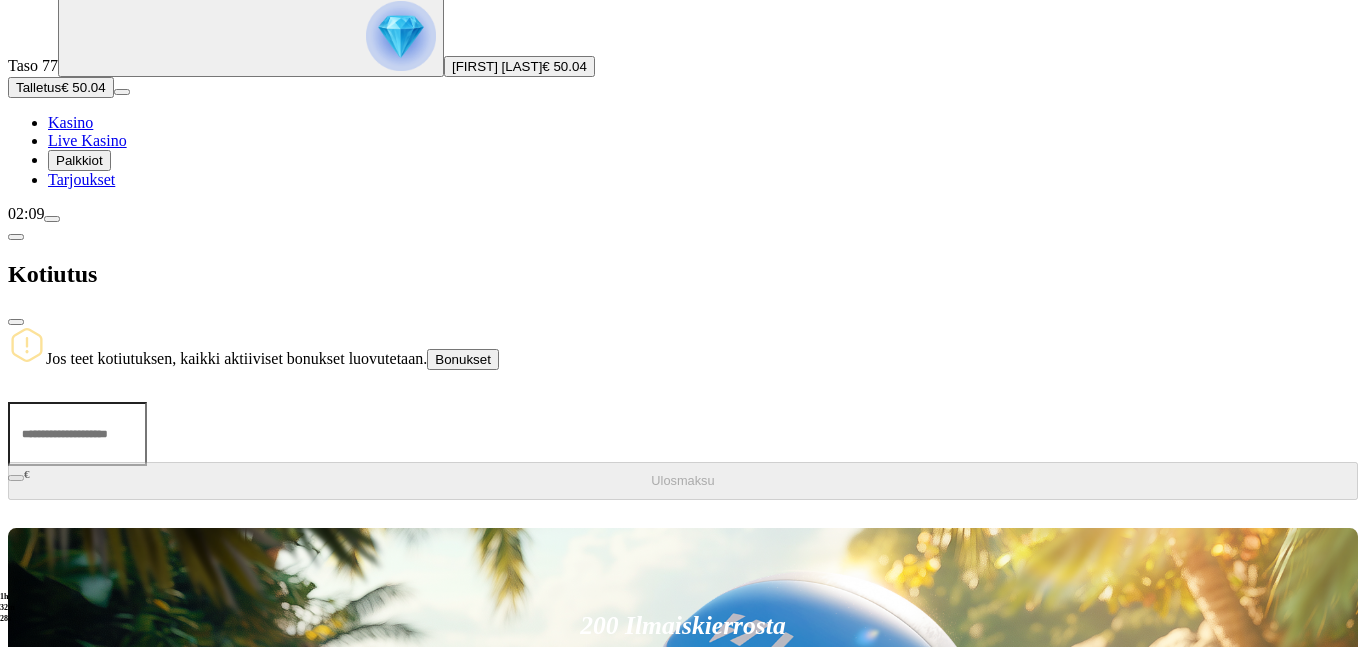 click on "Bonukset" at bounding box center [463, 359] 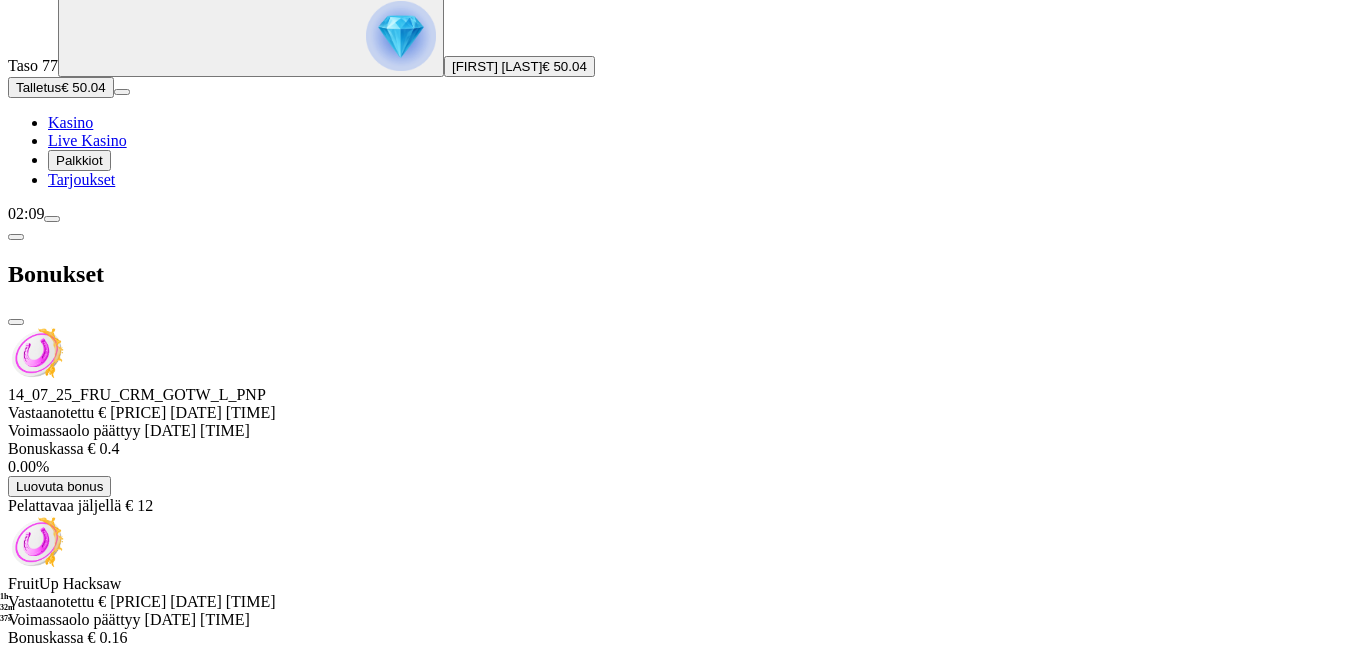 click on "Luovuta bonus" at bounding box center (59, 486) 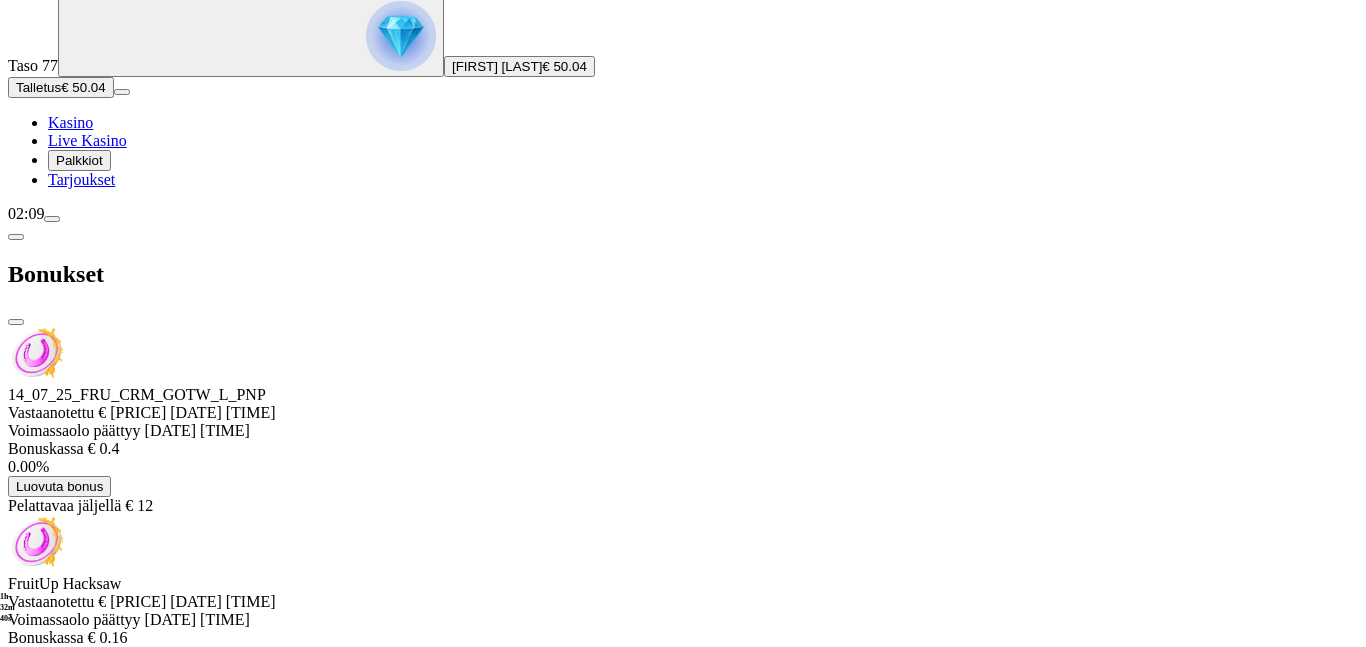 click on "Luovuta bonus" at bounding box center (443, 819) 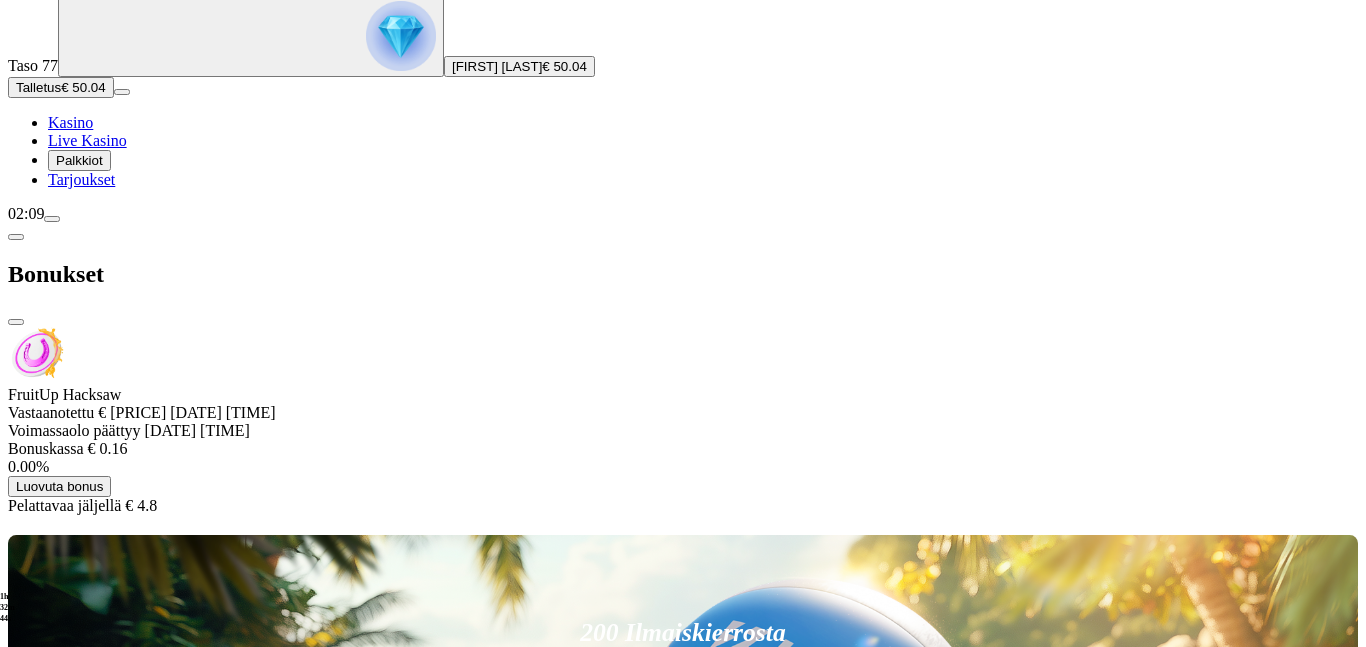 click on "Luovuta bonus" at bounding box center [59, 486] 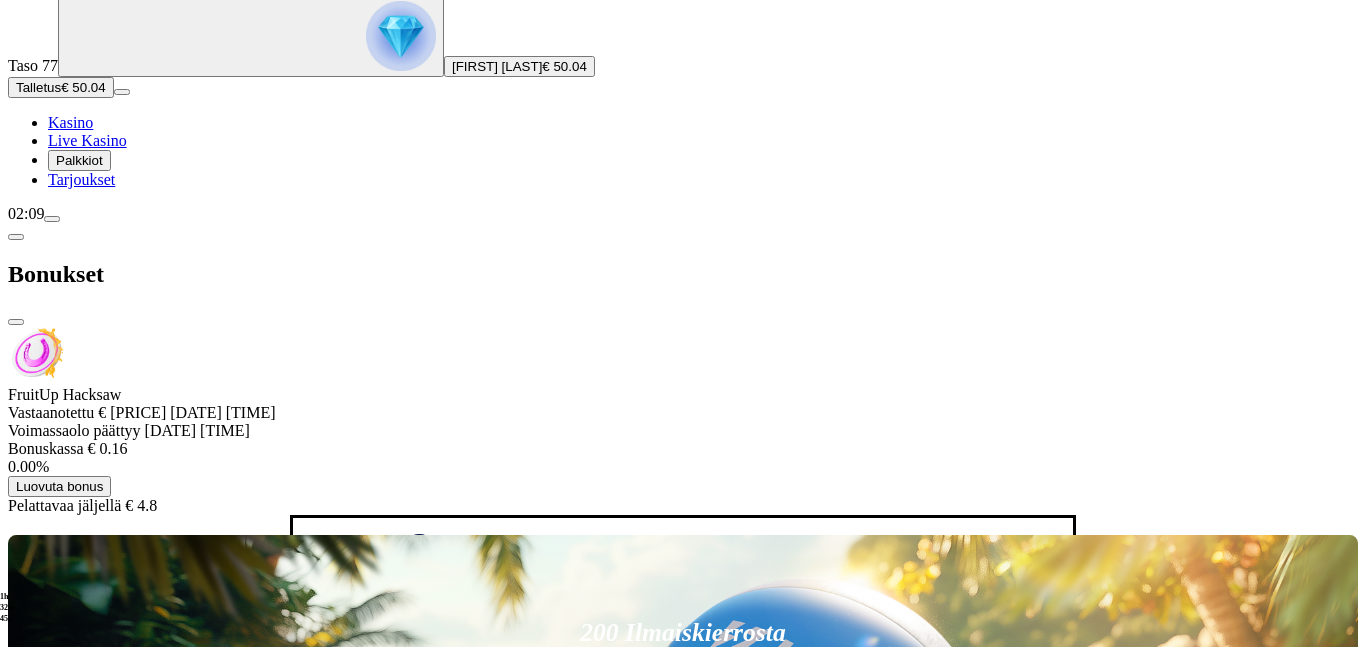 click on "Luovuta bonus" at bounding box center (443, 630) 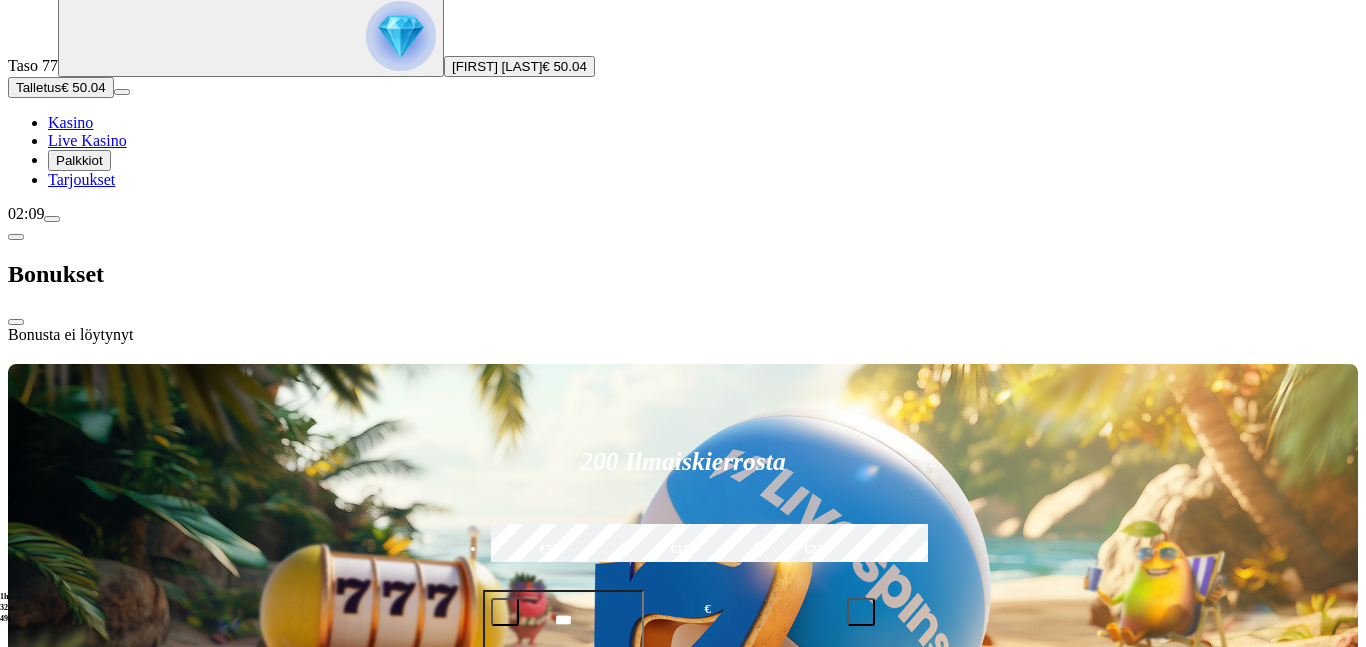click at bounding box center [16, 322] 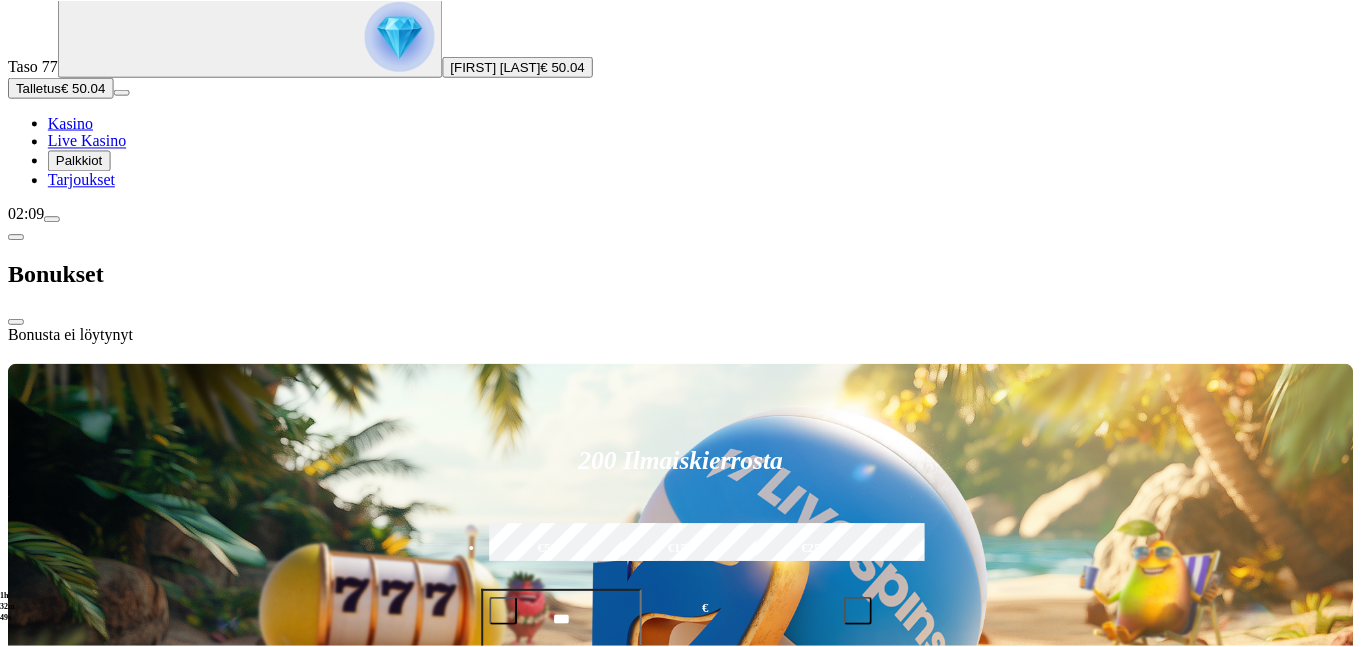 scroll, scrollTop: 0, scrollLeft: 0, axis: both 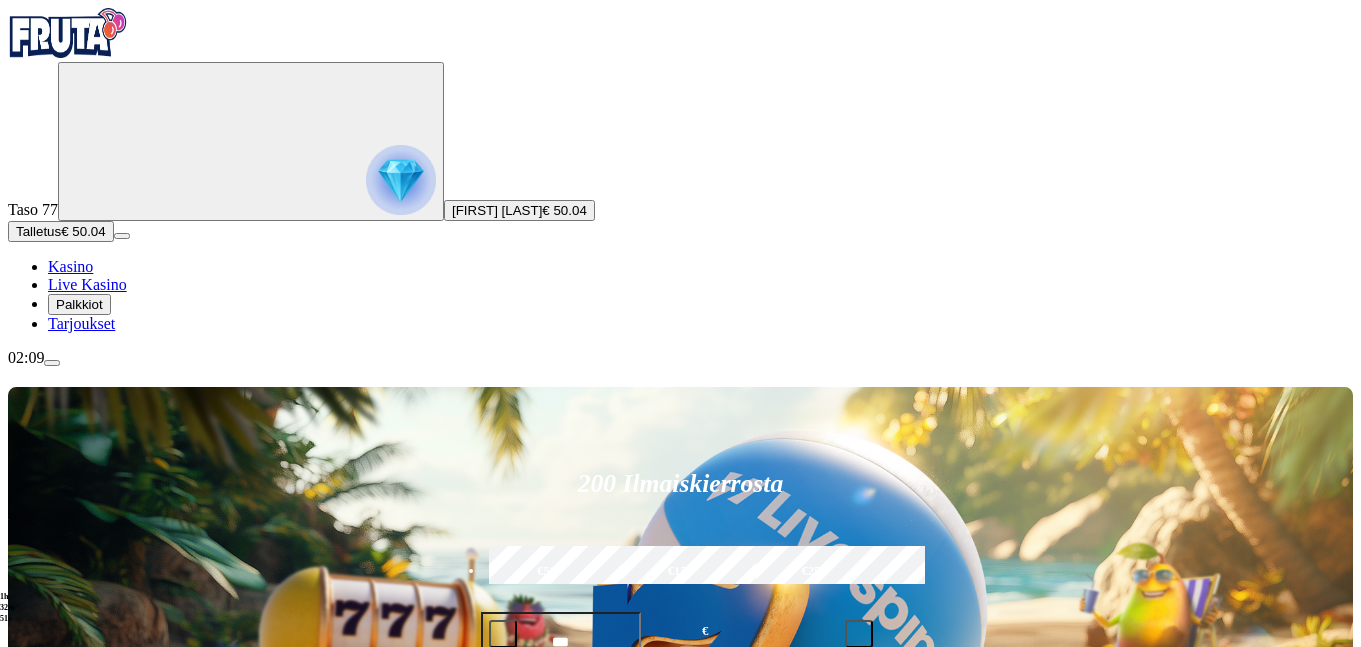 click at bounding box center [401, 180] 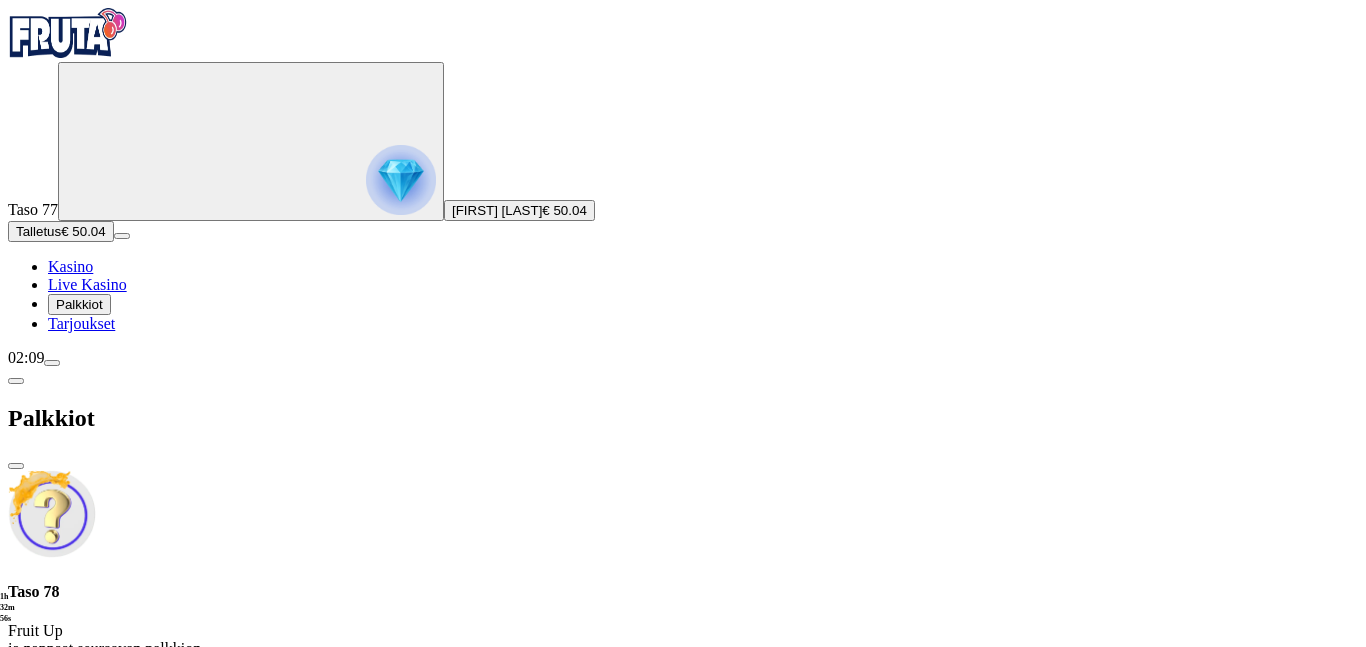 click at bounding box center (52, 363) 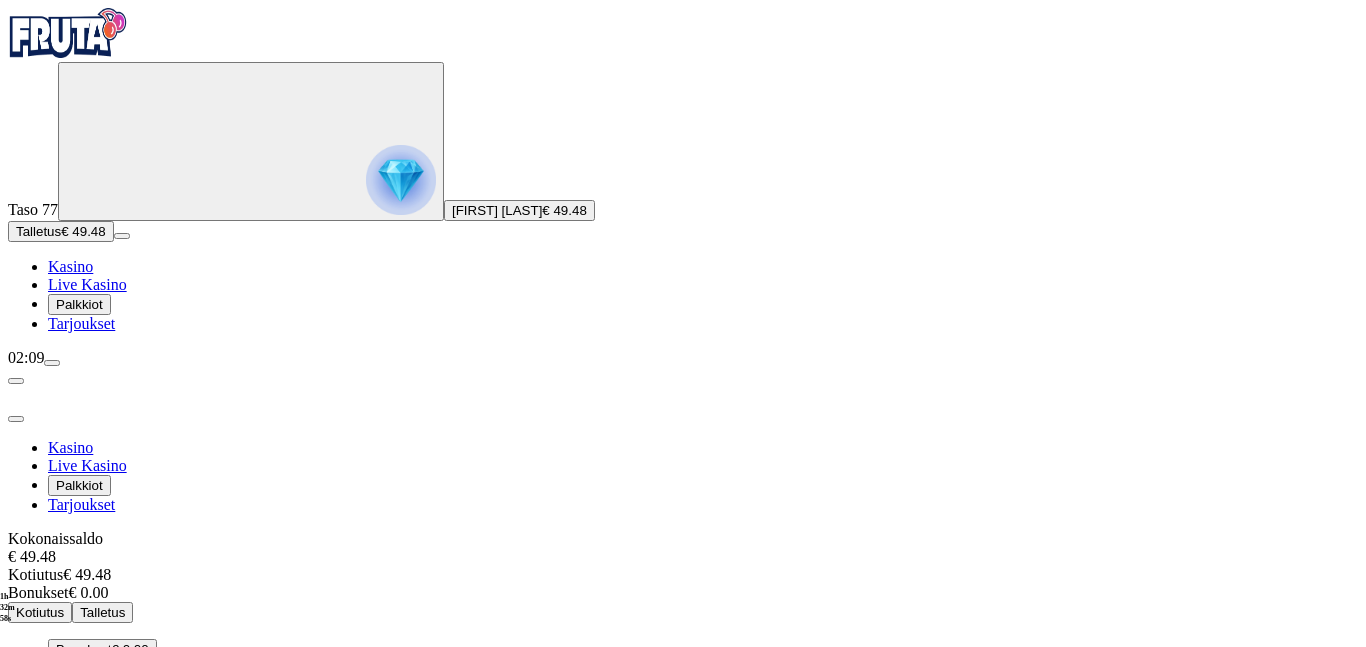 click on "Kotiutus" at bounding box center [40, 612] 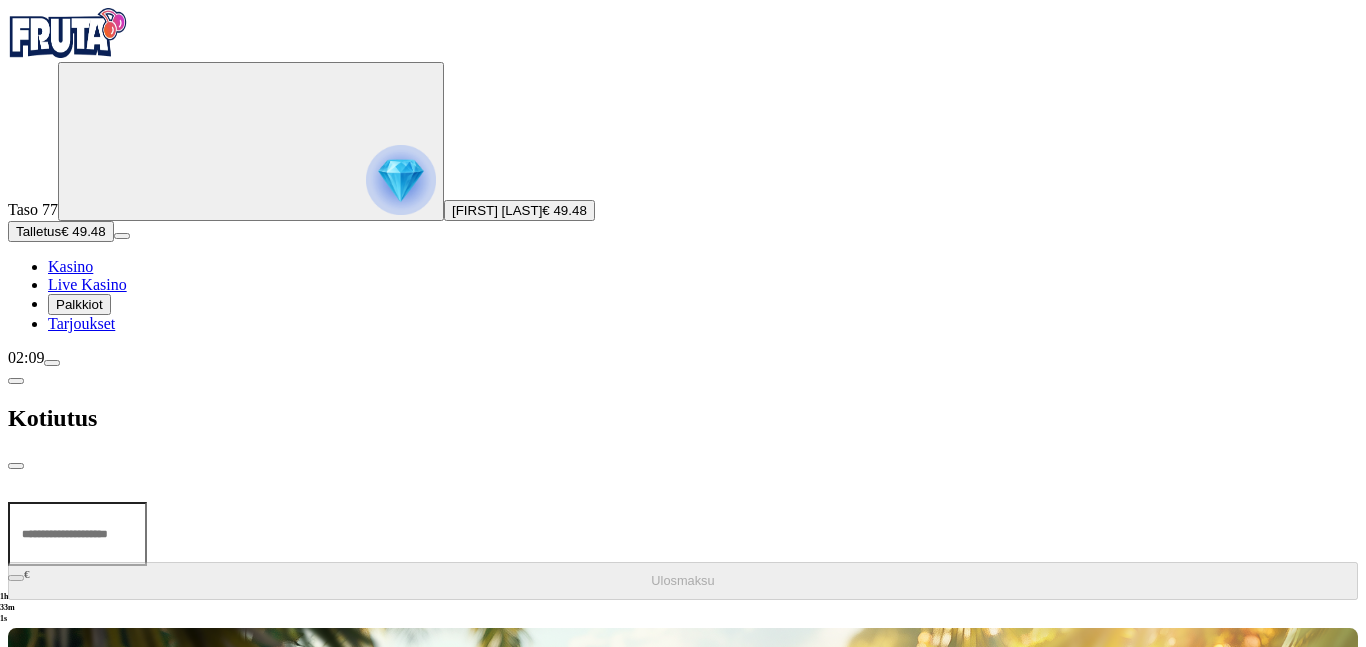 click at bounding box center [77, 534] 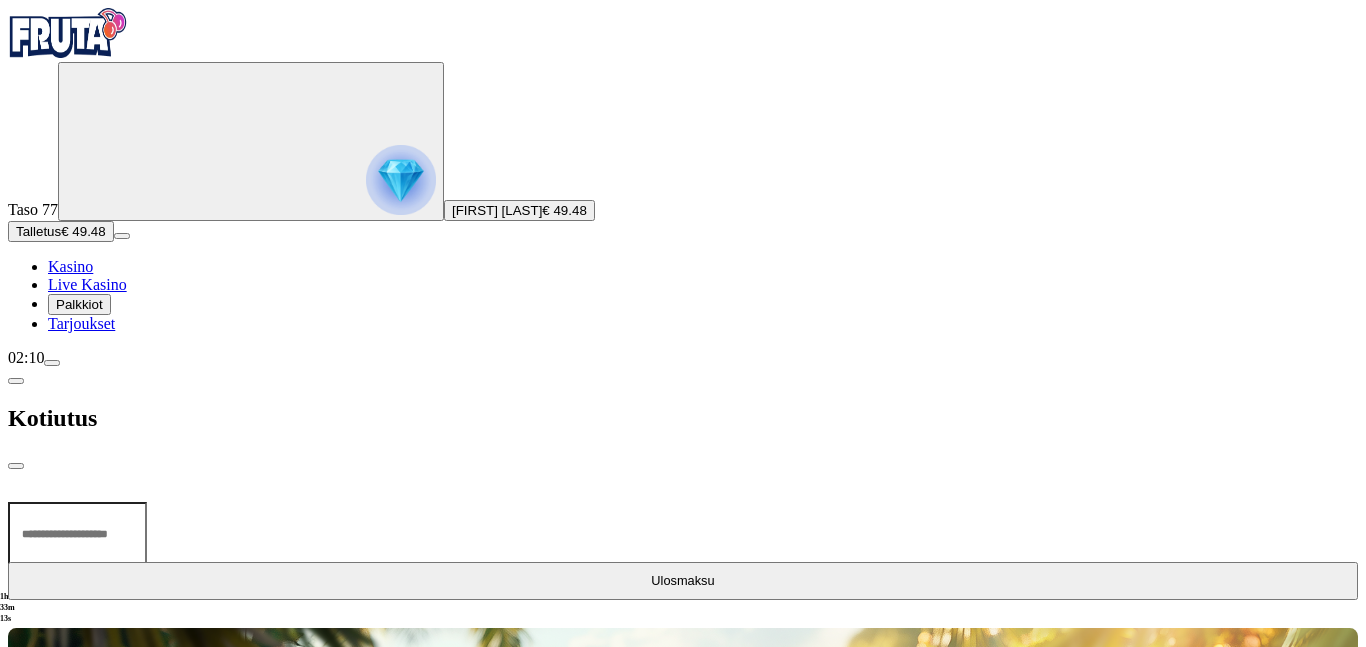 type on "**" 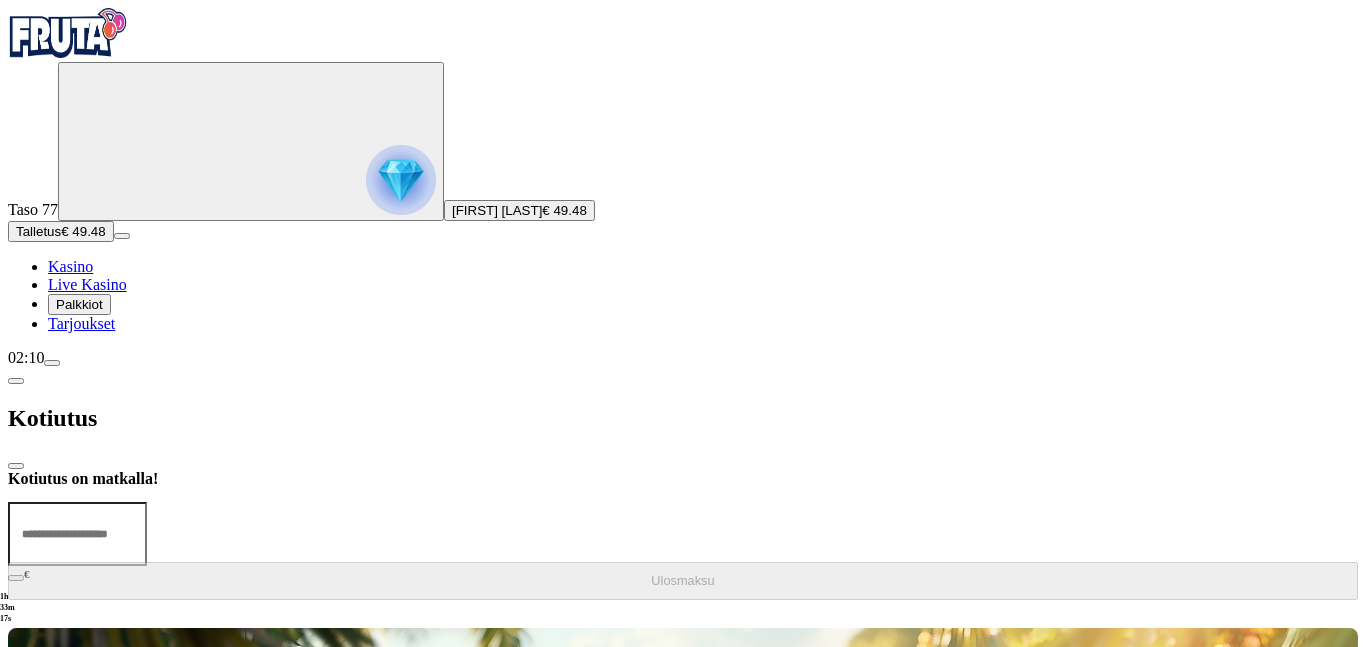 click at bounding box center (16, 466) 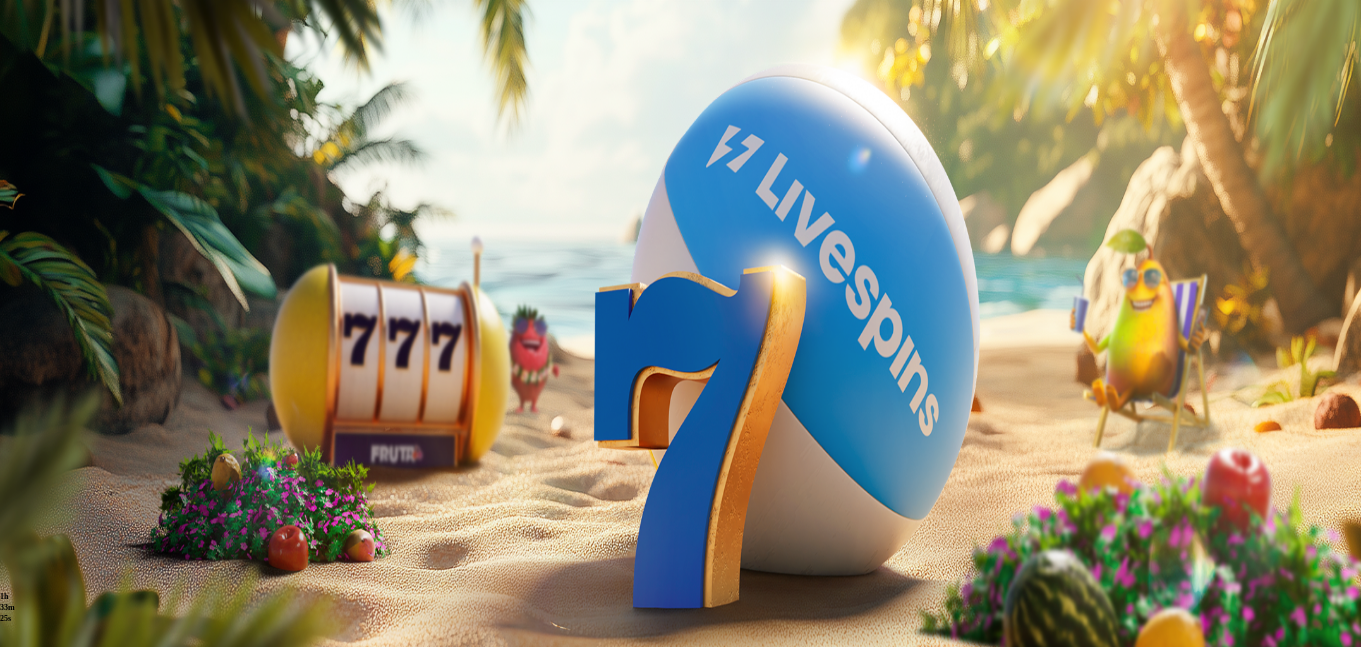 scroll, scrollTop: 0, scrollLeft: 0, axis: both 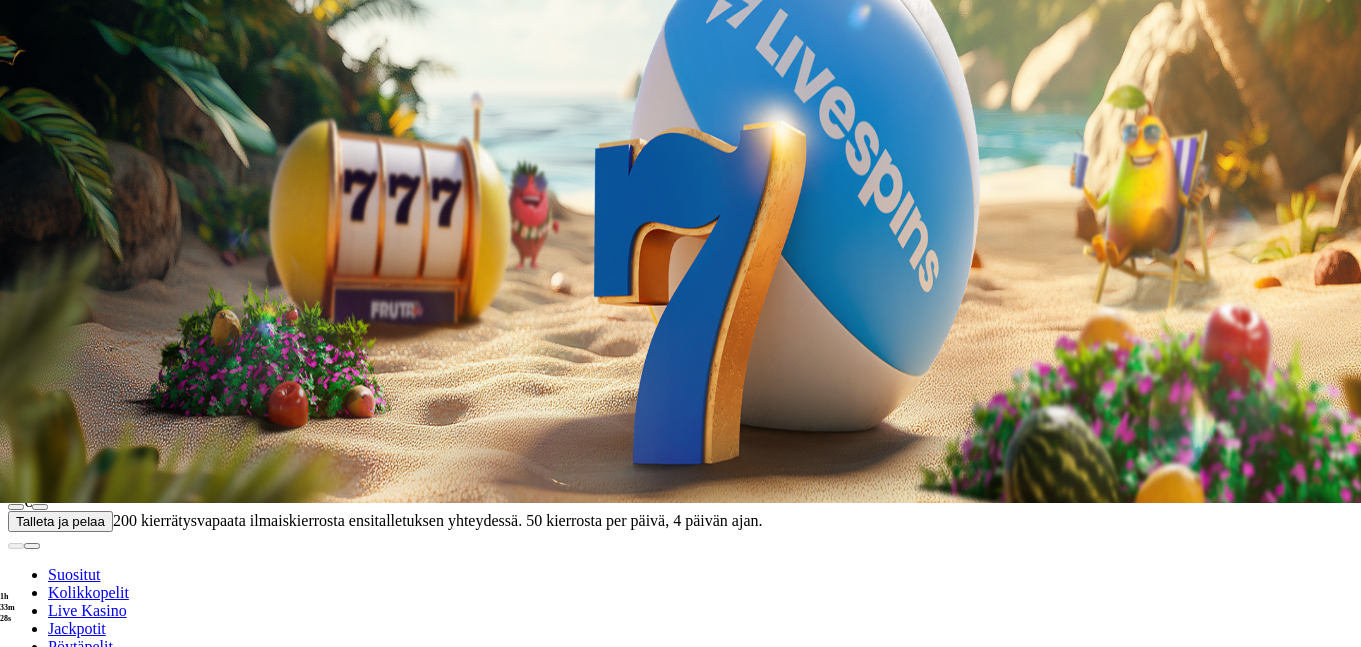 drag, startPoint x: 353, startPoint y: 445, endPoint x: 361, endPoint y: 437, distance: 11.313708 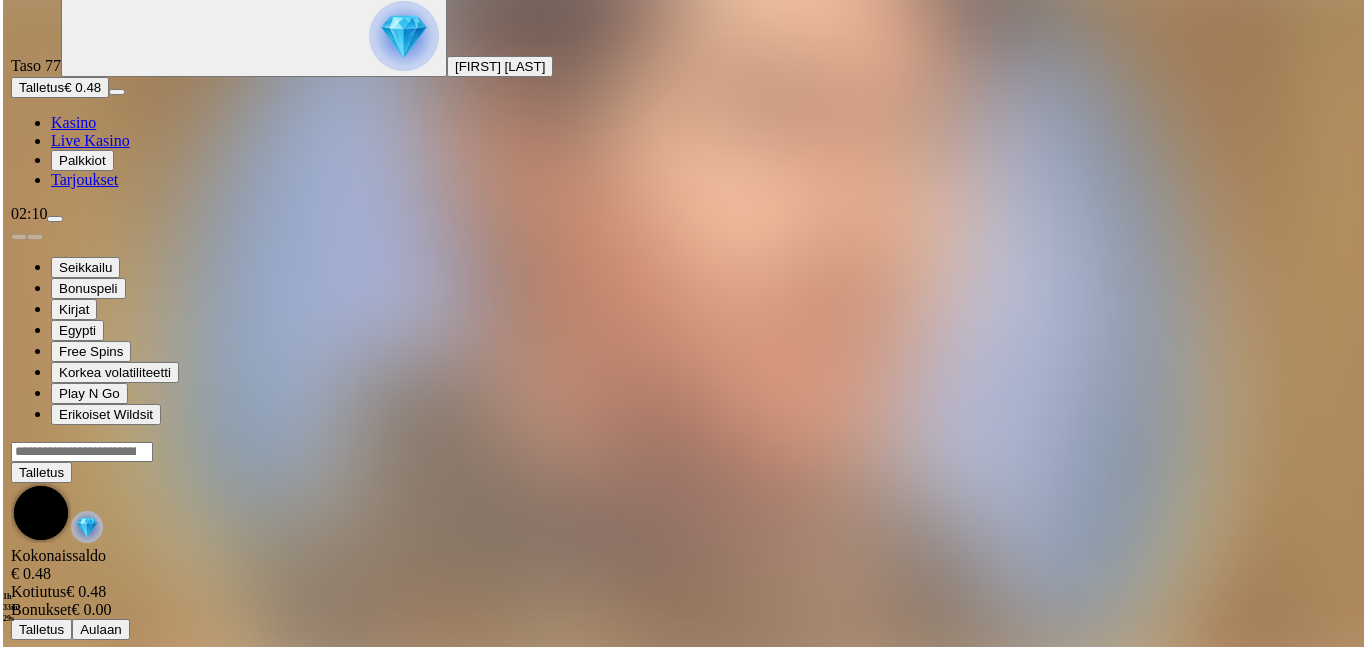 scroll, scrollTop: 0, scrollLeft: 0, axis: both 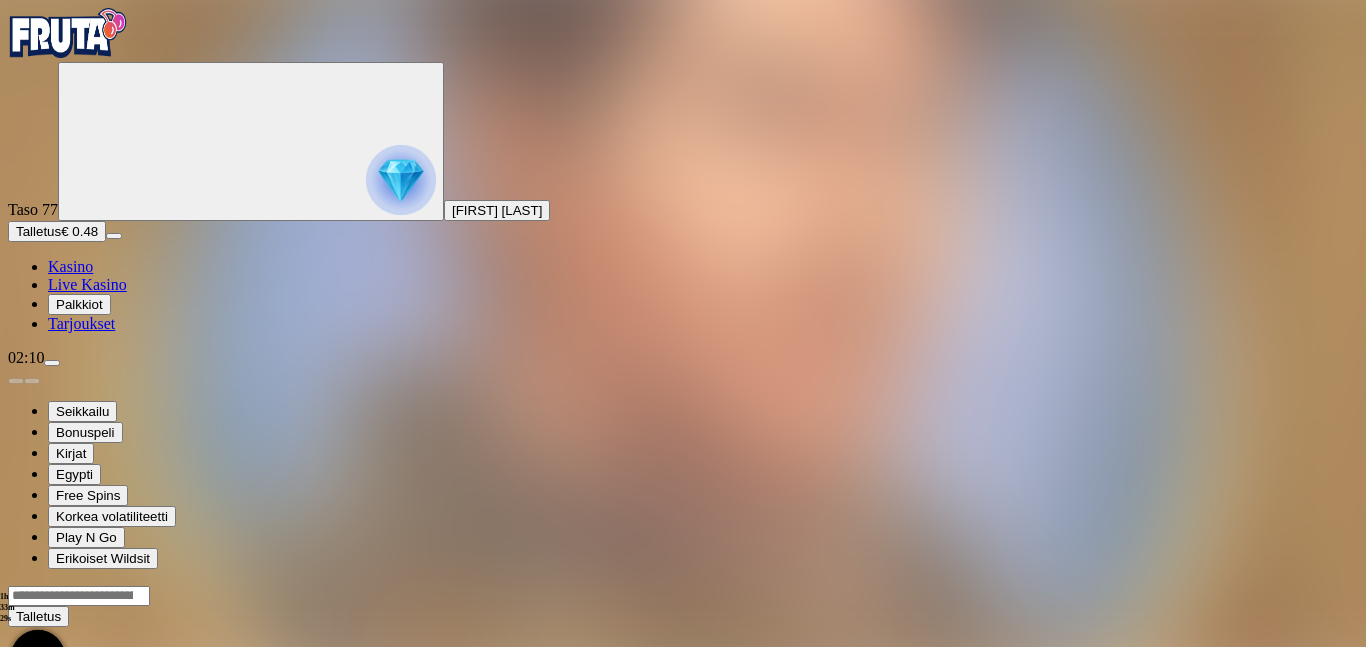 click on "Talletus Kokonaissaldo € 0.48 Kotiutus € 0.48 Bonukset € 0.00 Talletus Aulaan" at bounding box center [683, 684] 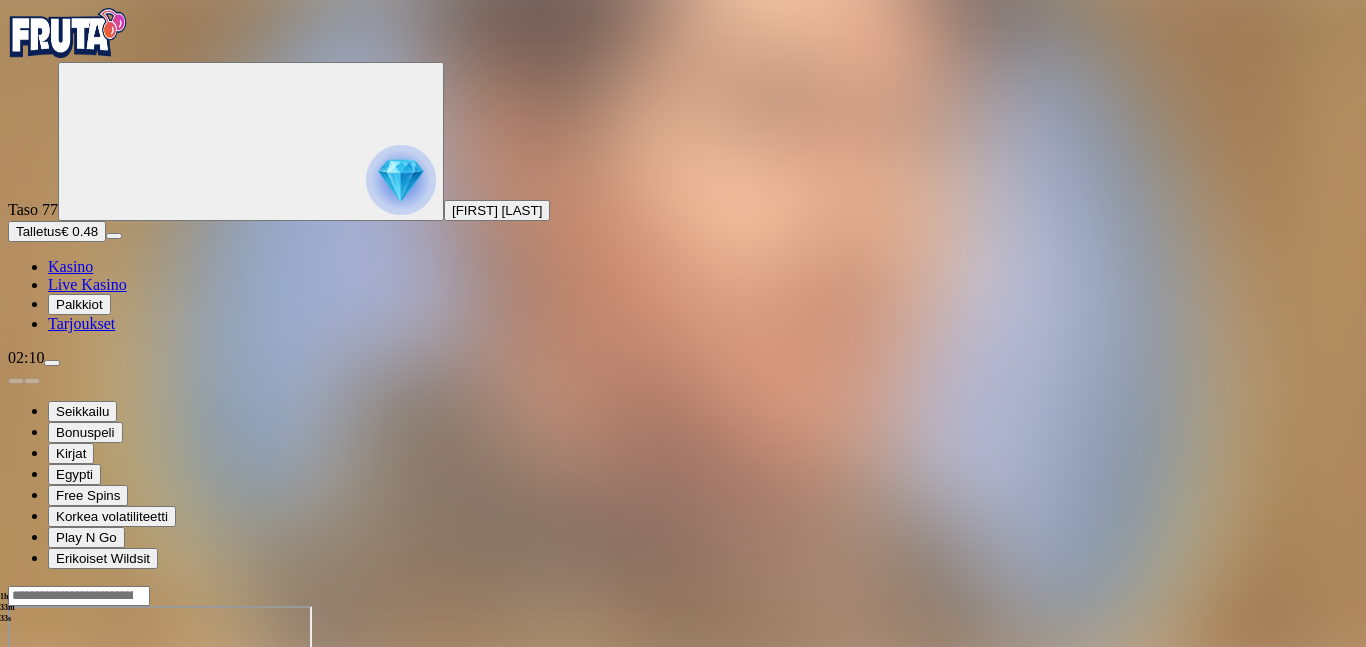 click at bounding box center (401, 180) 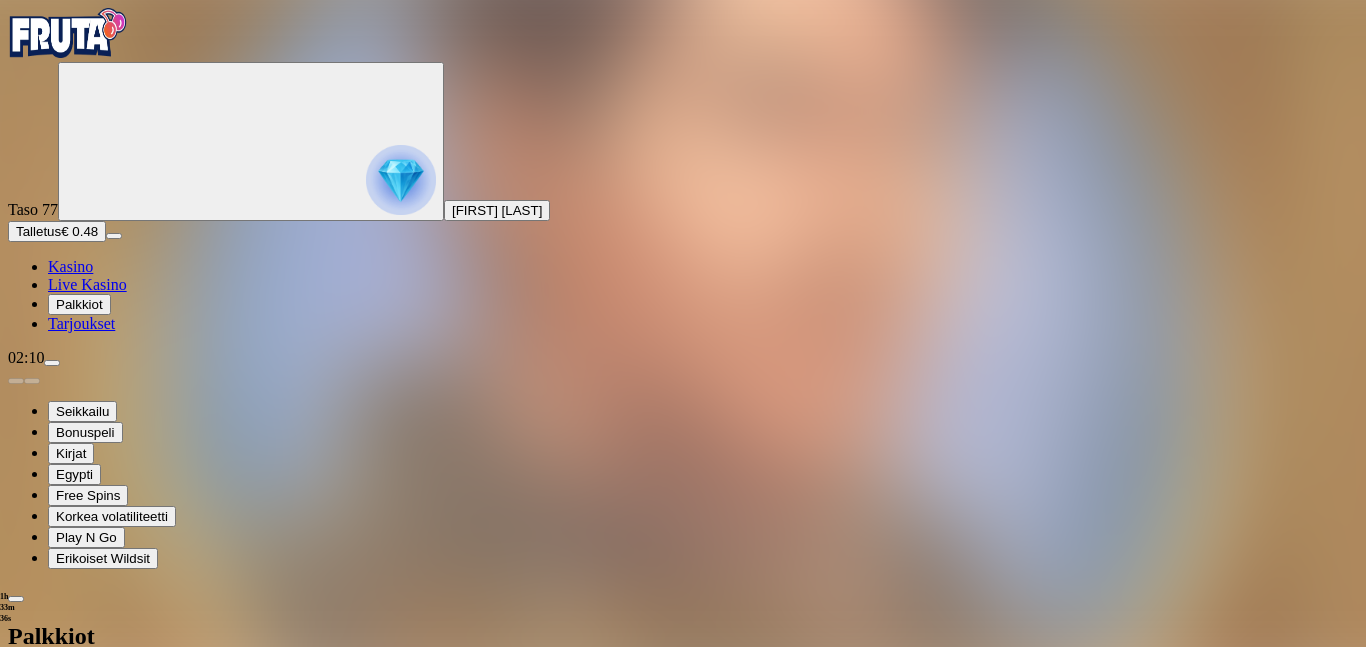 click at bounding box center (16, 684) 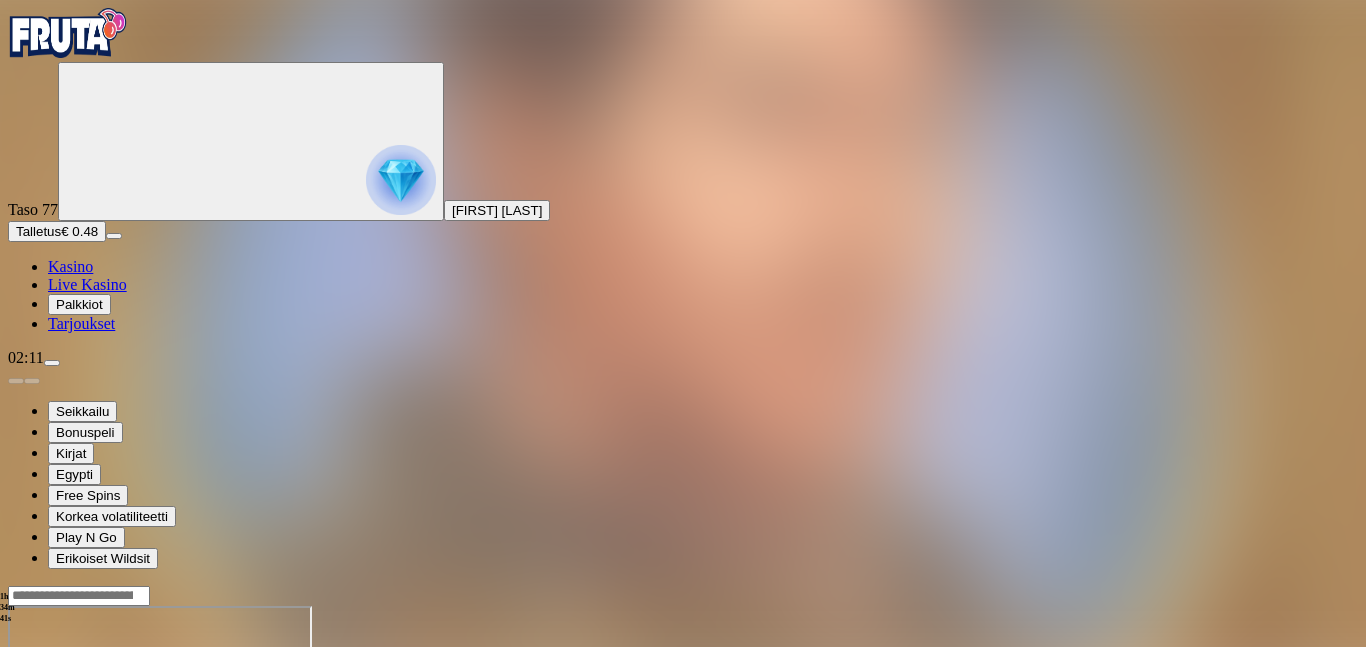click at bounding box center [48, 778] 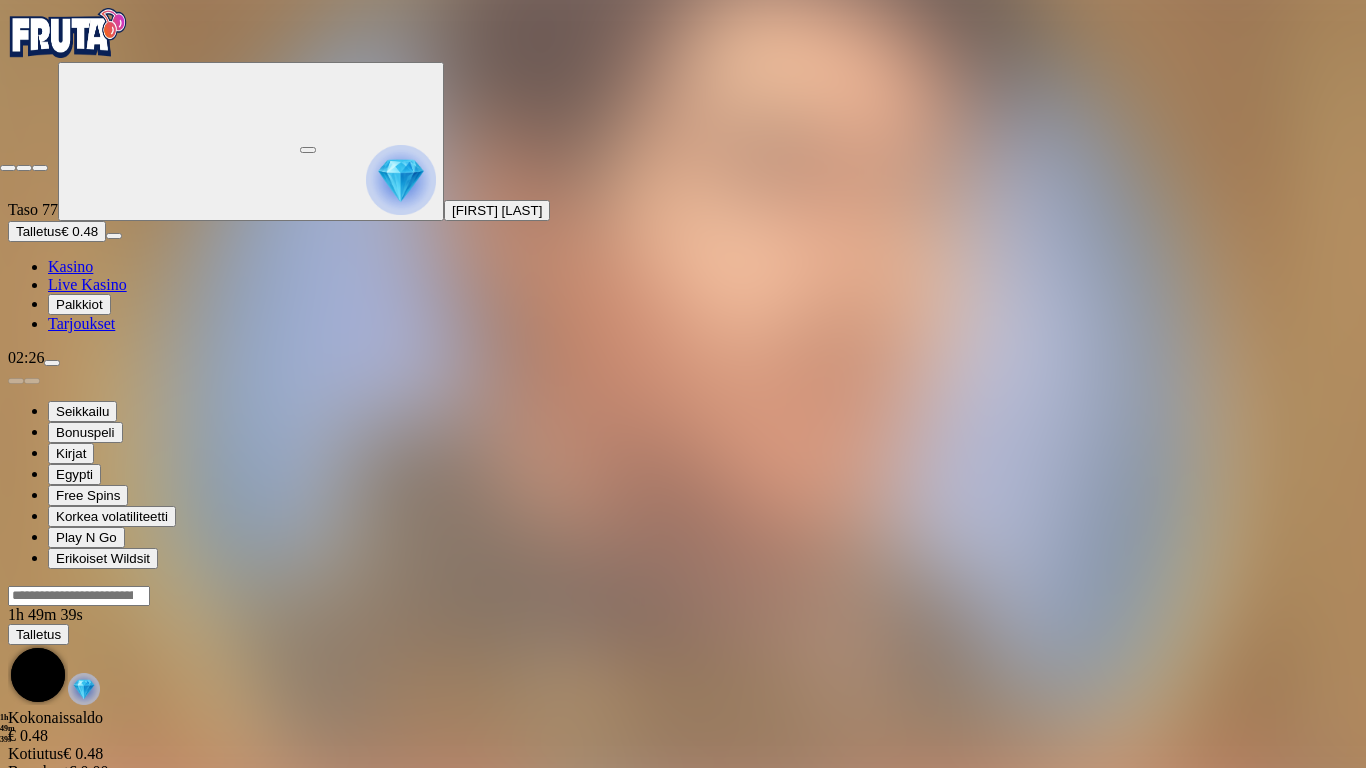 click at bounding box center [8, 168] 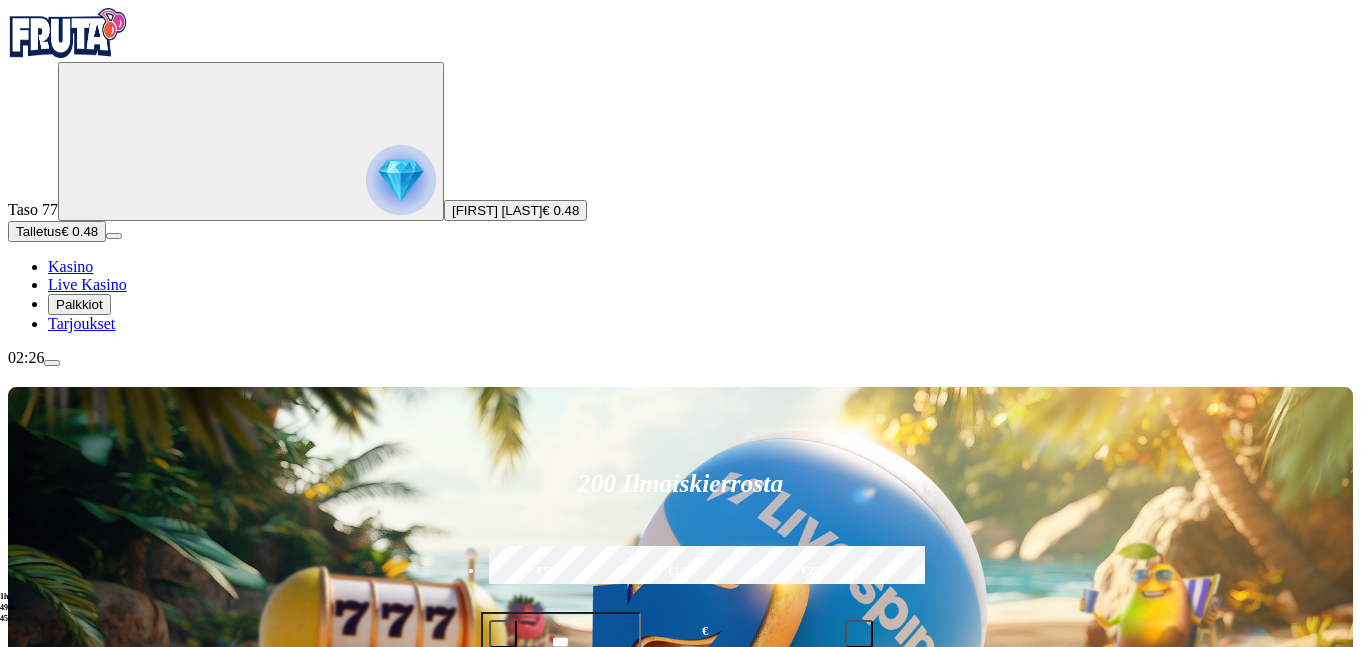 click at bounding box center (52, 363) 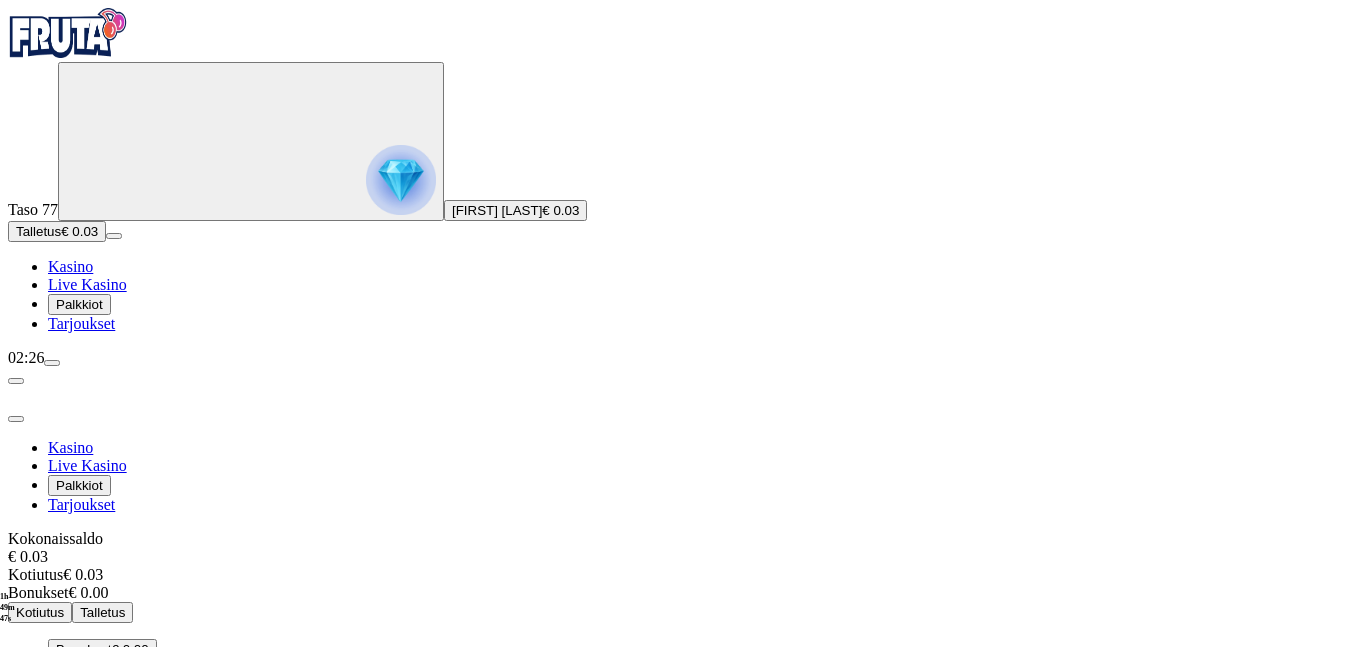 scroll, scrollTop: 65, scrollLeft: 0, axis: vertical 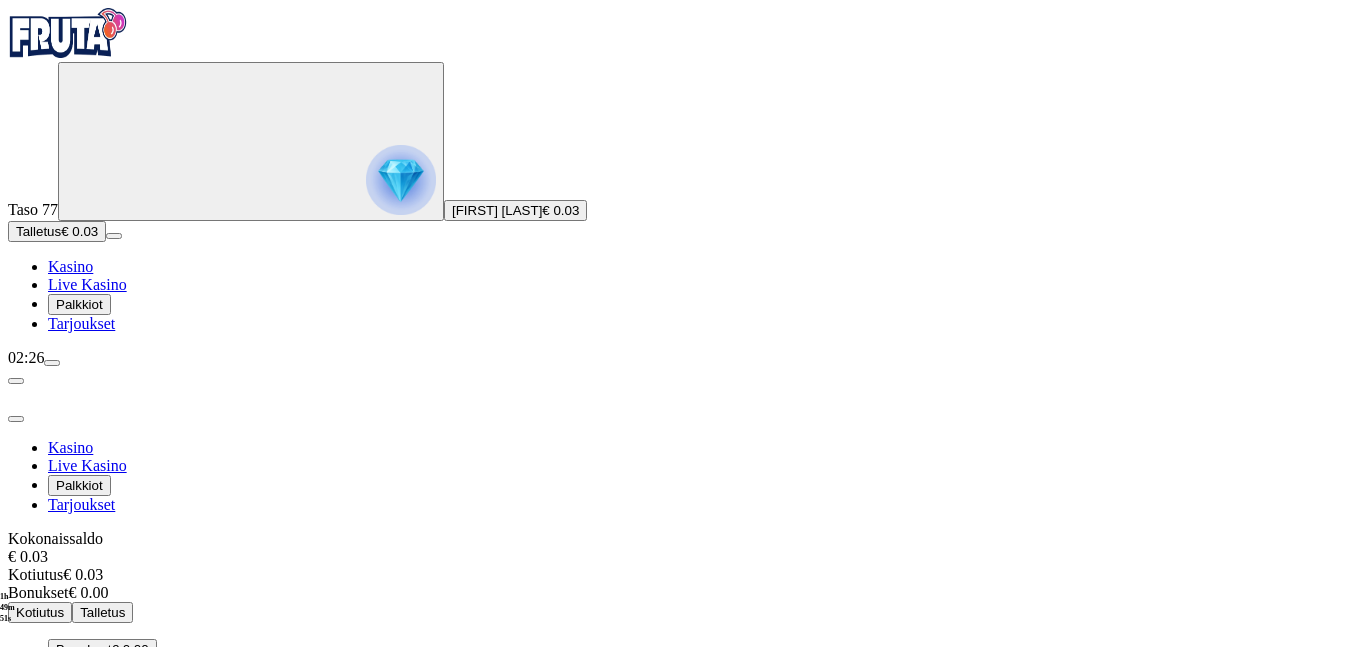 click at bounding box center (52, 363) 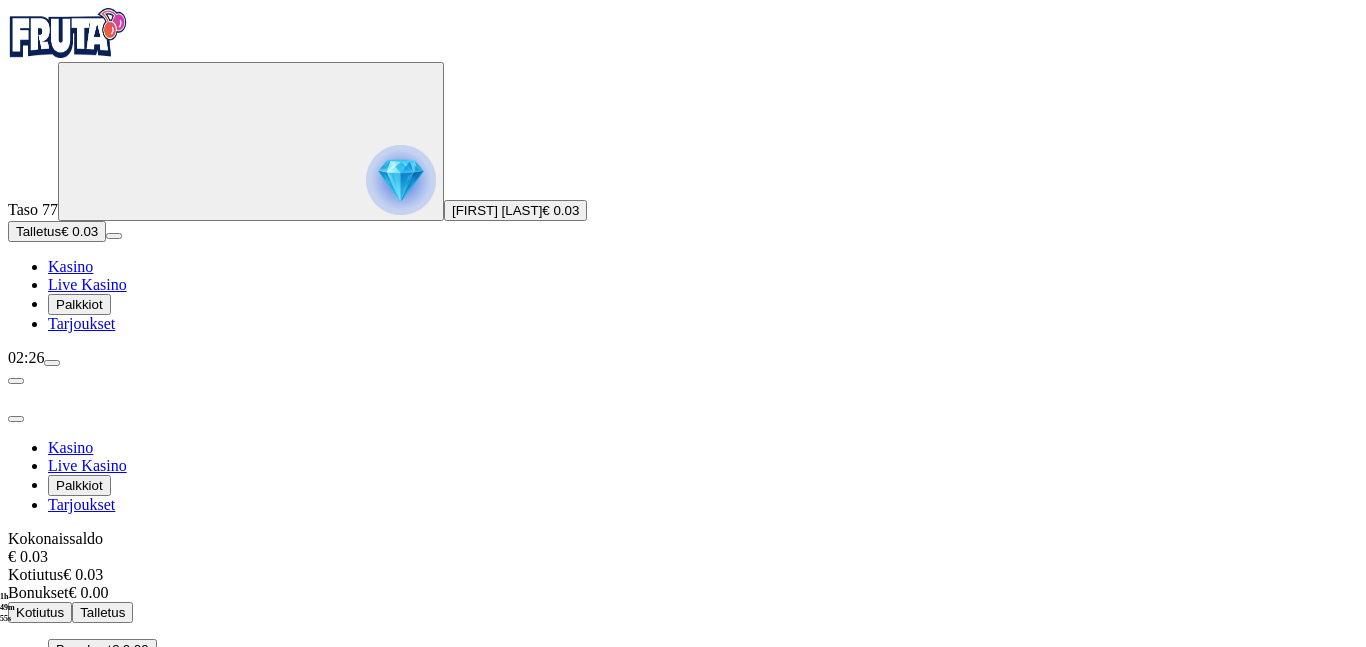 click at bounding box center [52, 363] 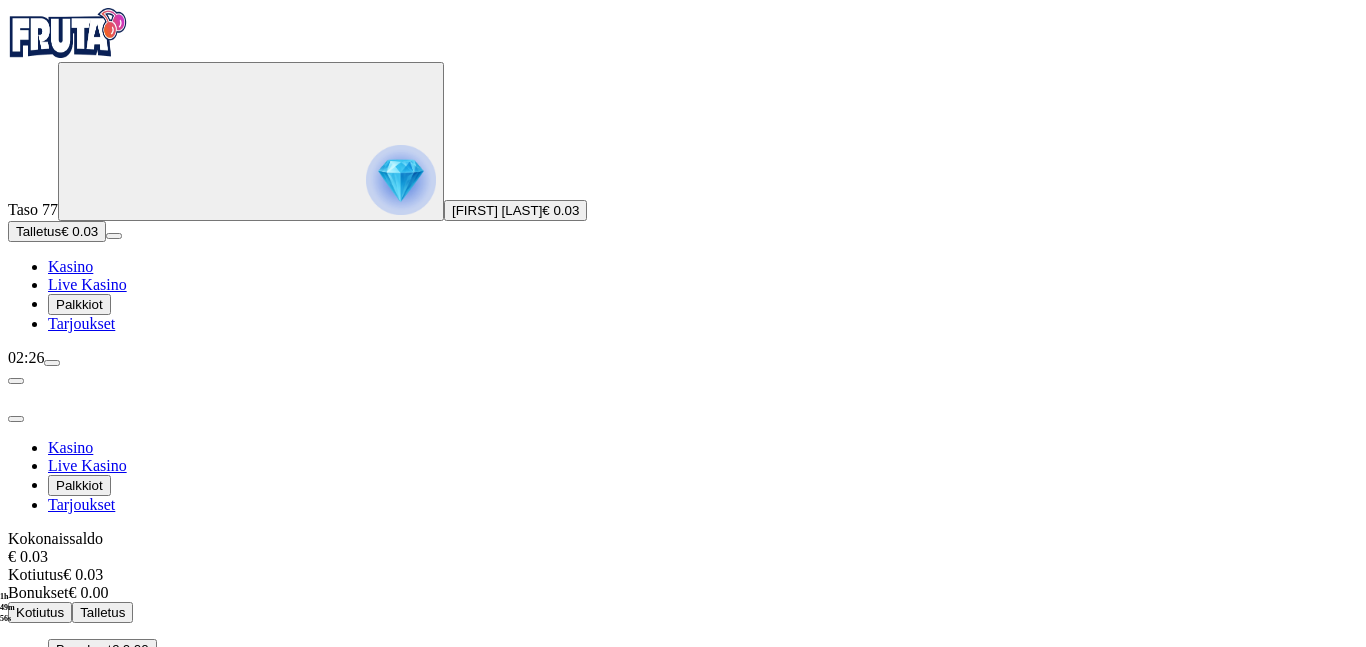 drag, startPoint x: 409, startPoint y: 646, endPoint x: 503, endPoint y: 588, distance: 110.45361 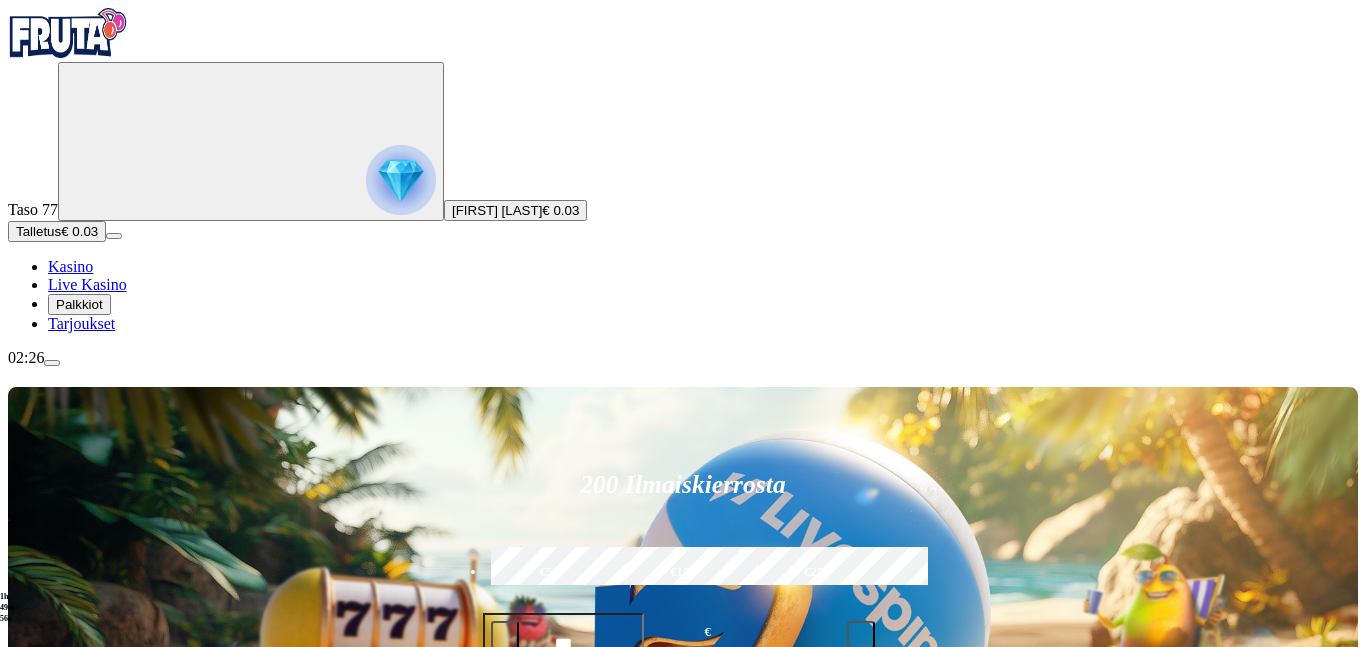 drag, startPoint x: 538, startPoint y: 641, endPoint x: 525, endPoint y: 625, distance: 20.615528 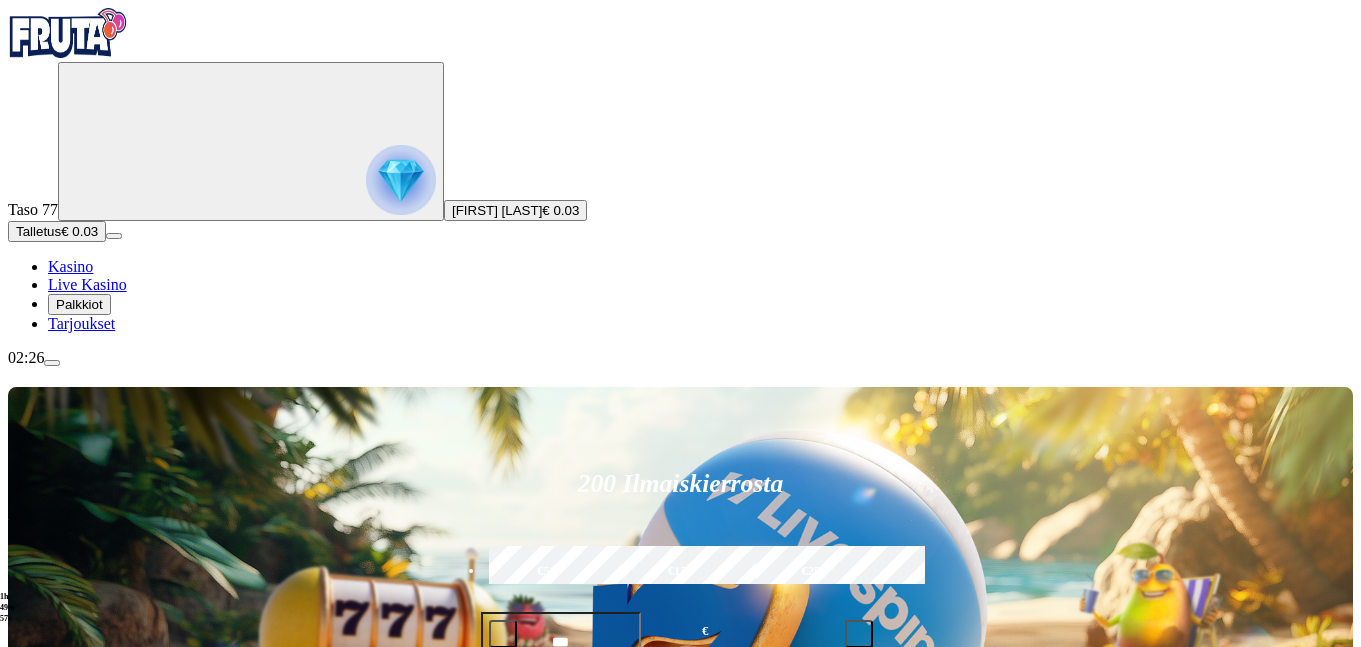 click at bounding box center (48, 1249) 